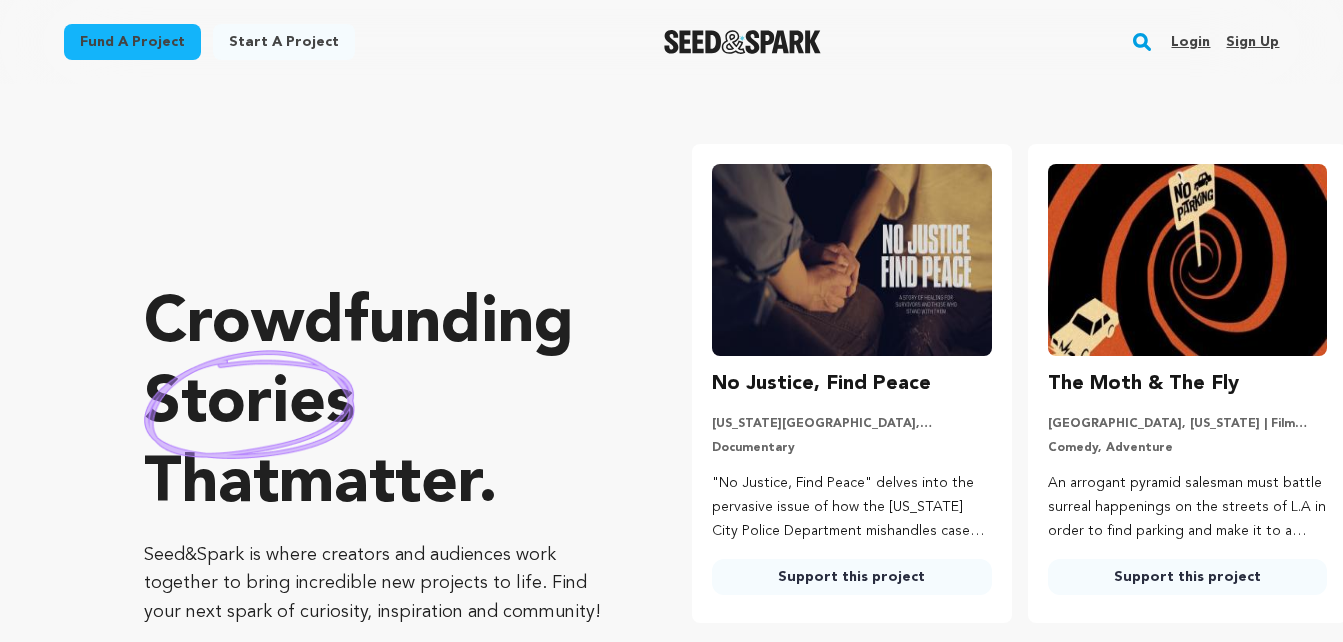 scroll, scrollTop: 0, scrollLeft: 0, axis: both 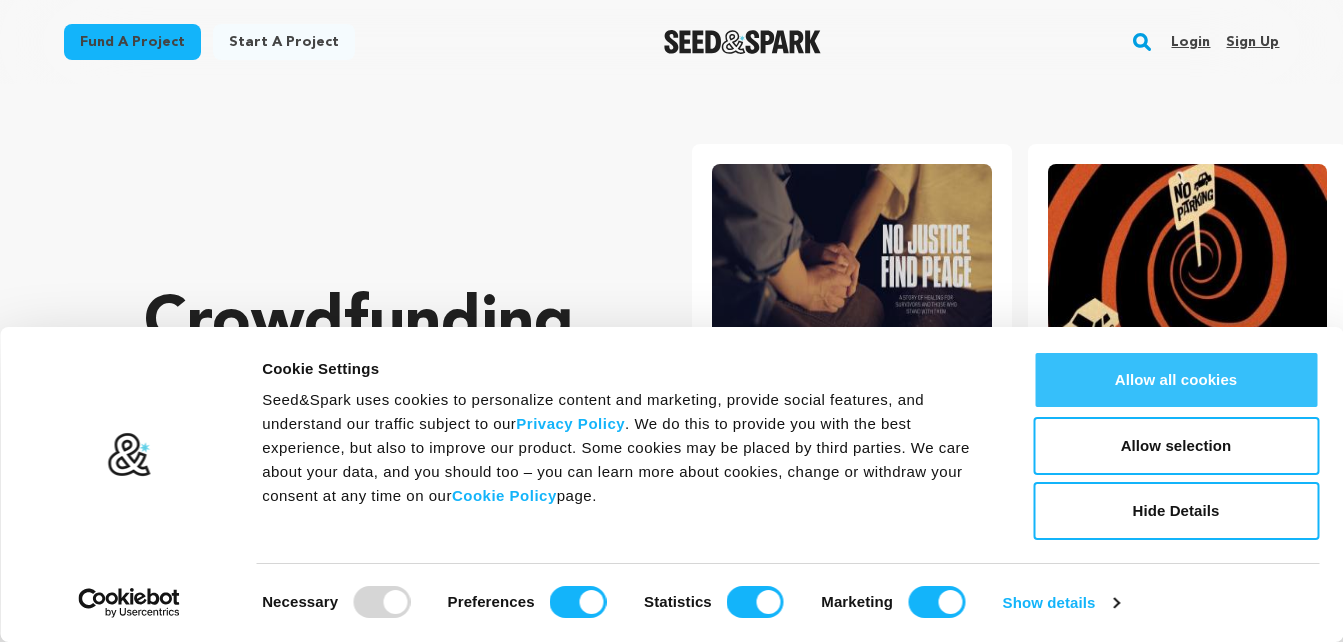 click on "Allow all cookies" at bounding box center (1176, 380) 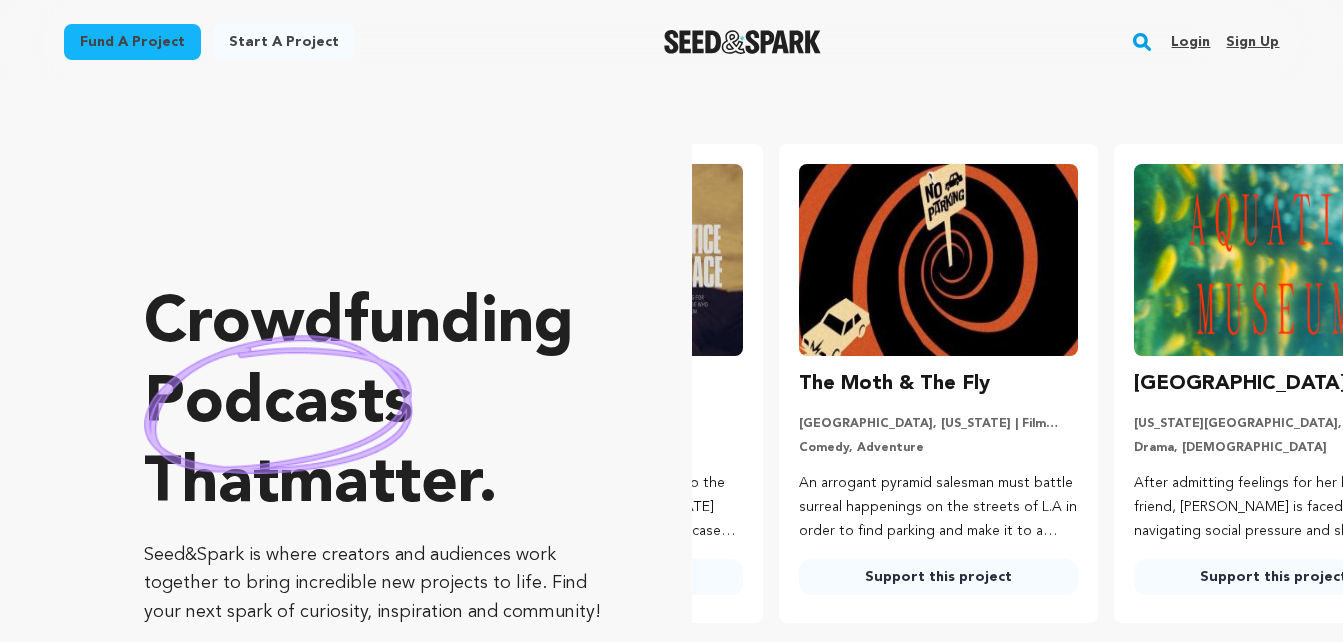 scroll, scrollTop: 0, scrollLeft: 0, axis: both 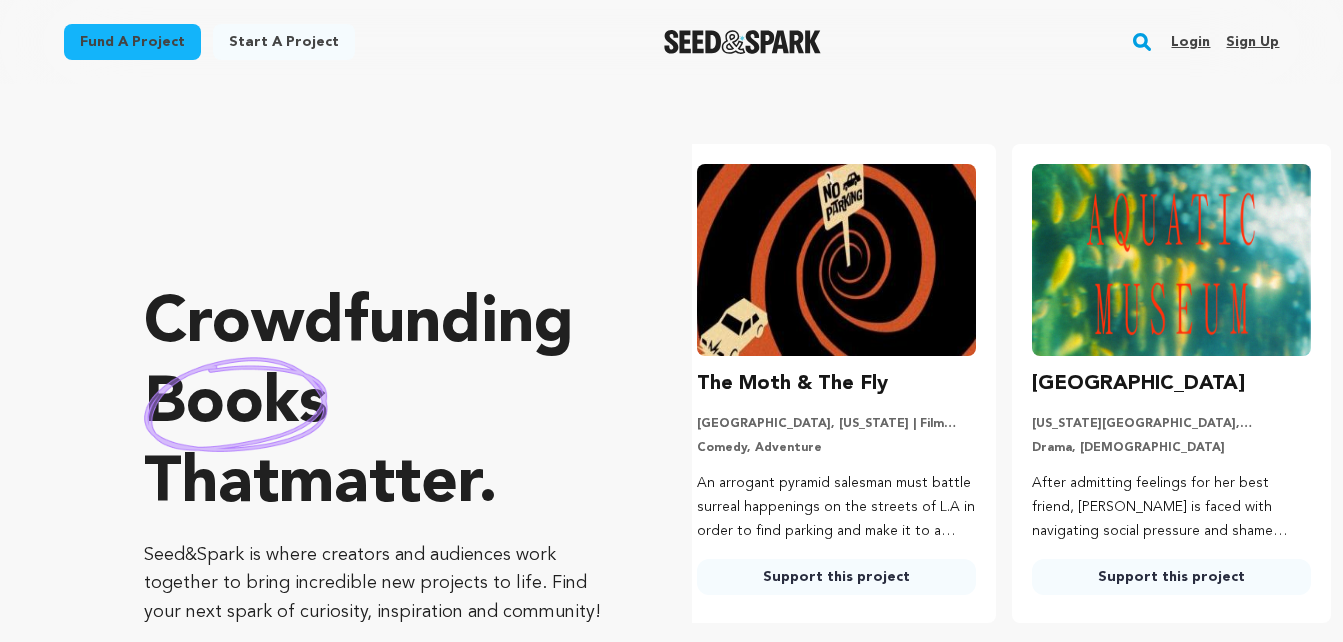 click on "Start a project" at bounding box center (284, 42) 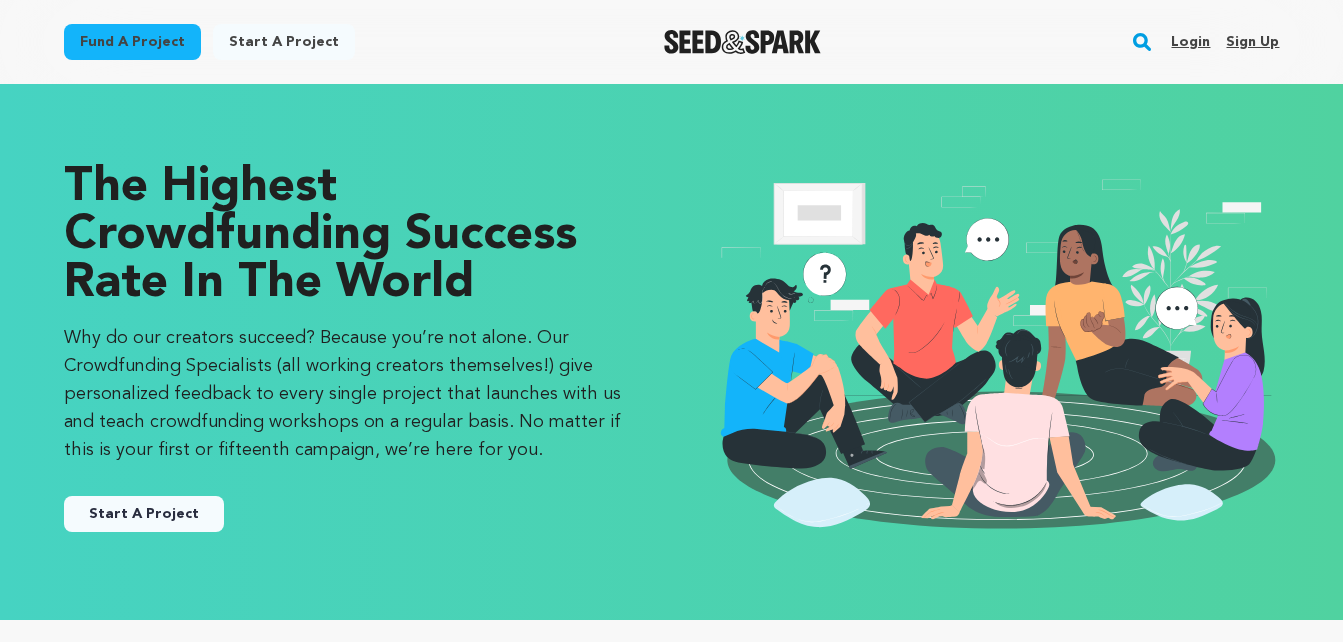 scroll, scrollTop: 0, scrollLeft: 0, axis: both 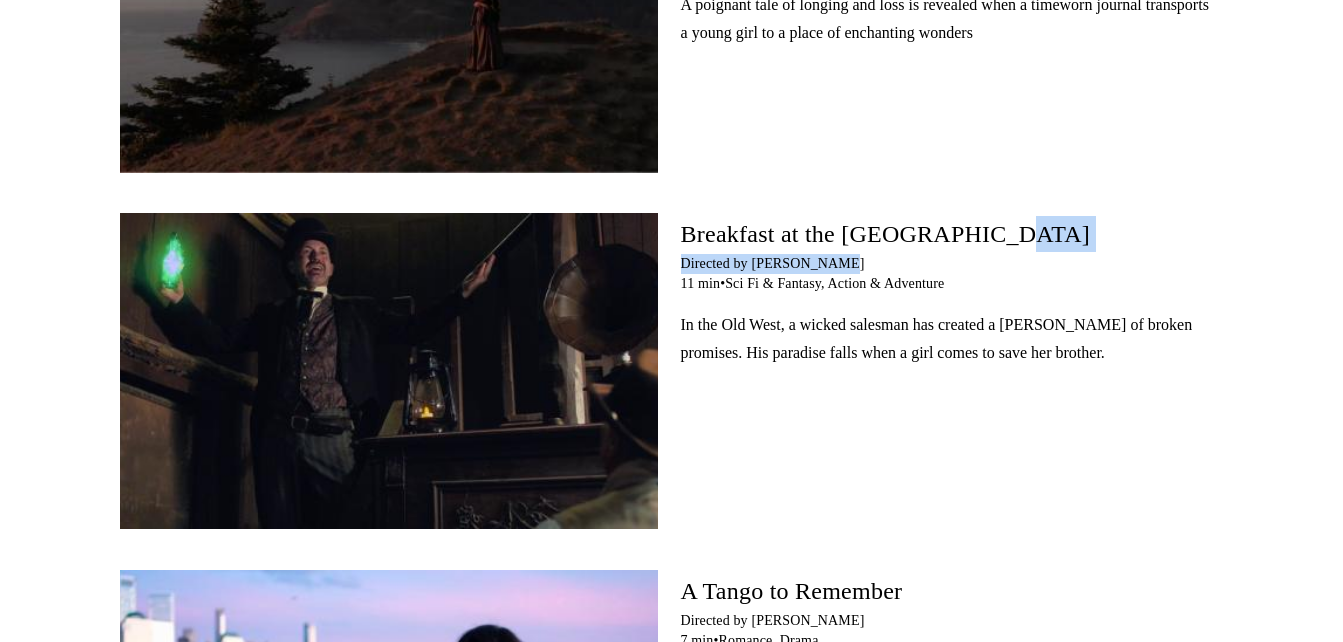 drag, startPoint x: 1317, startPoint y: 237, endPoint x: 1357, endPoint y: 252, distance: 42.72002 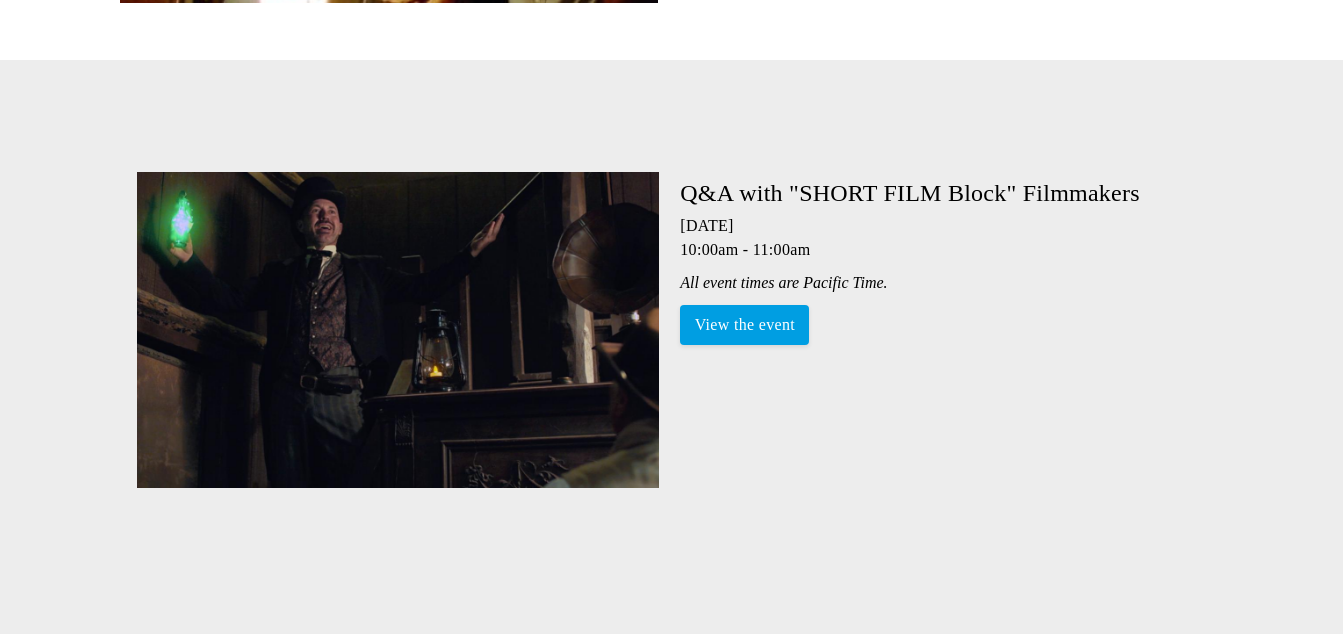 scroll, scrollTop: 0, scrollLeft: 0, axis: both 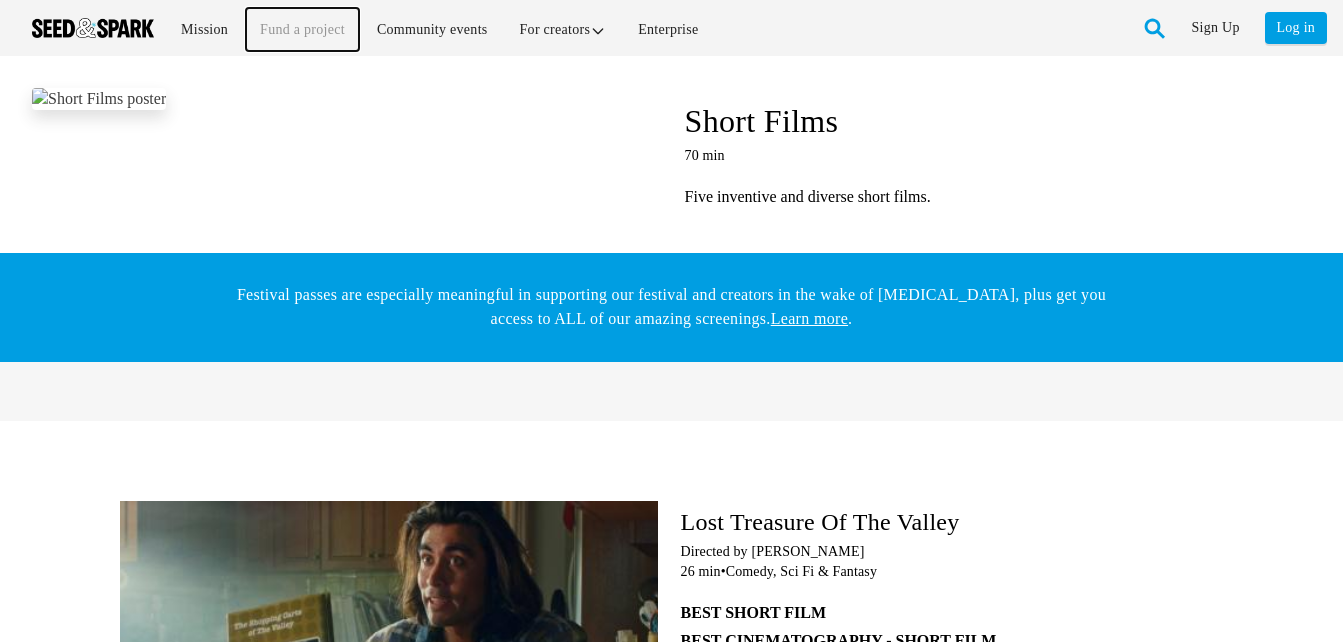 click on "Fund a project" at bounding box center [302, 29] 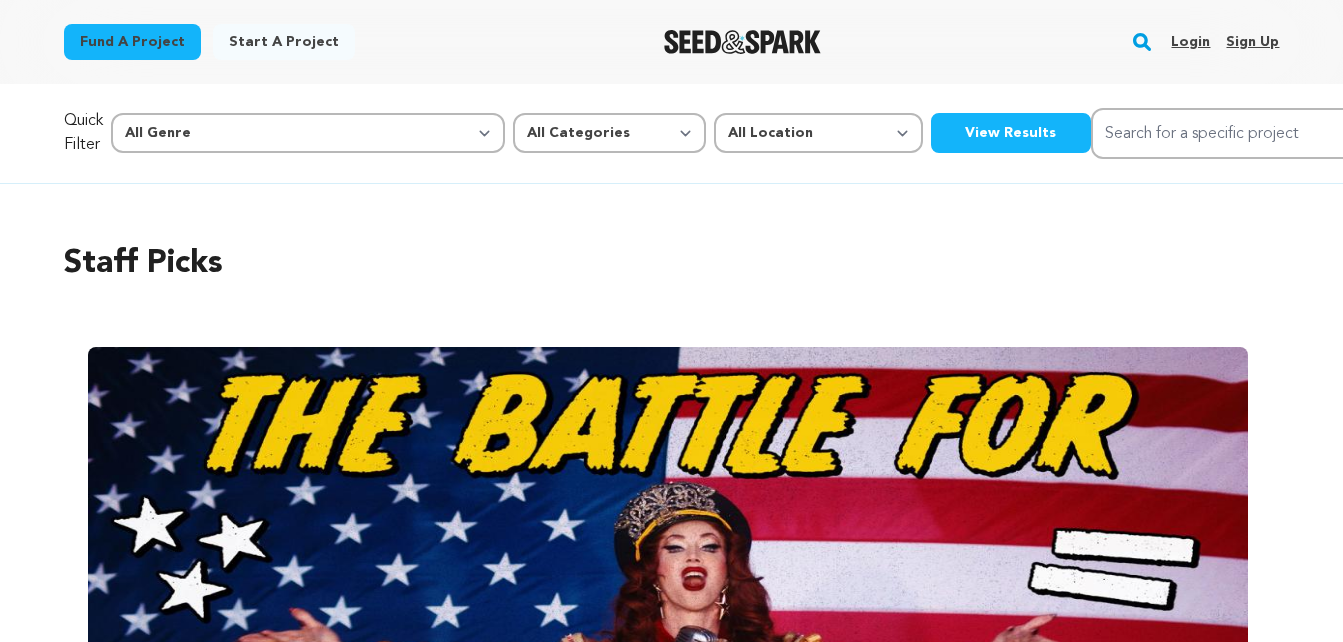 scroll, scrollTop: 0, scrollLeft: 0, axis: both 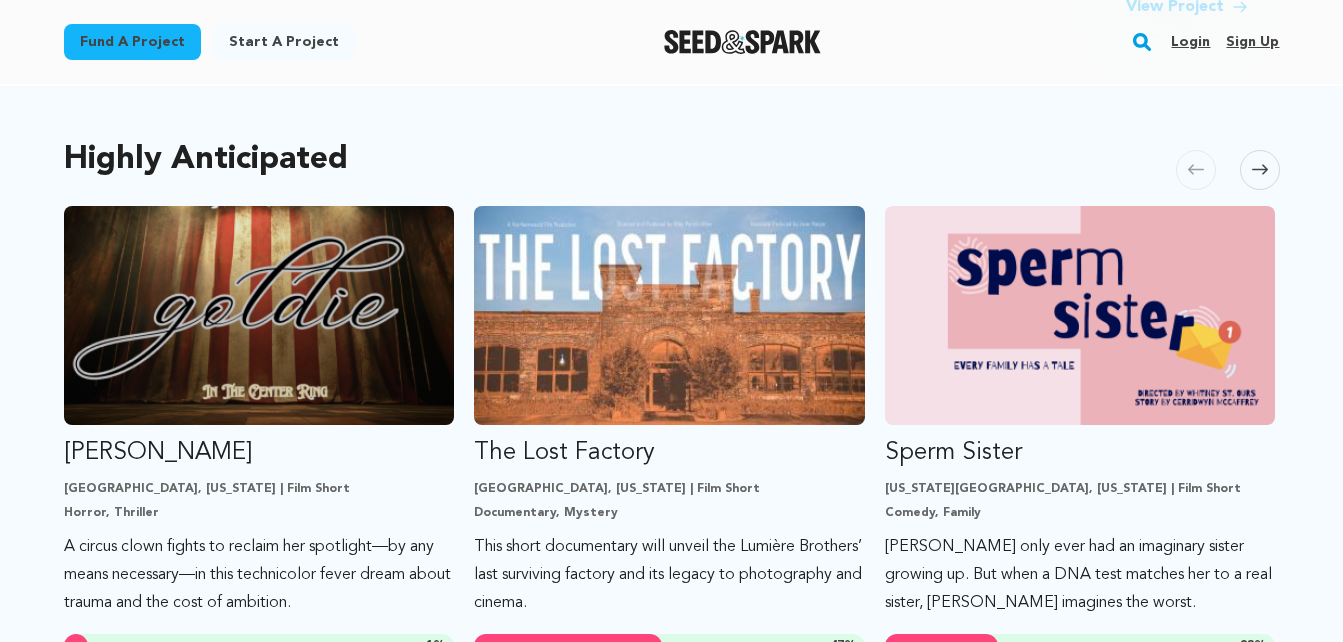 drag, startPoint x: 1327, startPoint y: 219, endPoint x: 1358, endPoint y: 234, distance: 34.43835 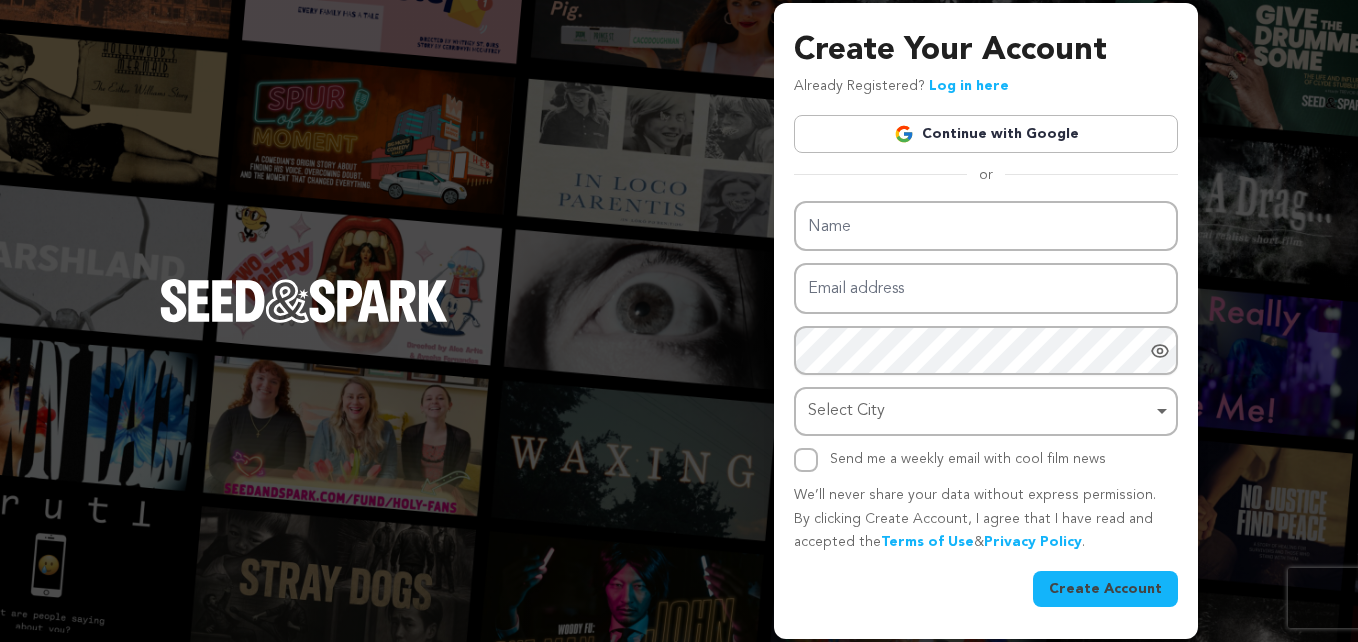 scroll, scrollTop: 0, scrollLeft: 0, axis: both 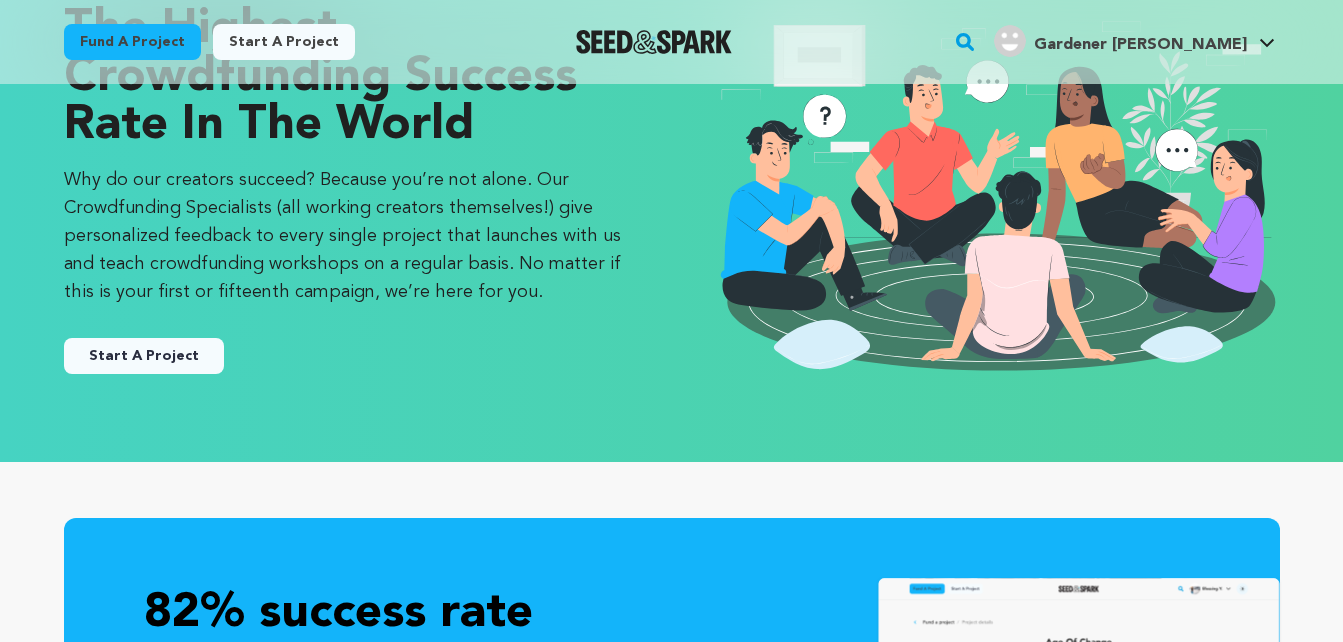 click on "Start A Project" at bounding box center (144, 356) 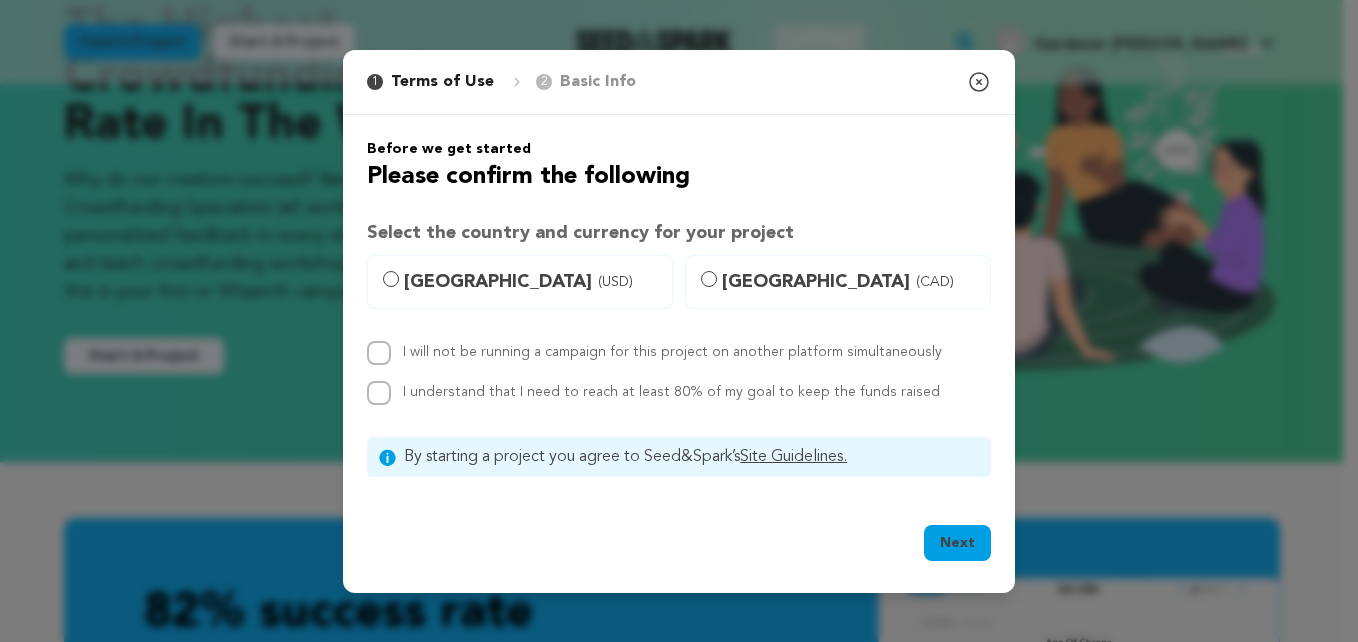 click on "[GEOGRAPHIC_DATA]
(USD)" at bounding box center (532, 282) 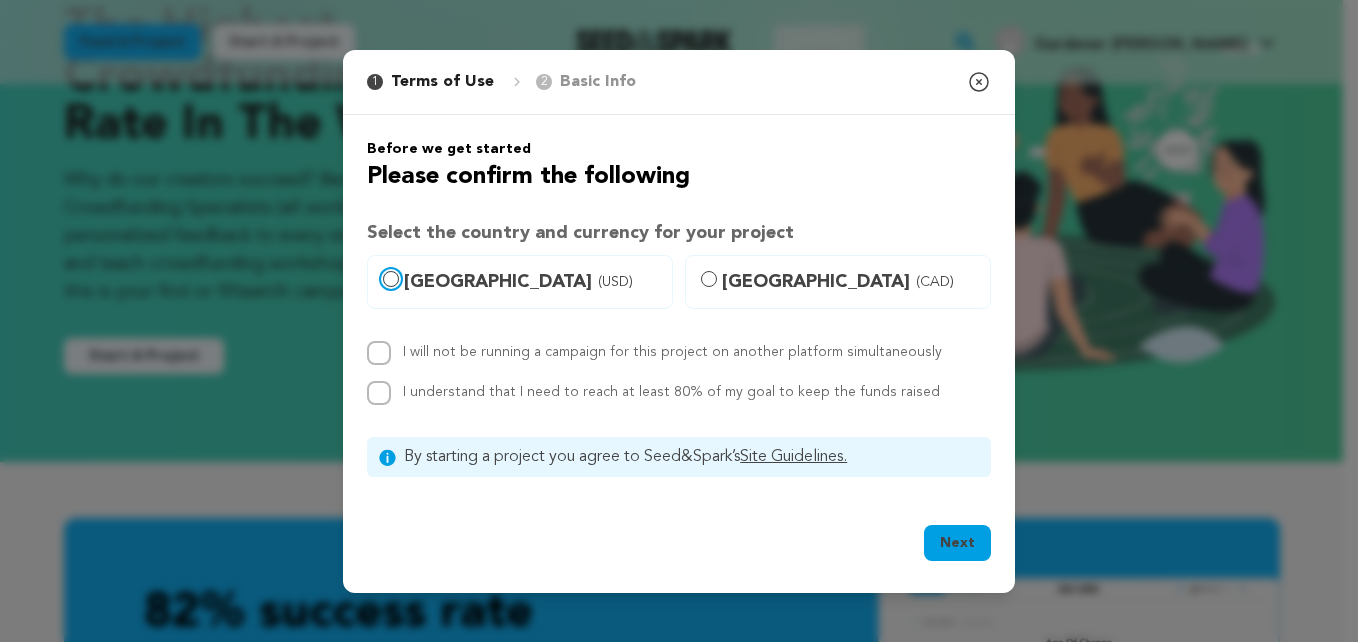 click on "[GEOGRAPHIC_DATA]
(USD)" at bounding box center (391, 279) 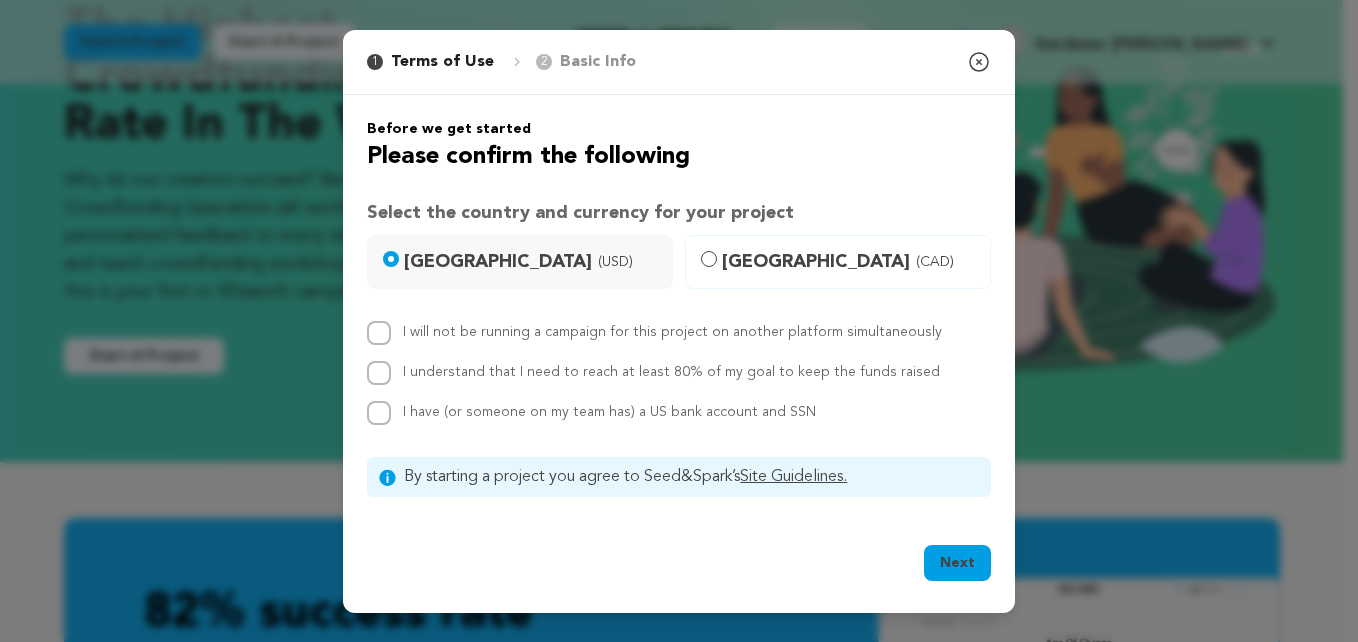 click on "I will not be running a campaign for this project on another platform
simultaneously" at bounding box center (672, 332) 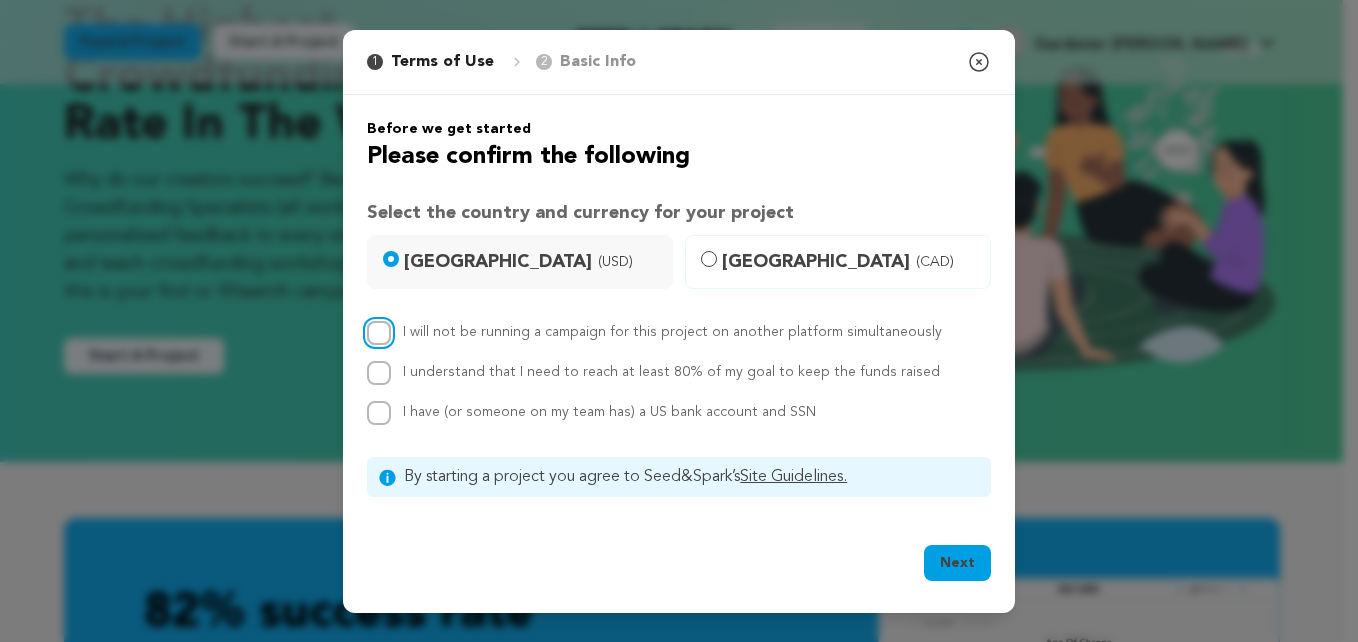 checkbox on "true" 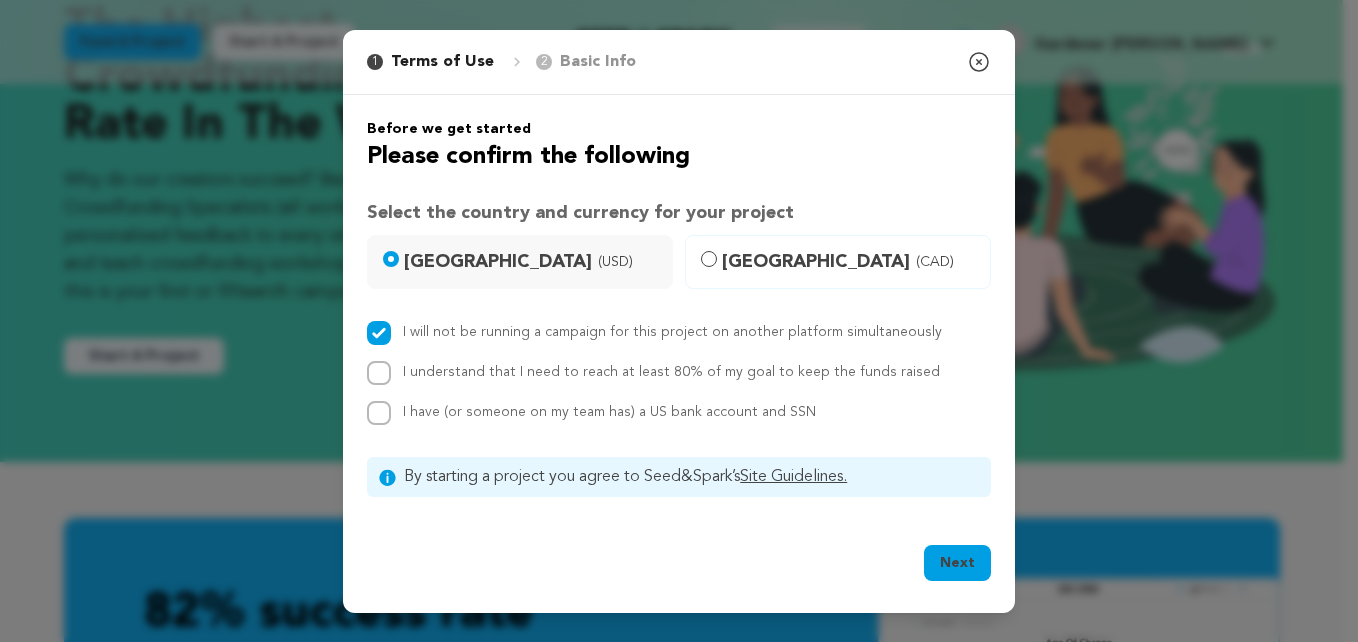 click on "I will not be running a campaign for this project on another platform
simultaneously
I understand that I need to reach at least 80% of my goal to keep the
funds raised
I have (or someone on my team has) a US bank account and SSN" at bounding box center [679, 373] 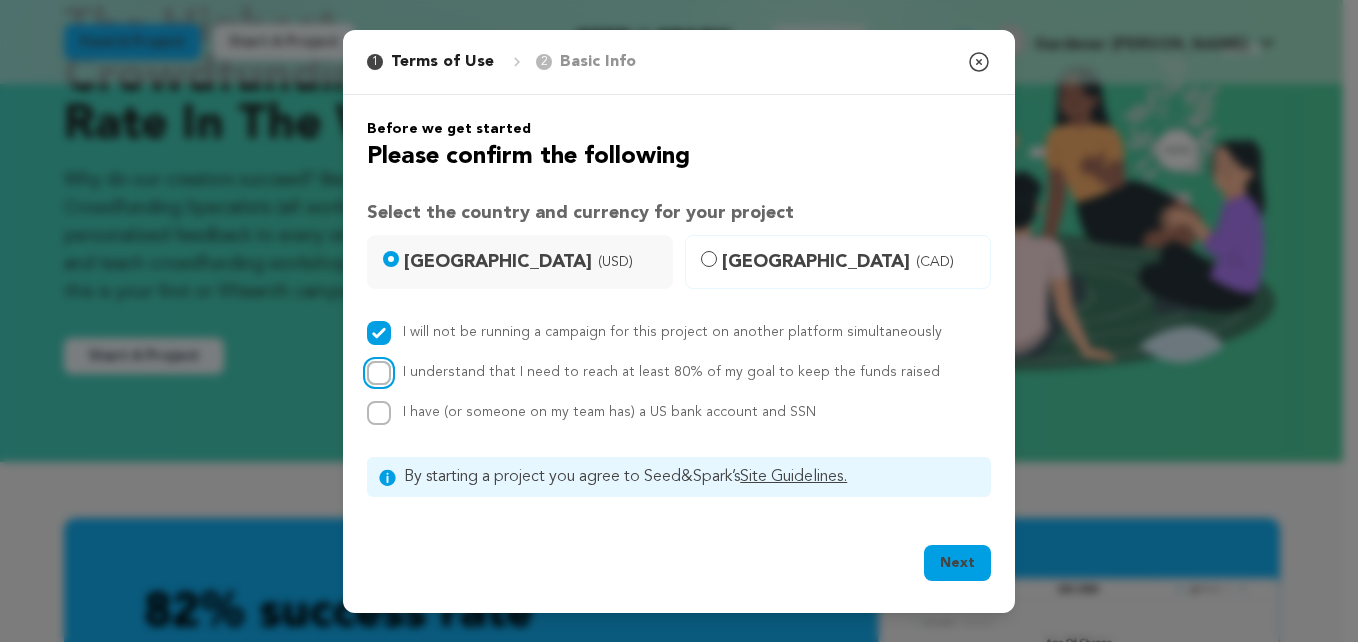 checkbox on "true" 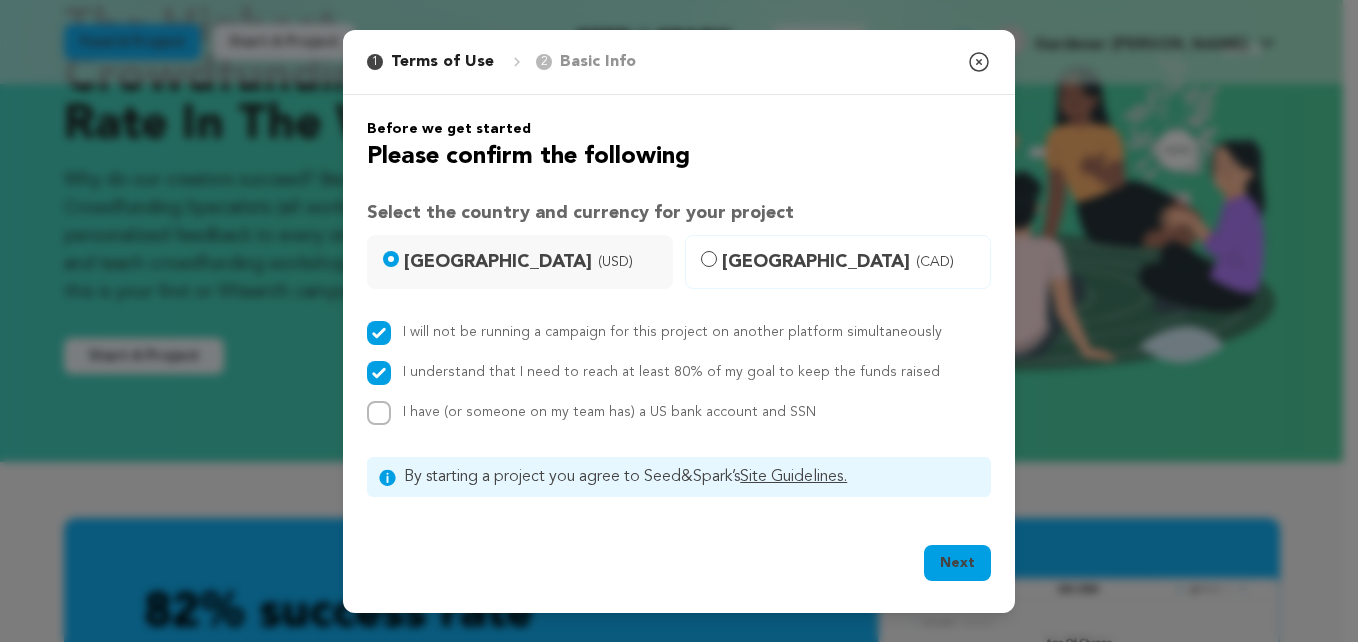 click on "I have (or someone on my team has) a US bank account and SSN" at bounding box center (609, 412) 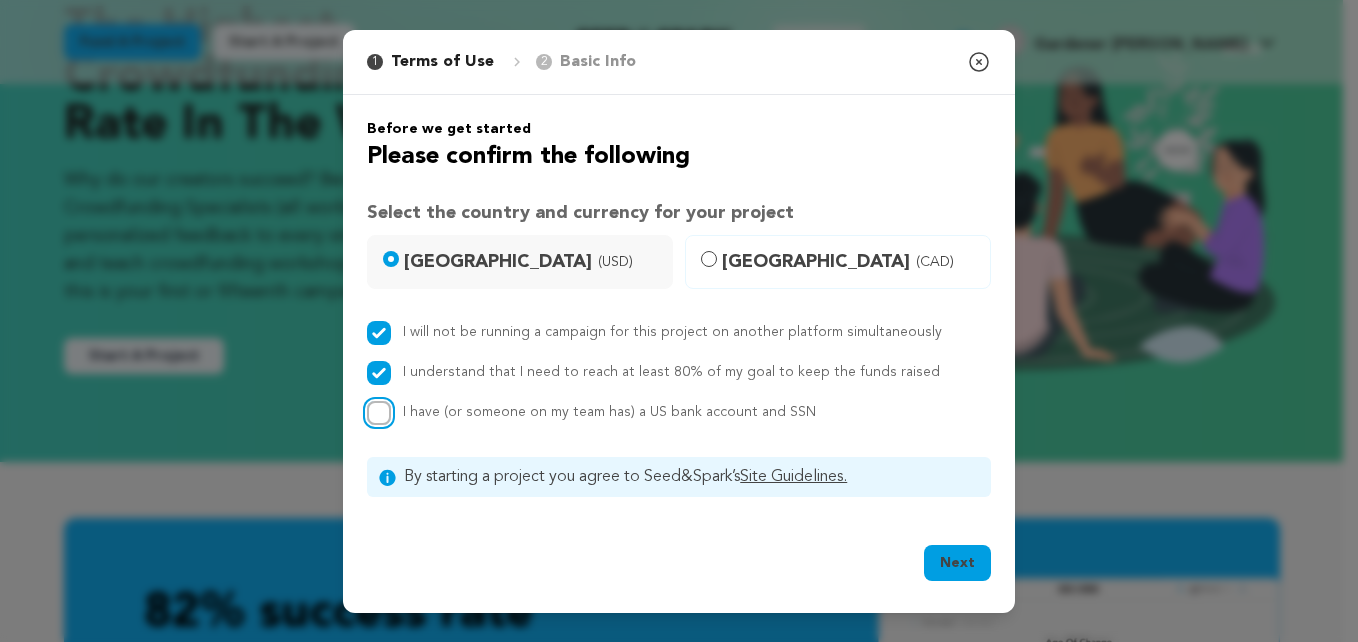 click on "I have (or someone on my team has) a US bank account and SSN" at bounding box center [379, 413] 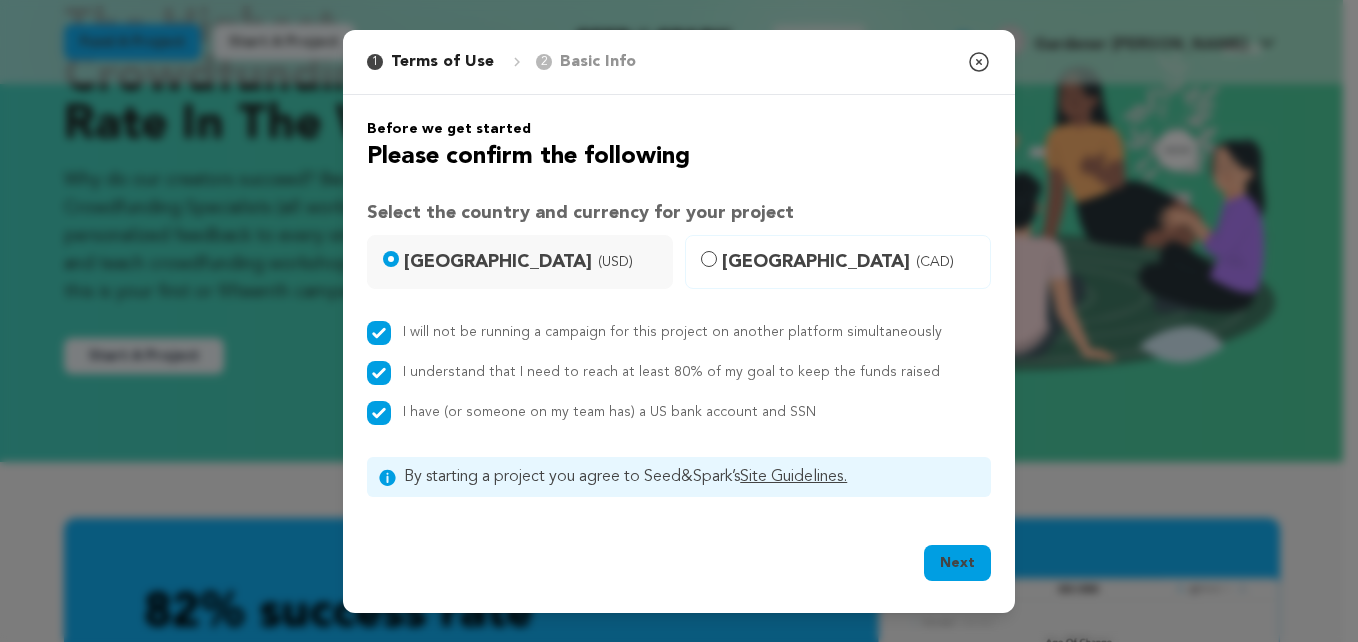 click on "Next" at bounding box center [957, 563] 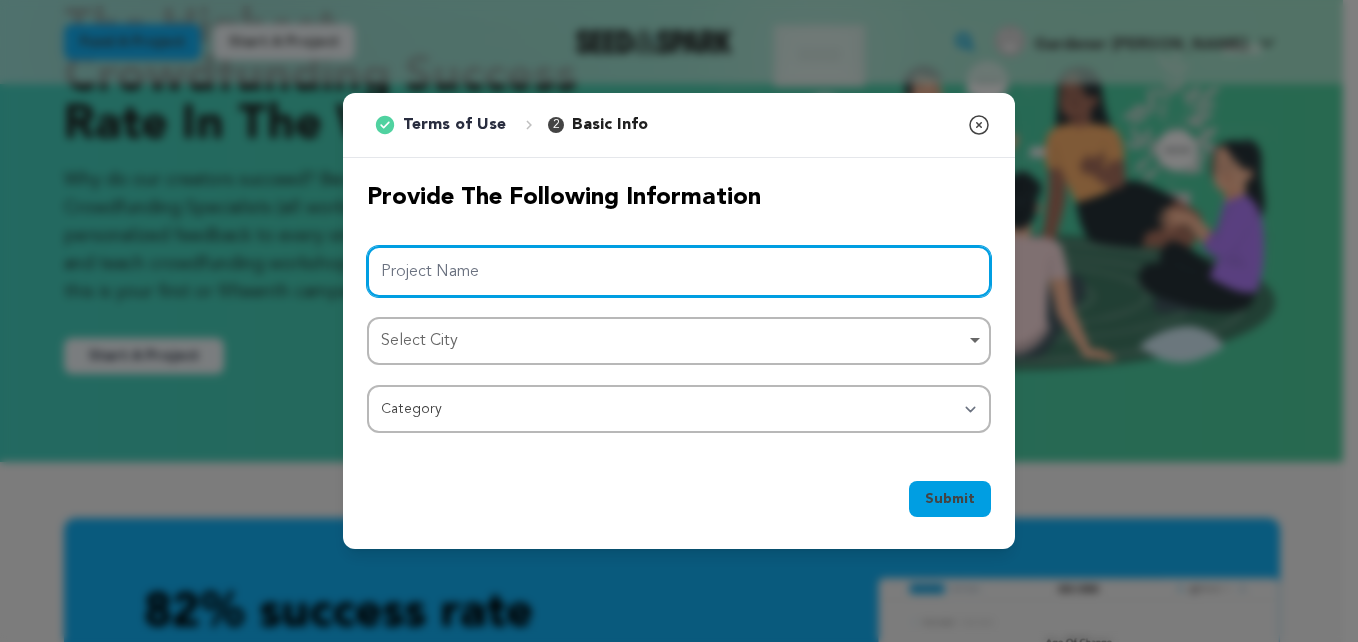 click on "Project Name" at bounding box center [679, 271] 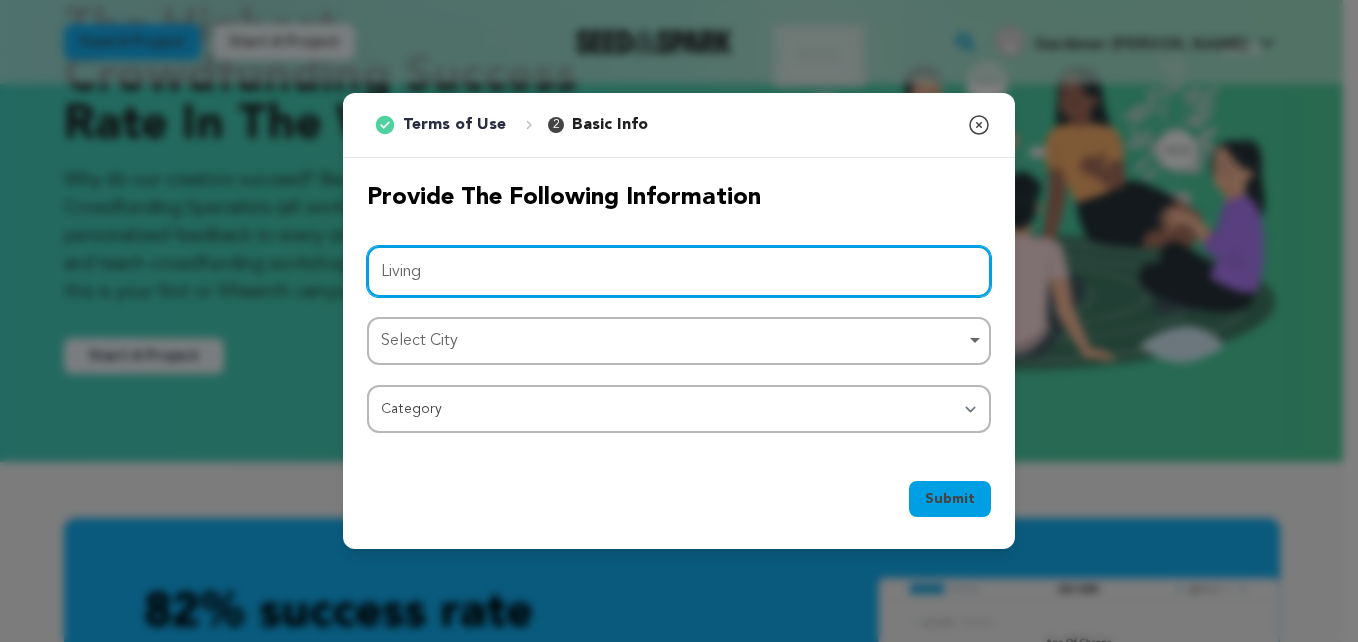 click on "Select City Remove item" at bounding box center (673, 341) 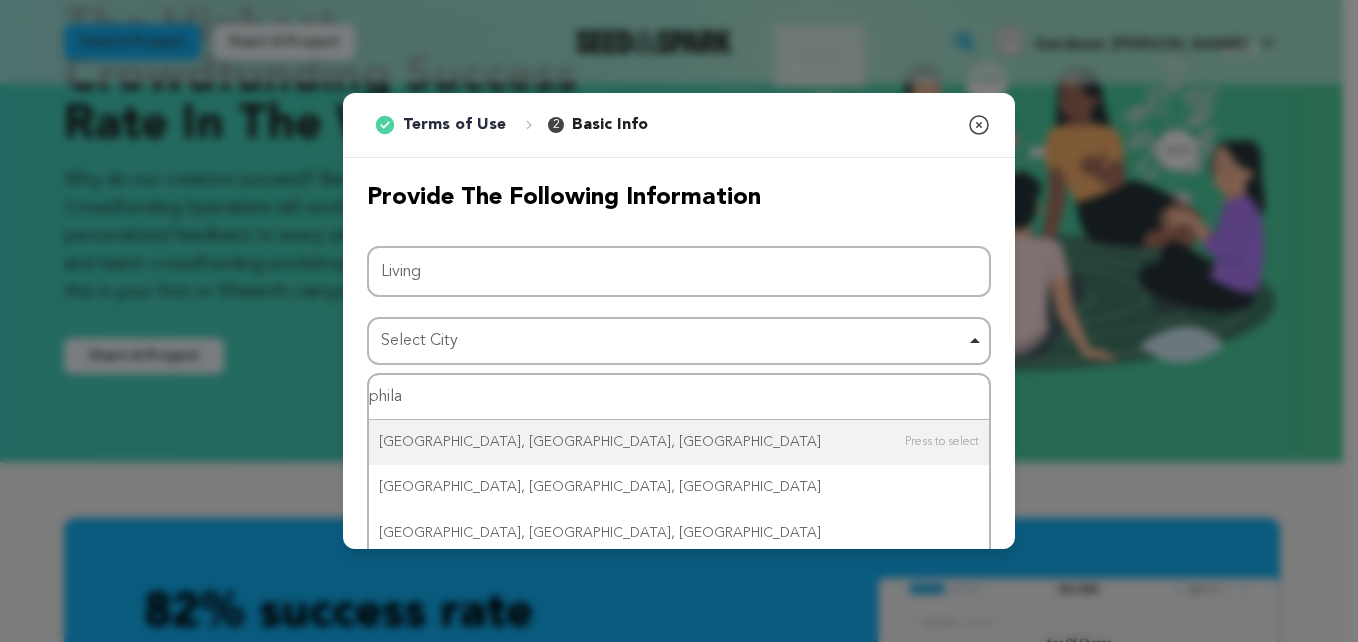 type on "philad" 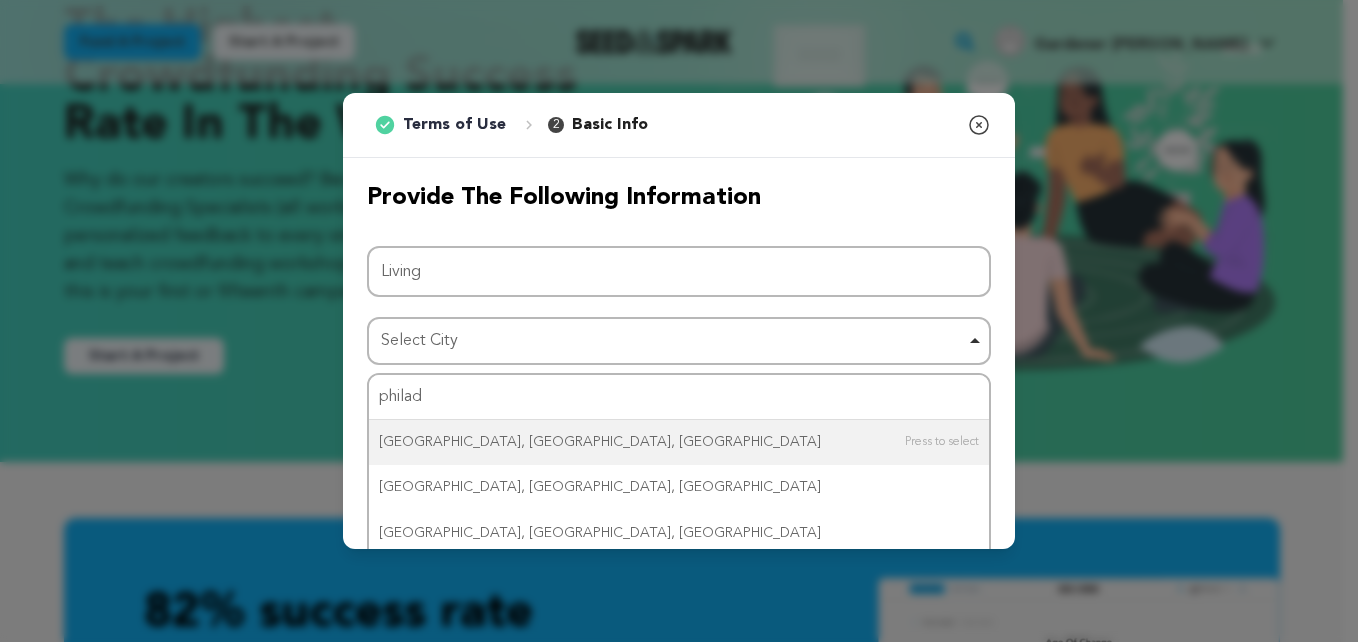 type 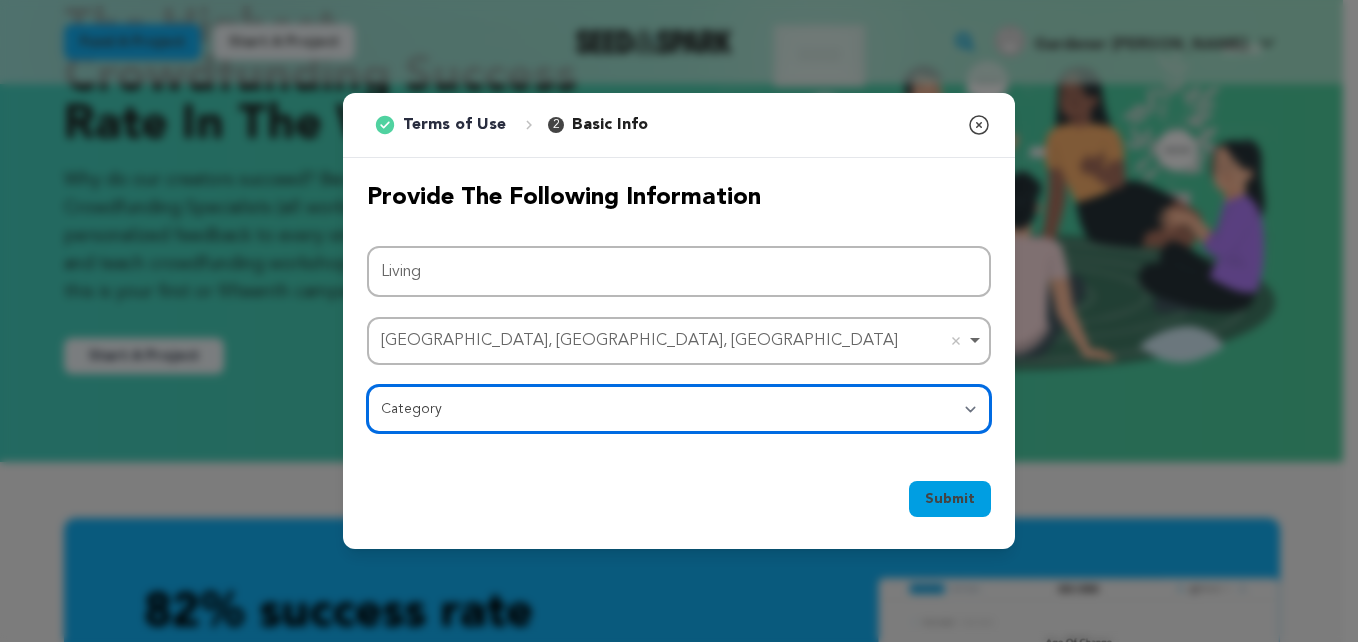 click on "Category
Film Feature
Film Short
Series
Film Festival
Company
Music Video
VR Experience
Comics
Artist Residency
Art & Photography
Collective
Dance
Games
Music
Radio & Podcasts
Orgs & Companies
Writing & Publishing
Venue & Spaces
Theatre" at bounding box center (679, 409) 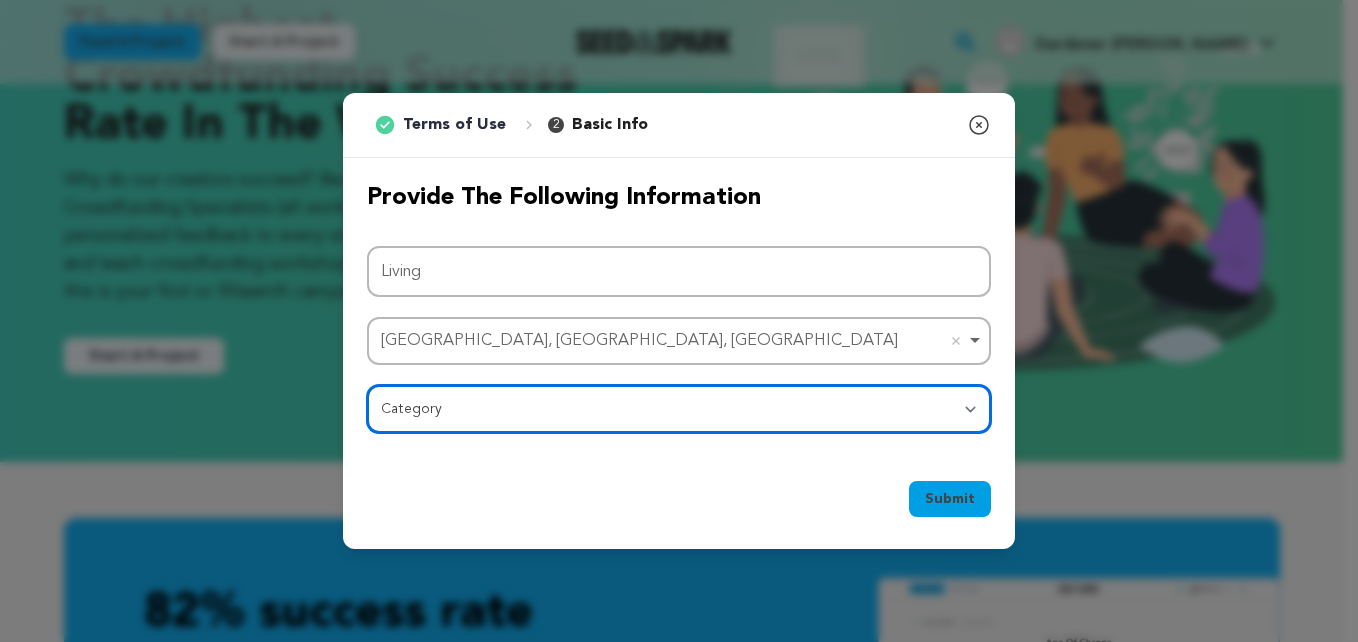 select on "383" 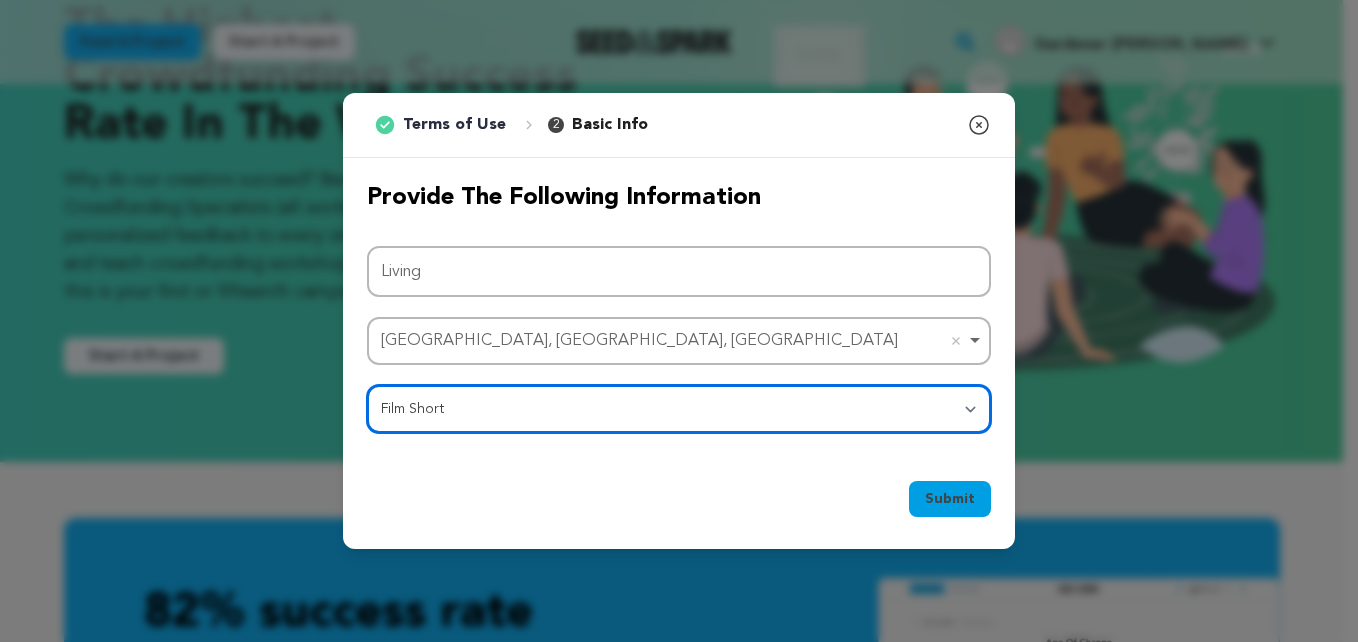 click on "Category
Film Feature
Film Short
Series
Film Festival
Company
Music Video
VR Experience
Comics
Artist Residency
Art & Photography
Collective
Dance
Games
Music
Radio & Podcasts
Orgs & Companies
Writing & Publishing
Venue & Spaces
Theatre" at bounding box center [679, 409] 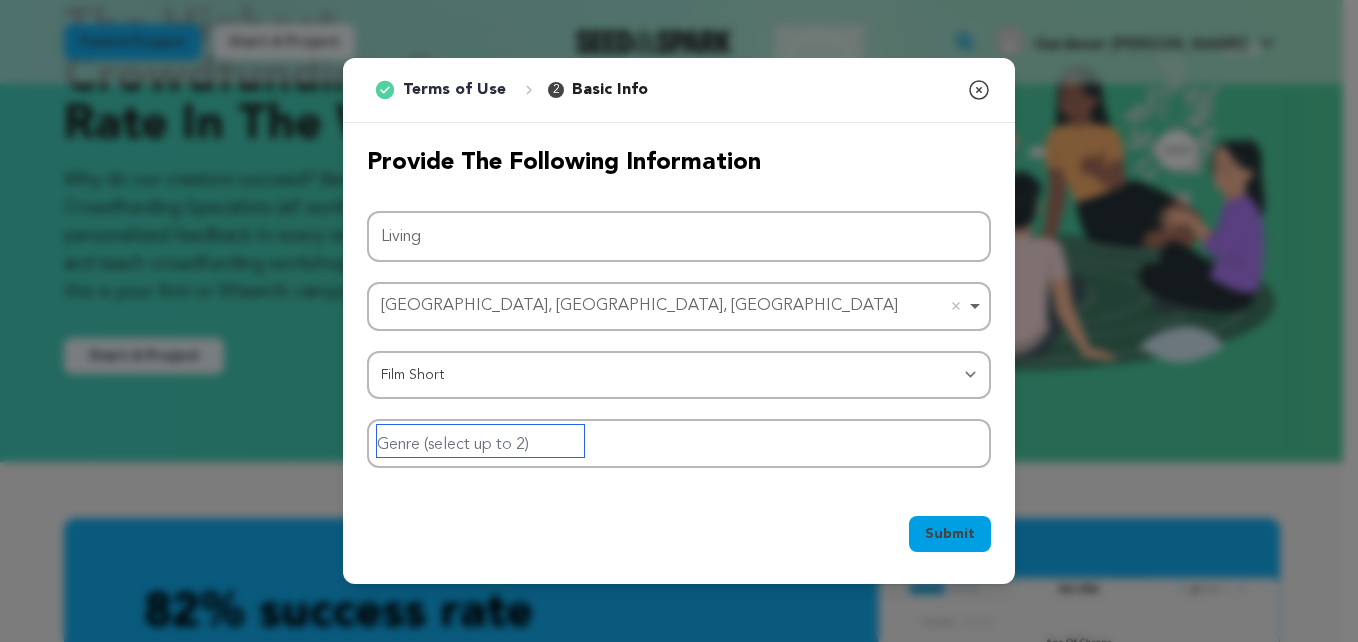 click at bounding box center [480, 441] 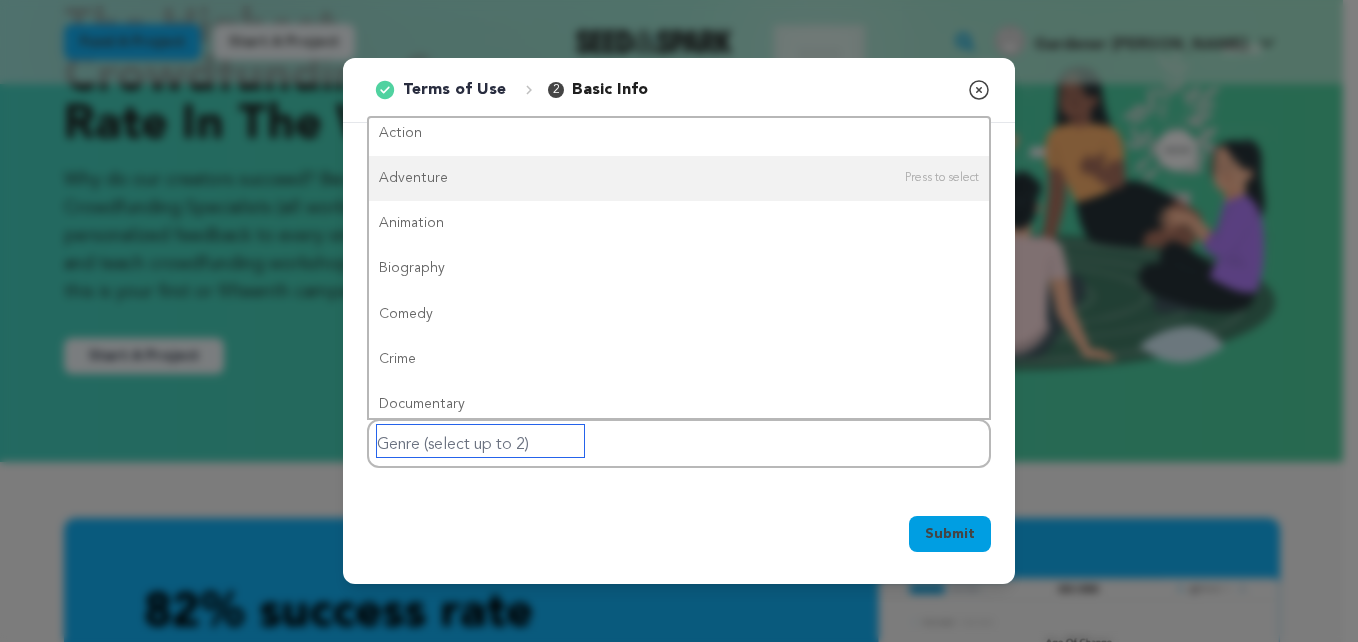 scroll, scrollTop: 0, scrollLeft: 0, axis: both 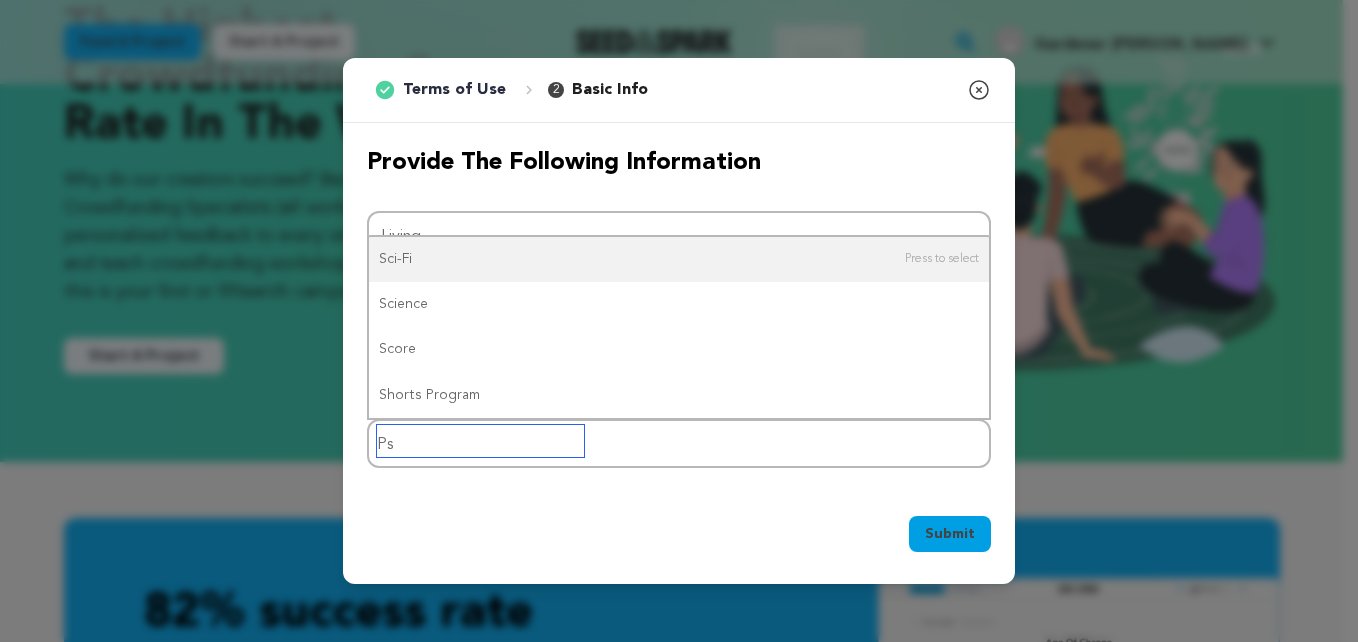 type on "P" 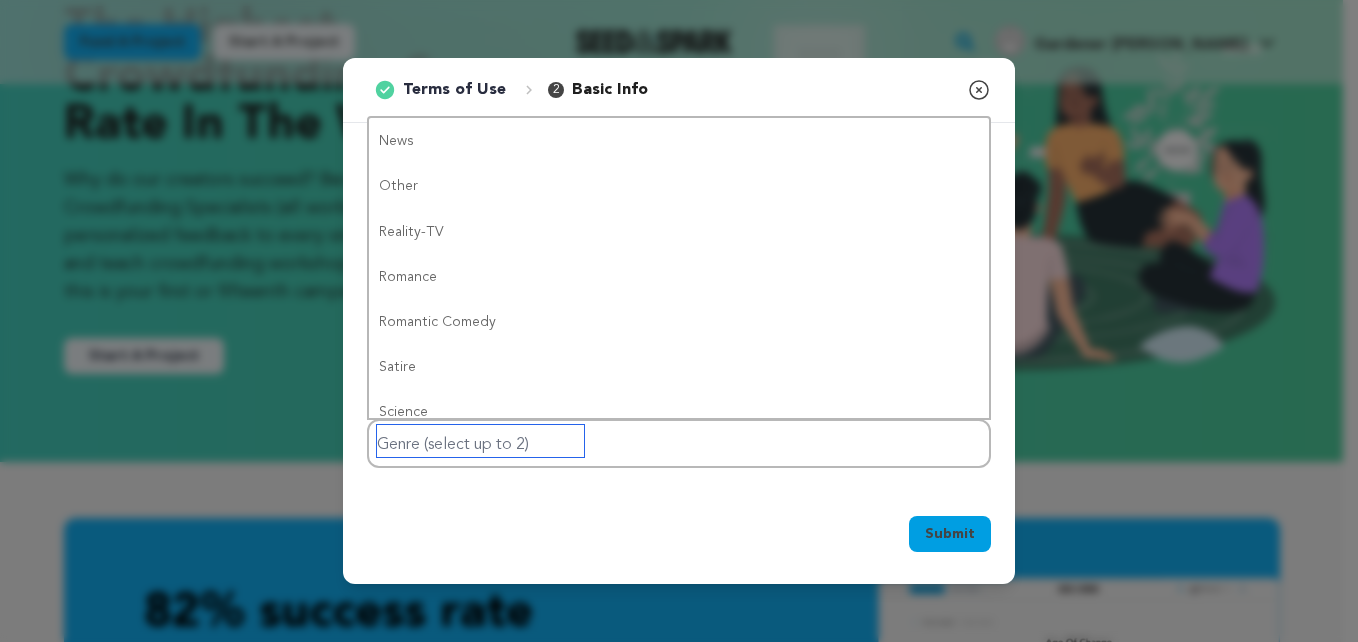 scroll, scrollTop: 1098, scrollLeft: 0, axis: vertical 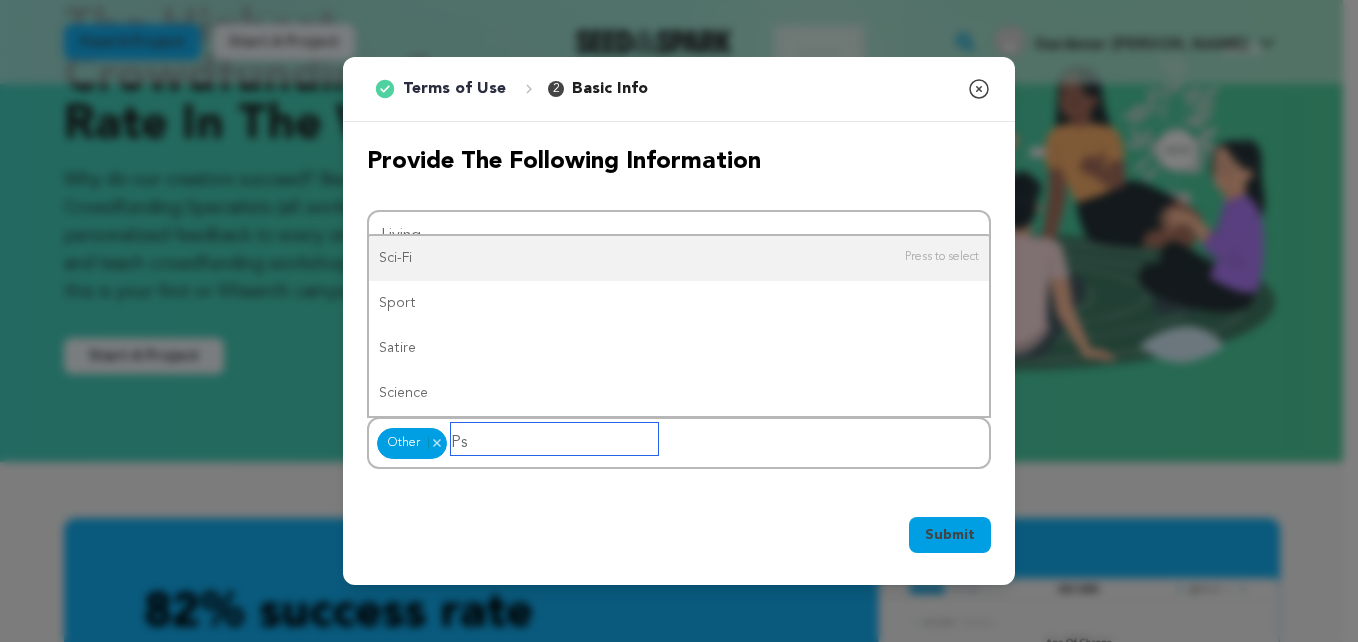 type on "P" 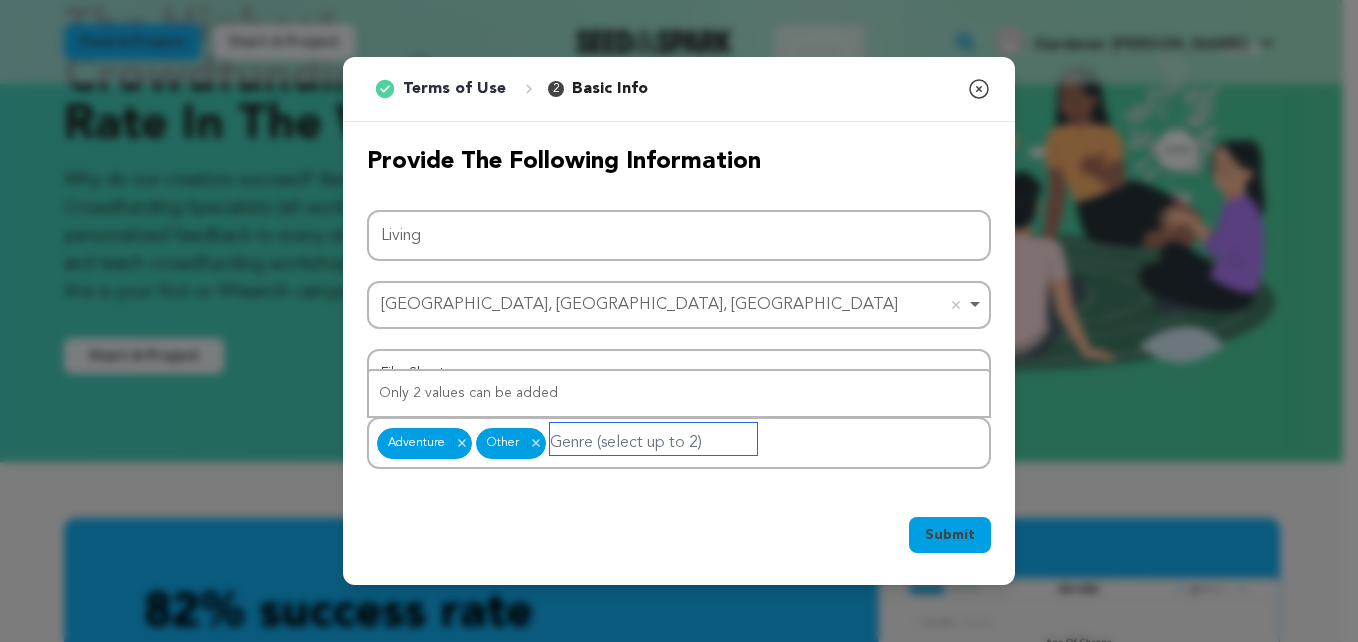 drag, startPoint x: 973, startPoint y: 162, endPoint x: 878, endPoint y: 321, distance: 185.2188 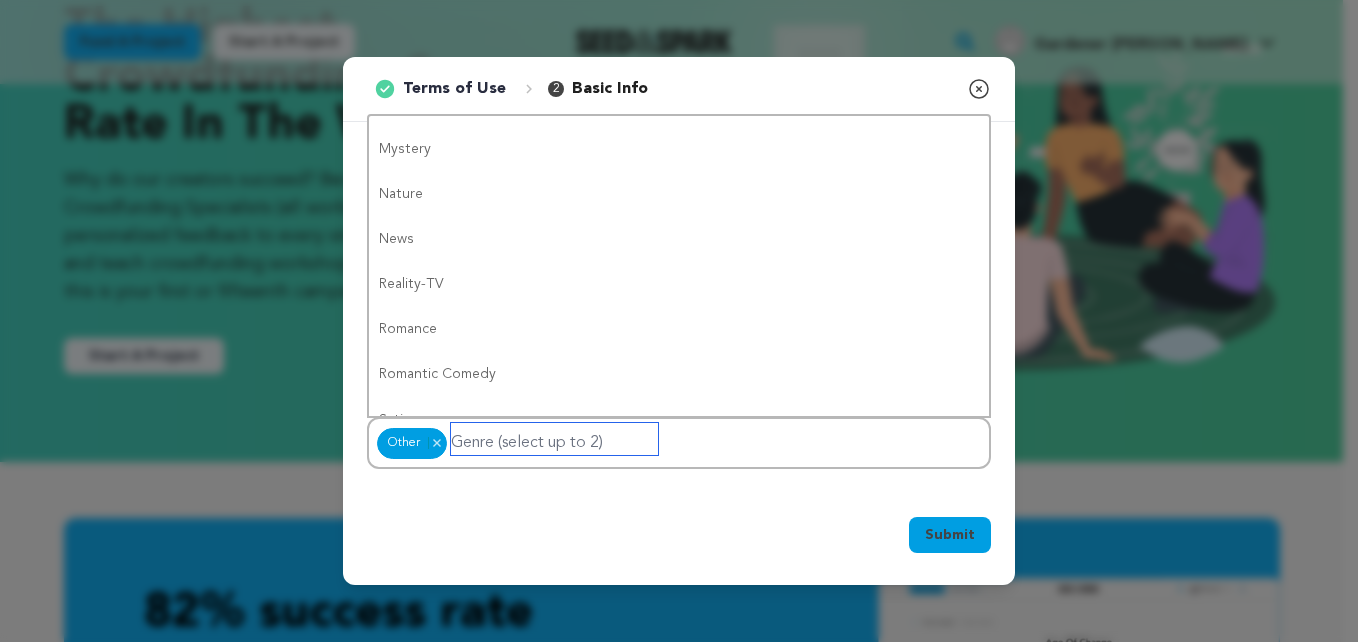 scroll, scrollTop: 1013, scrollLeft: 0, axis: vertical 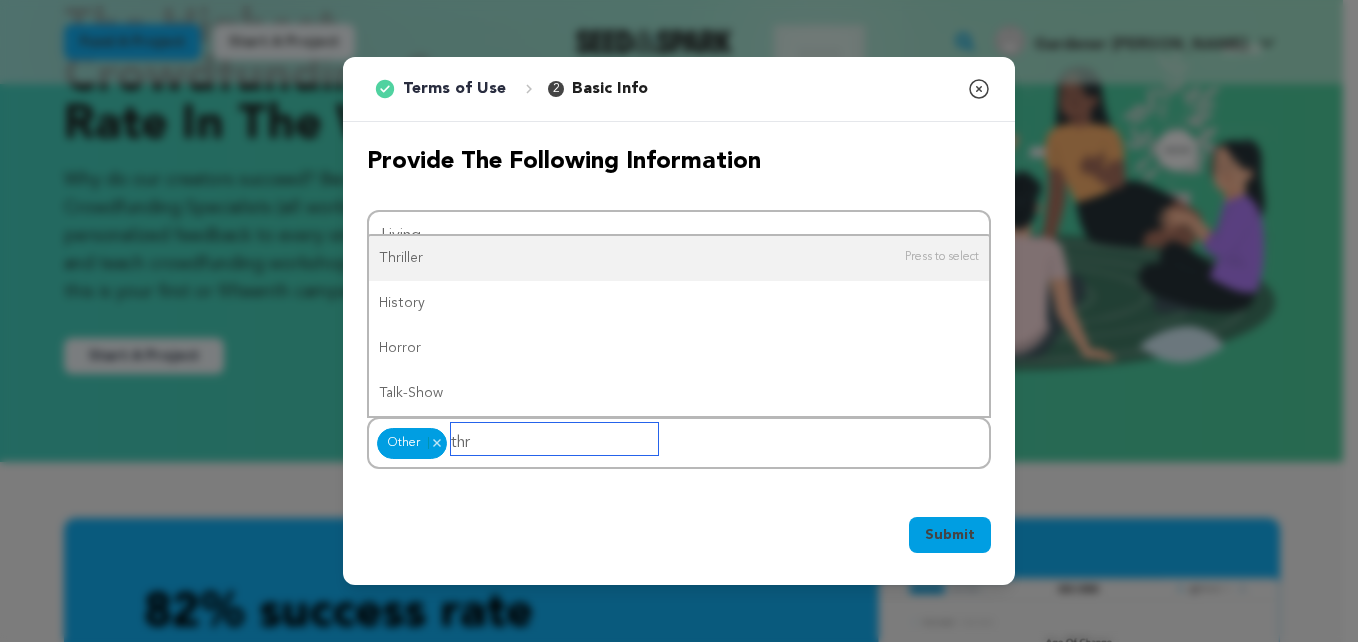 type on "thri" 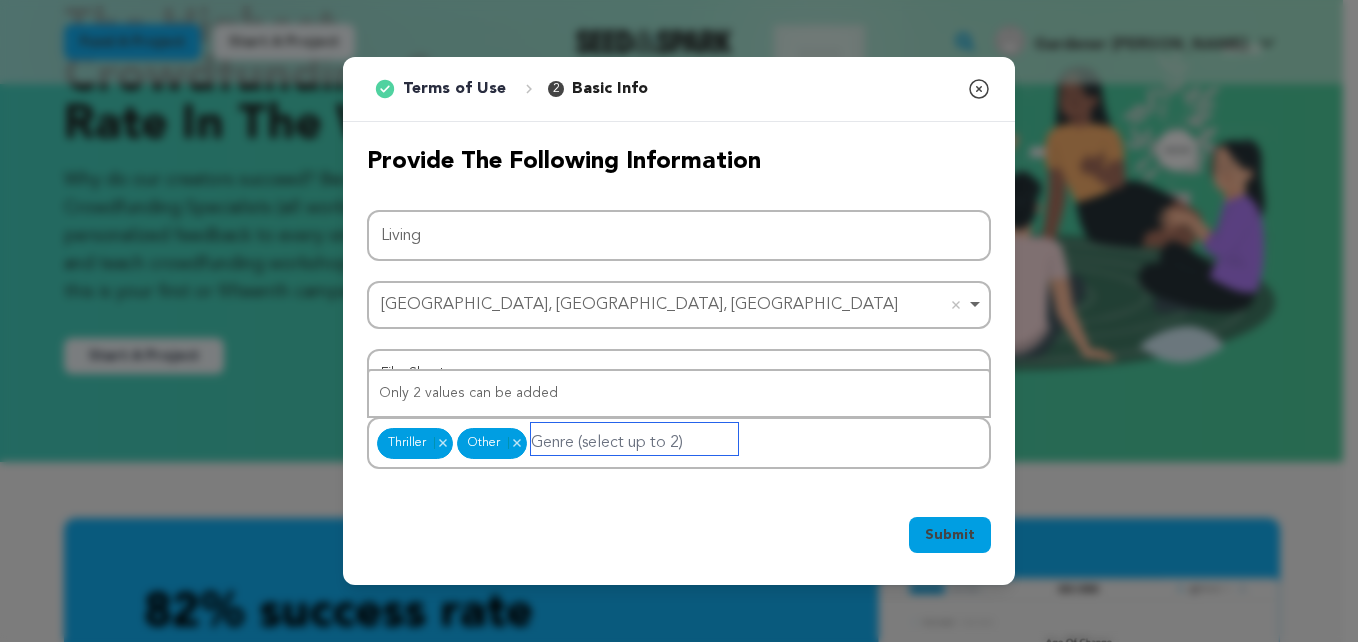 click at bounding box center [634, 439] 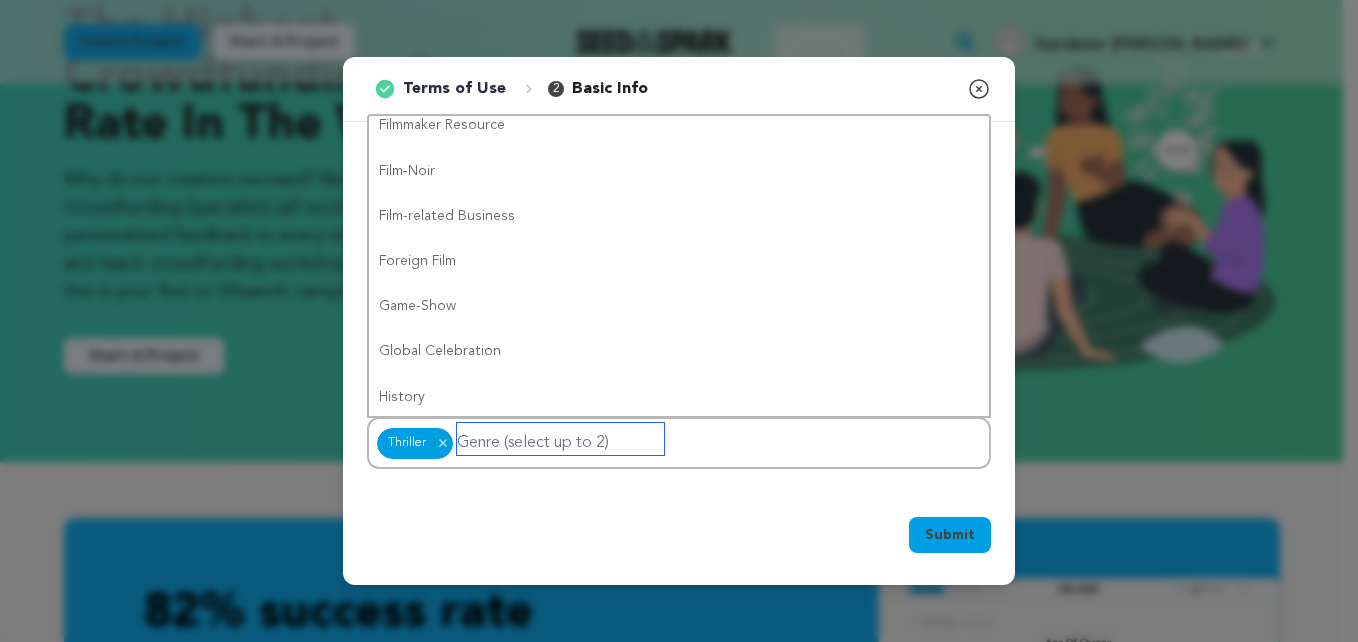 scroll, scrollTop: 634, scrollLeft: 0, axis: vertical 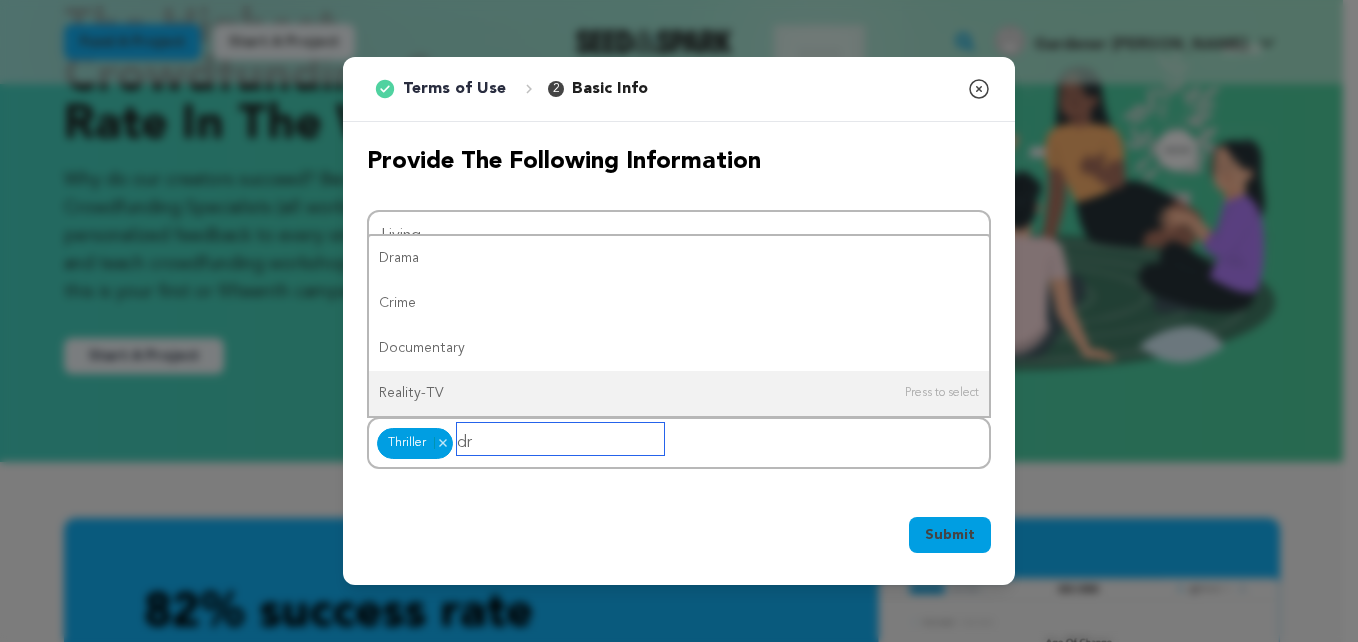 type on "dra" 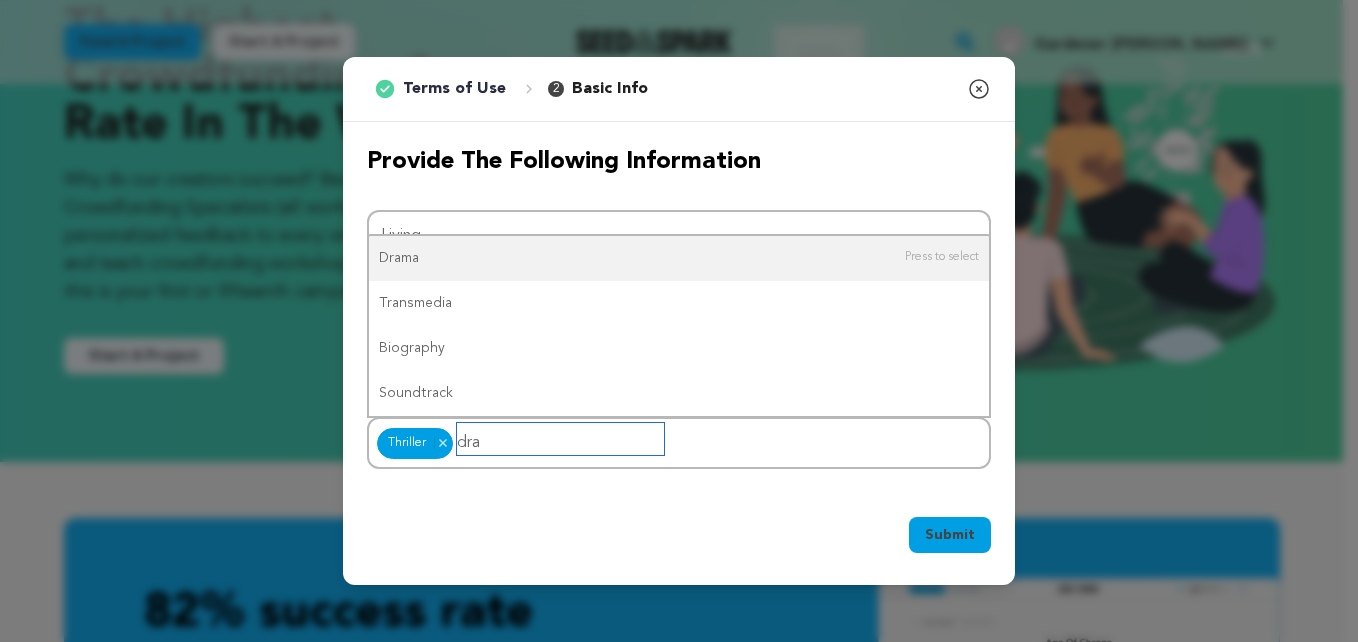 type 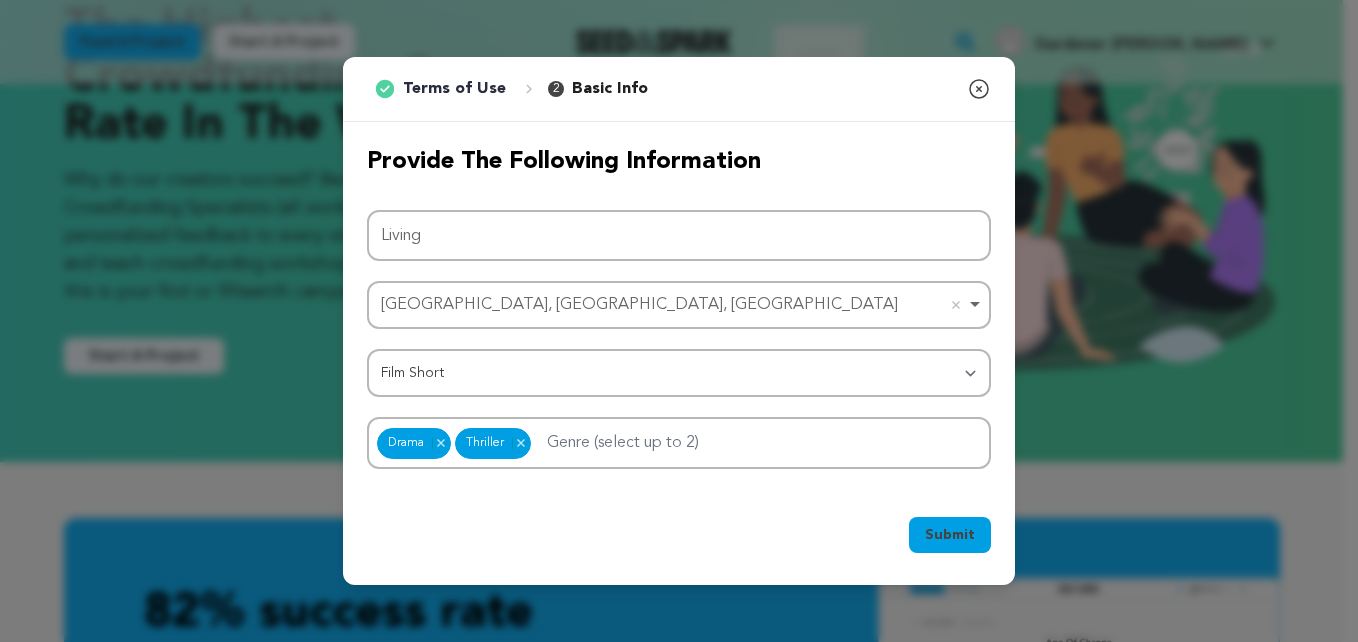 click on "Submit" at bounding box center [950, 535] 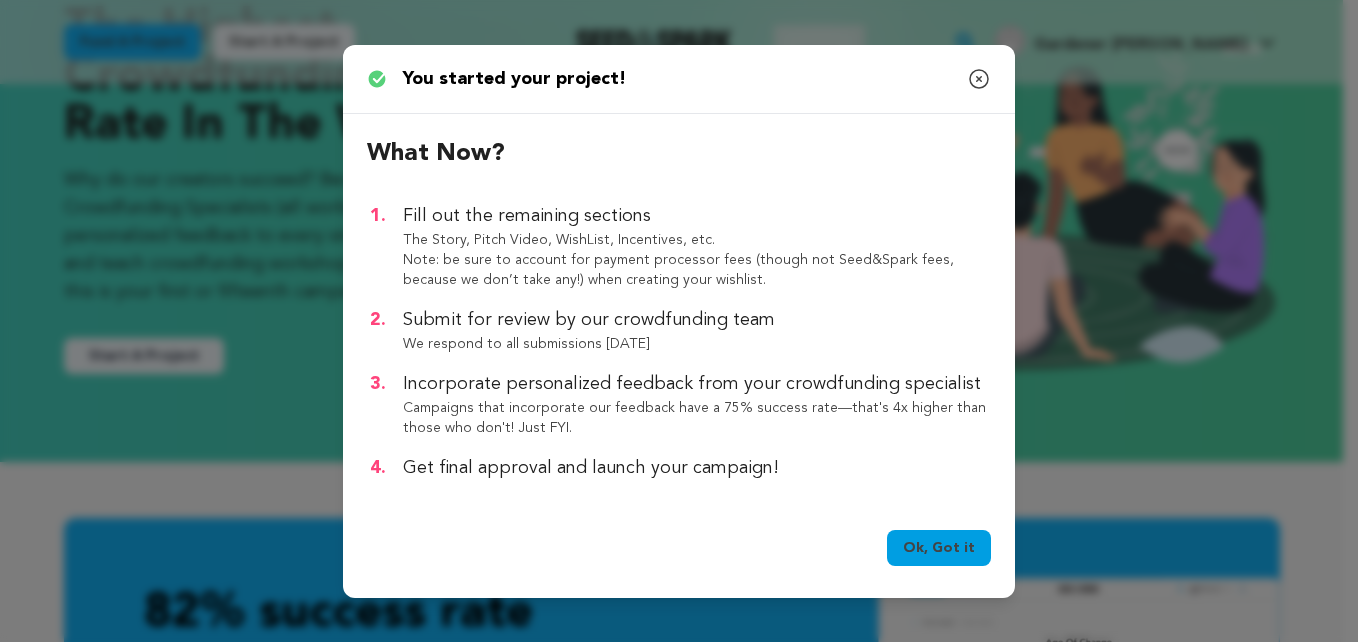 click on "Ok, Got it" at bounding box center (939, 548) 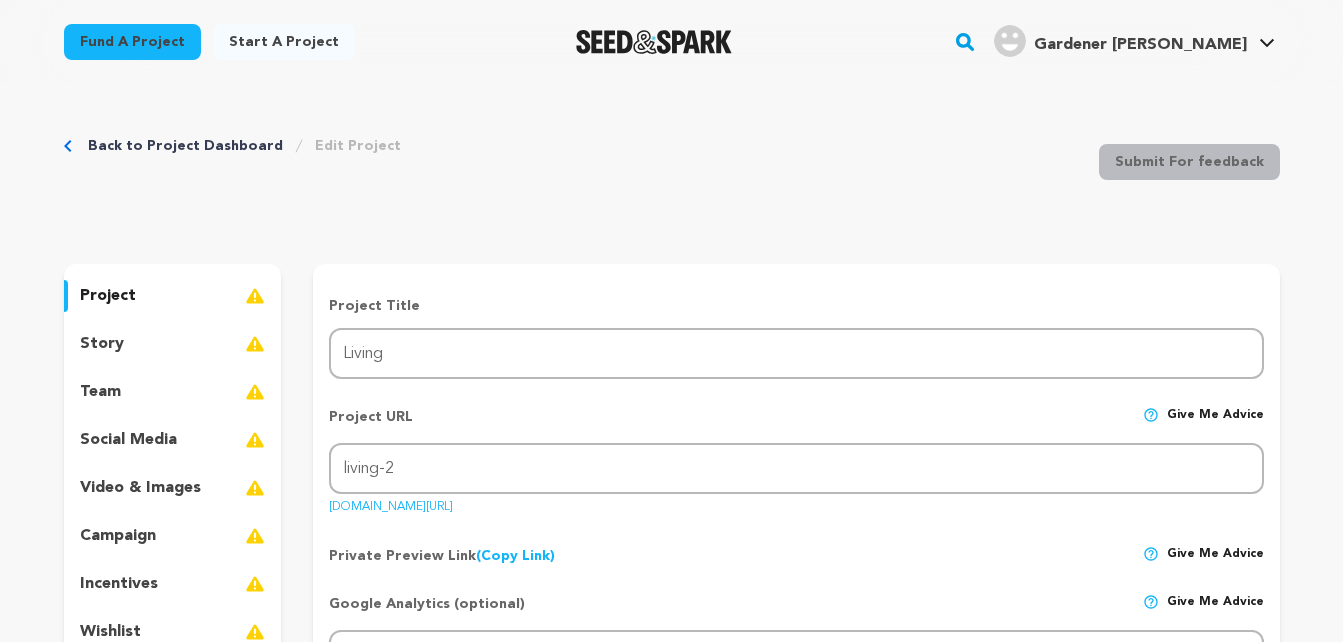 scroll, scrollTop: 0, scrollLeft: 0, axis: both 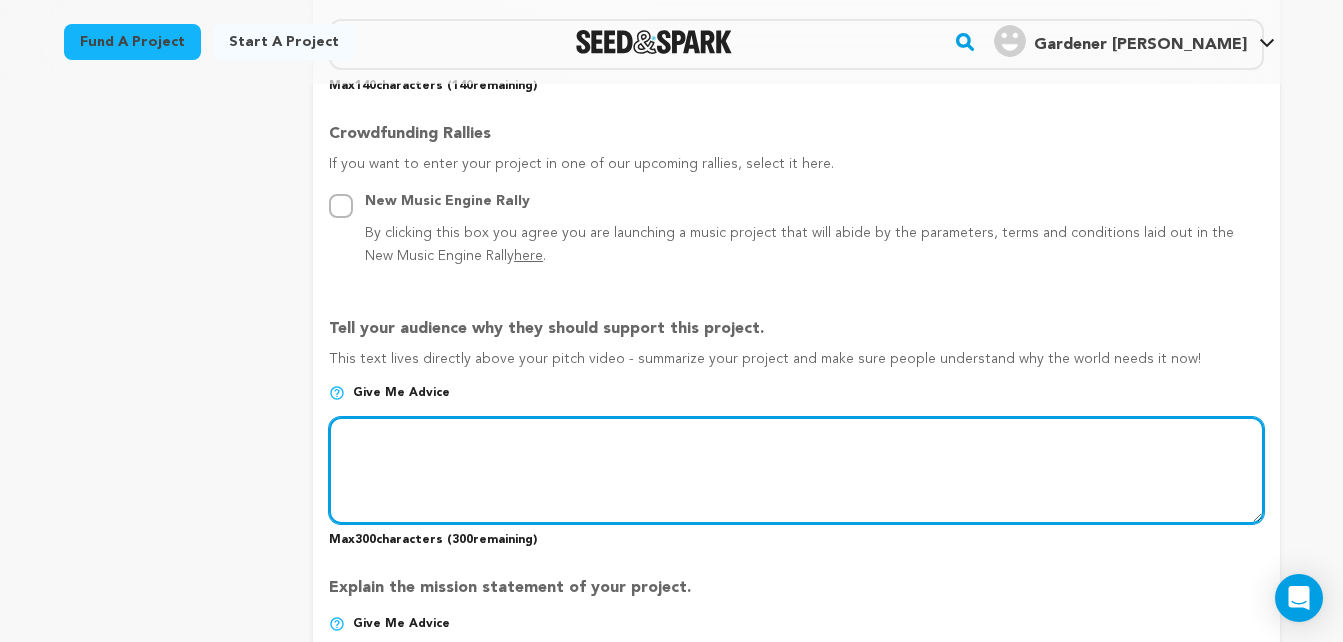 click at bounding box center (796, 470) 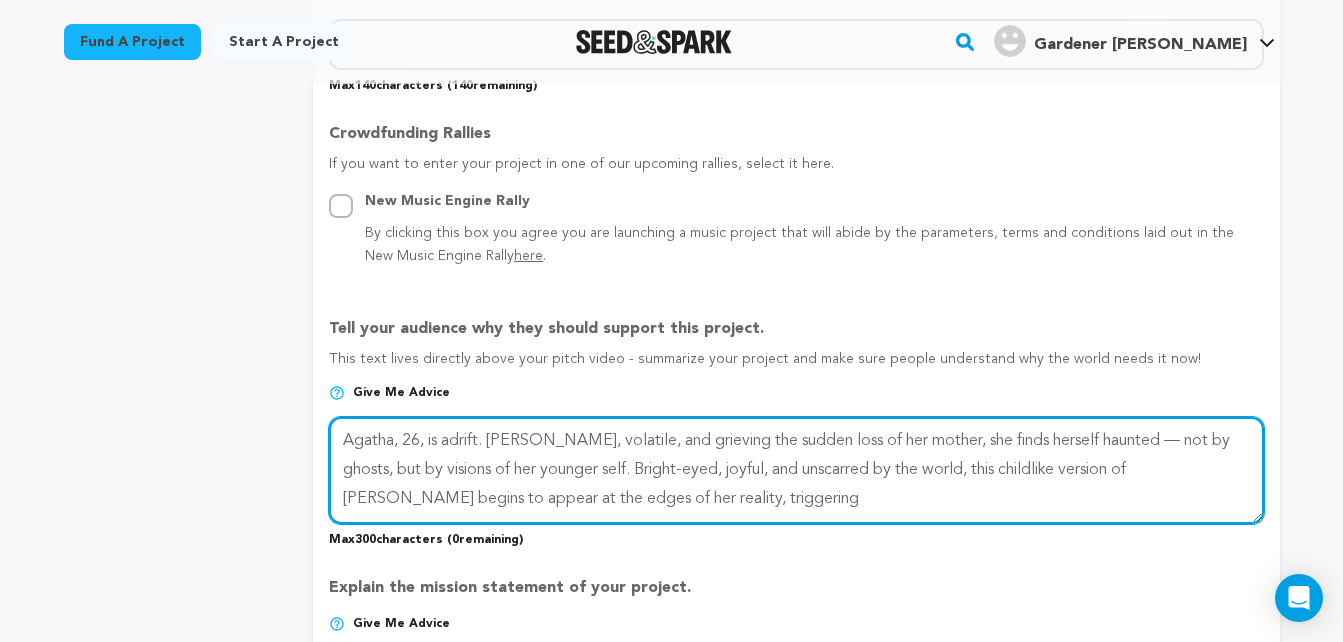 click at bounding box center [796, 470] 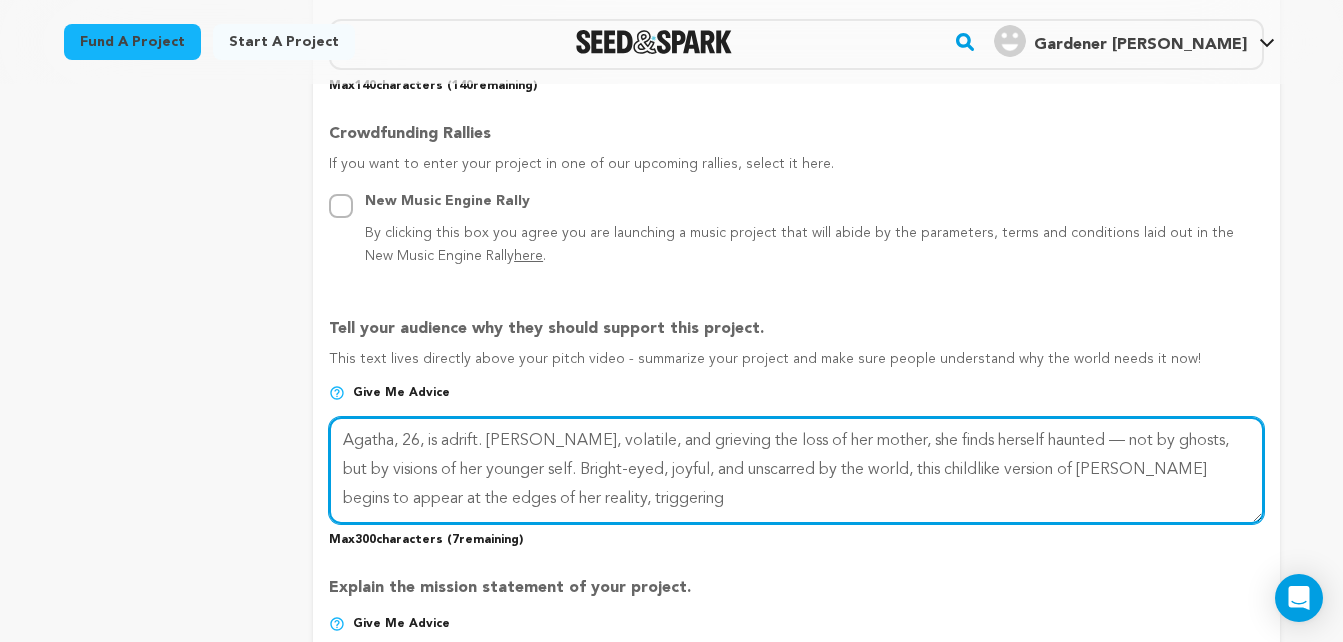 click at bounding box center (796, 470) 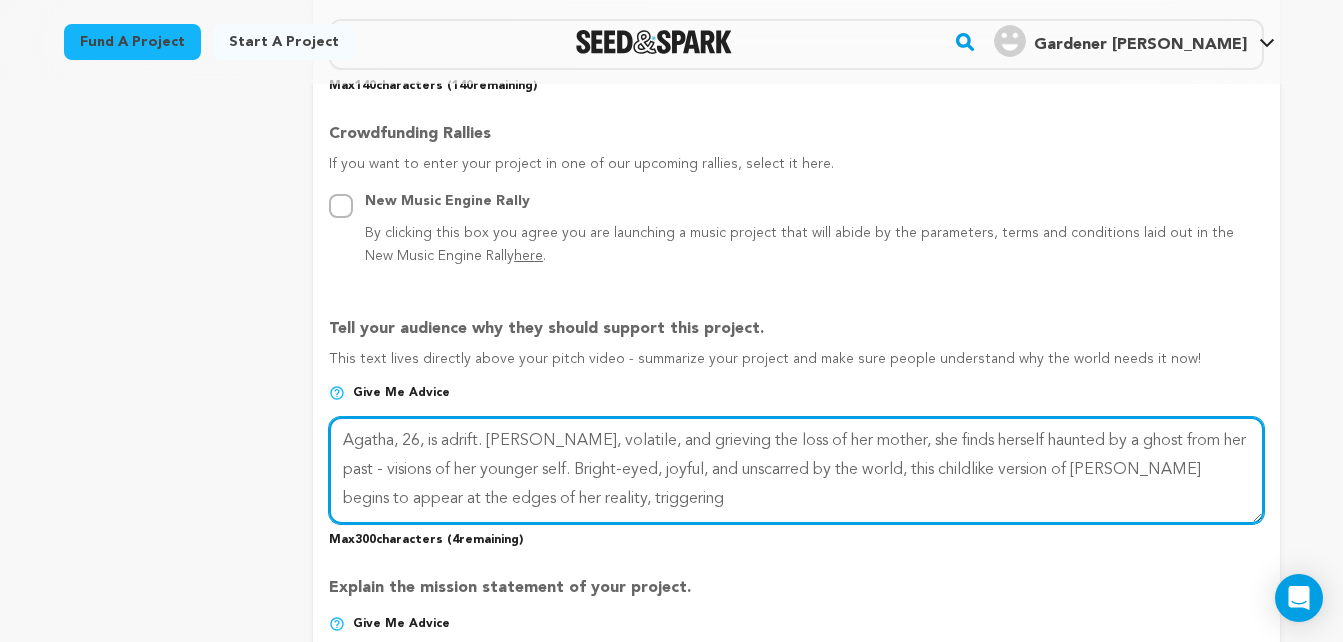 drag, startPoint x: 1175, startPoint y: 475, endPoint x: 350, endPoint y: 457, distance: 825.19635 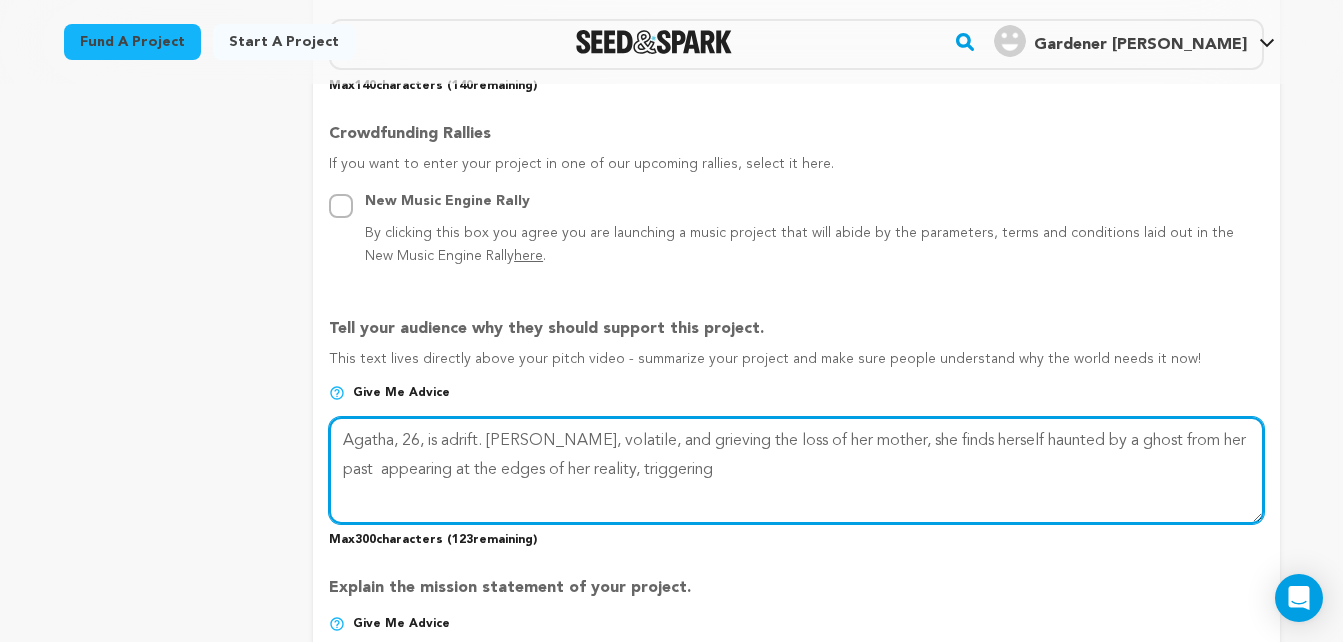 click at bounding box center [796, 470] 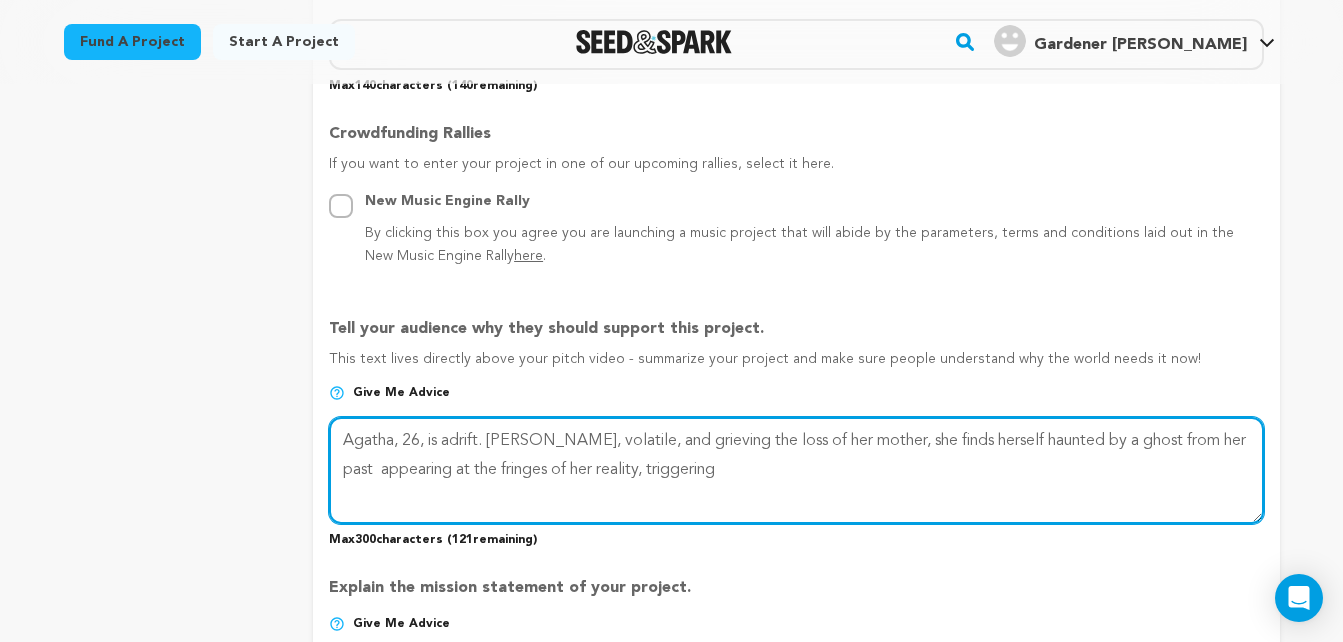 drag, startPoint x: 696, startPoint y: 477, endPoint x: 607, endPoint y: 478, distance: 89.005615 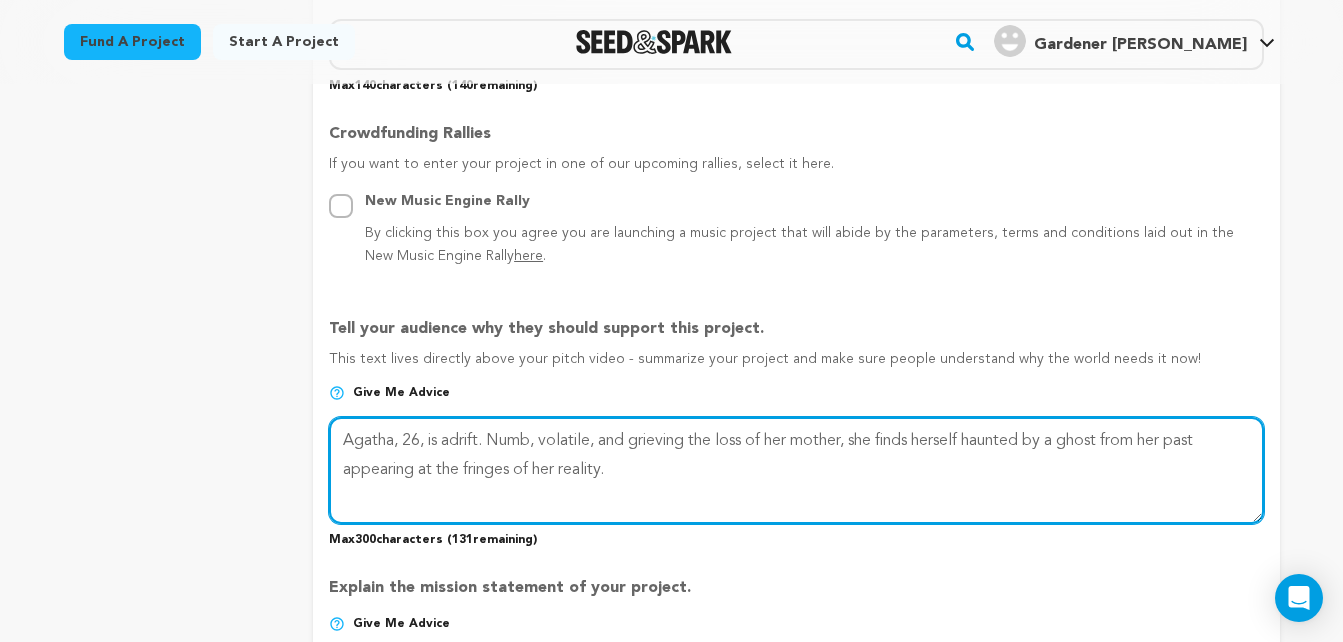 click at bounding box center (796, 470) 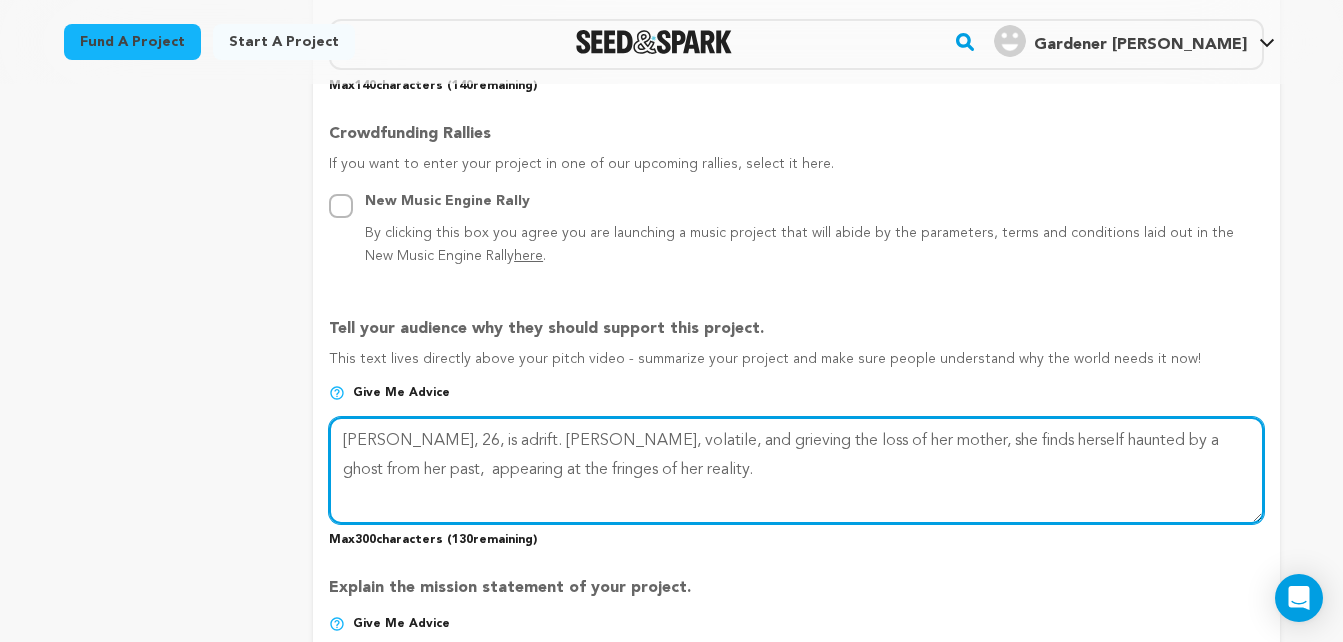 click at bounding box center (796, 470) 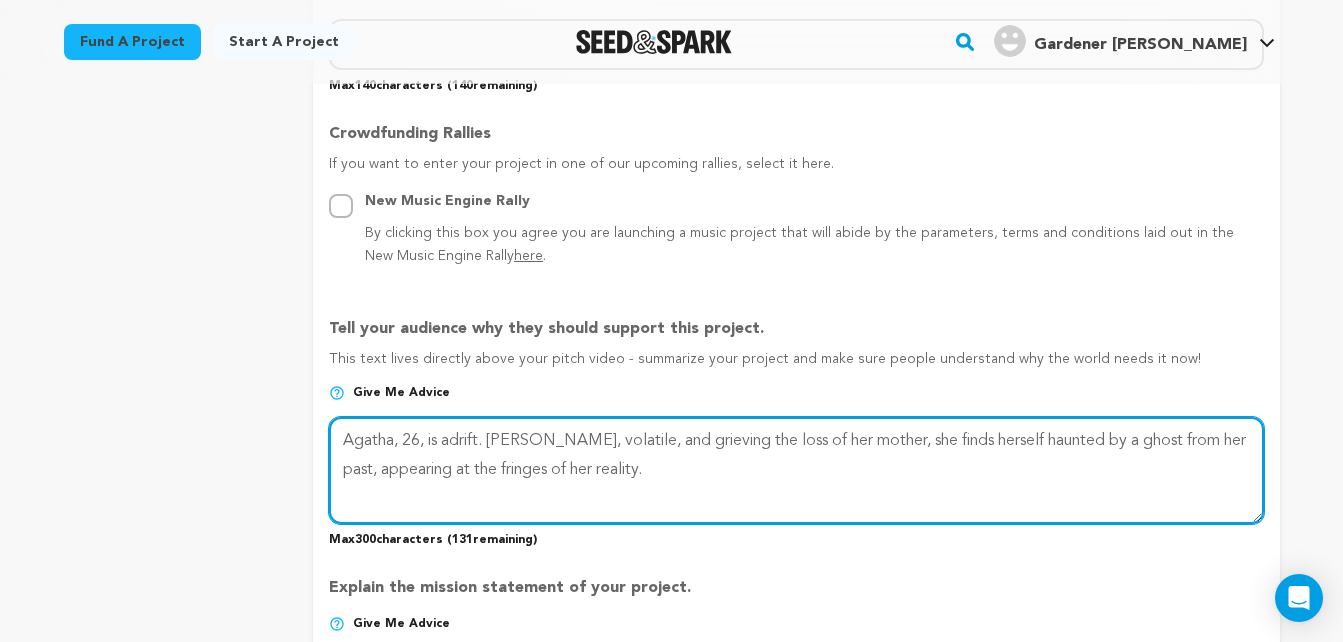click at bounding box center (796, 470) 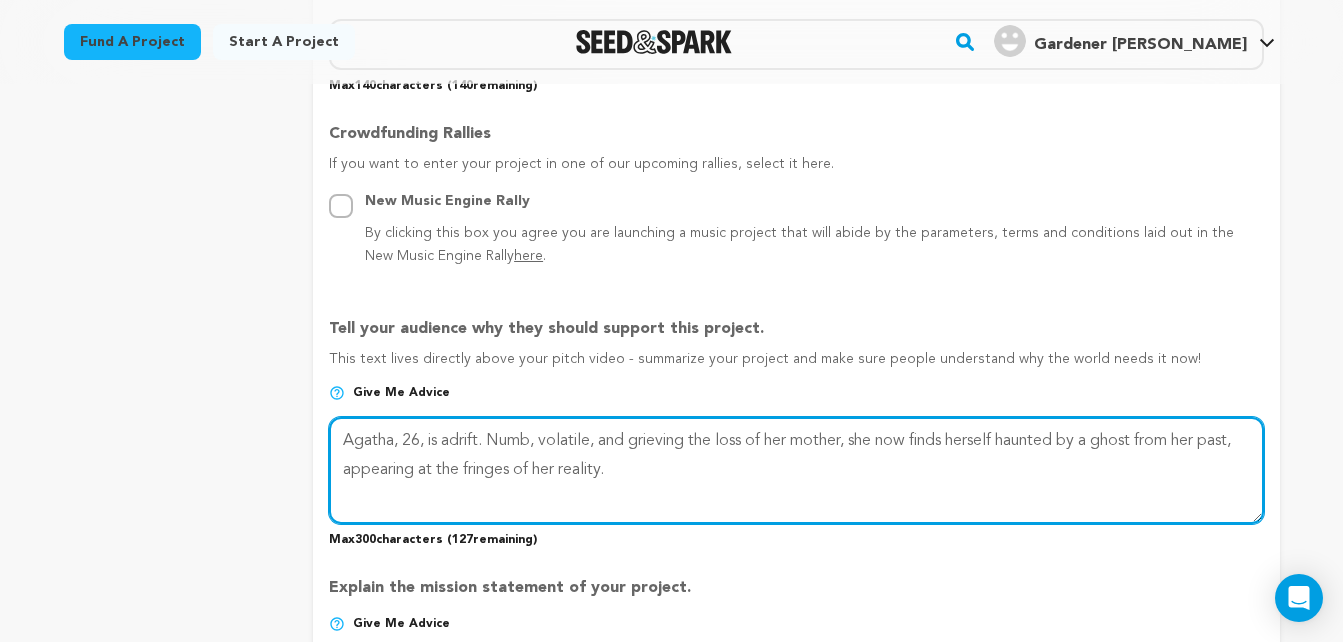 click at bounding box center [796, 470] 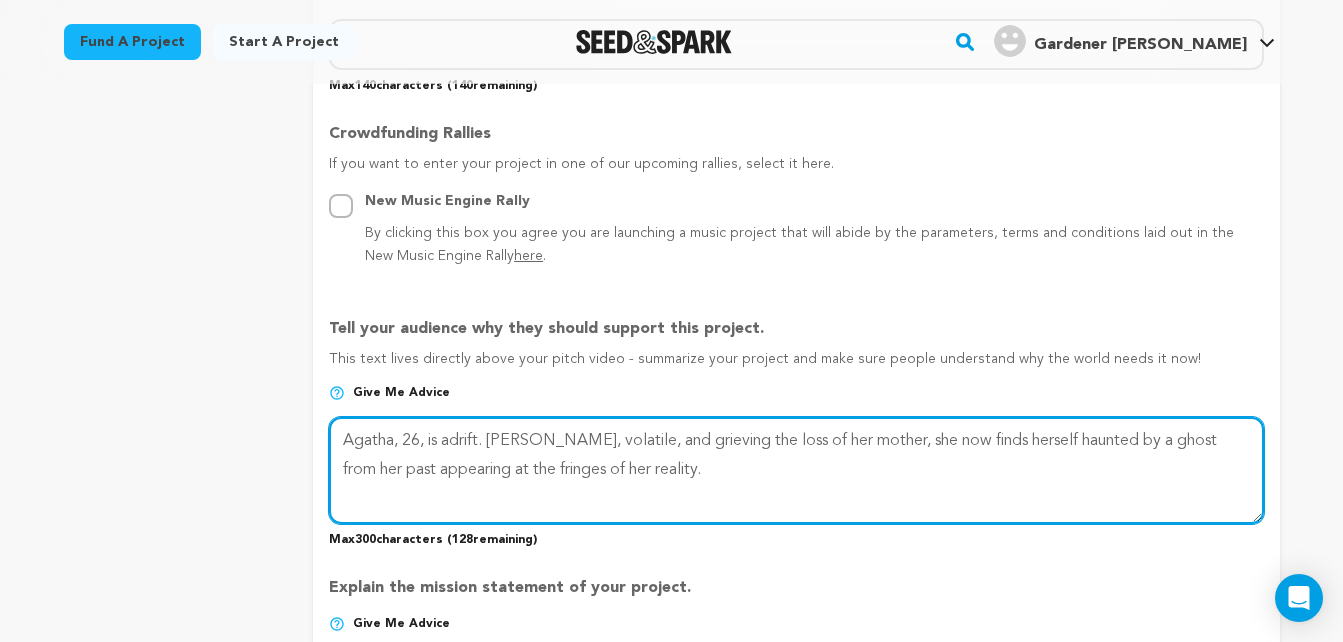 click at bounding box center (796, 470) 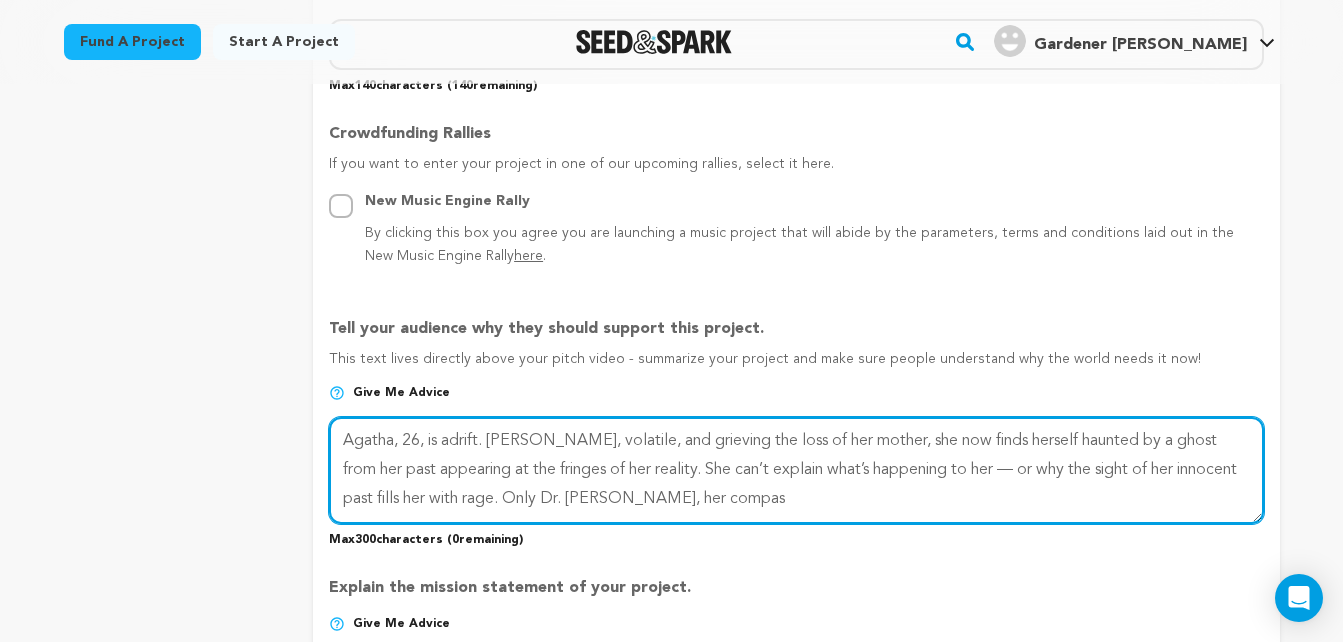 click at bounding box center (796, 470) 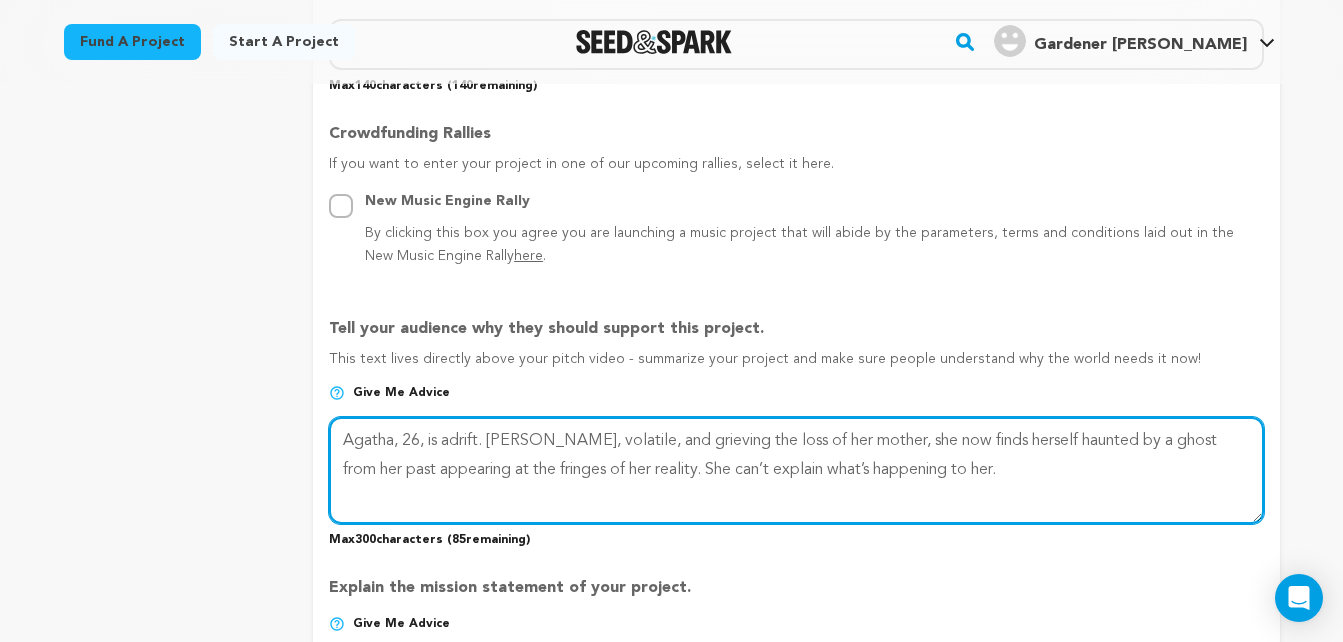 paste on "Only Dr. [PERSON_NAME], her compassionate but firm therapist, begins to peel back the layers" 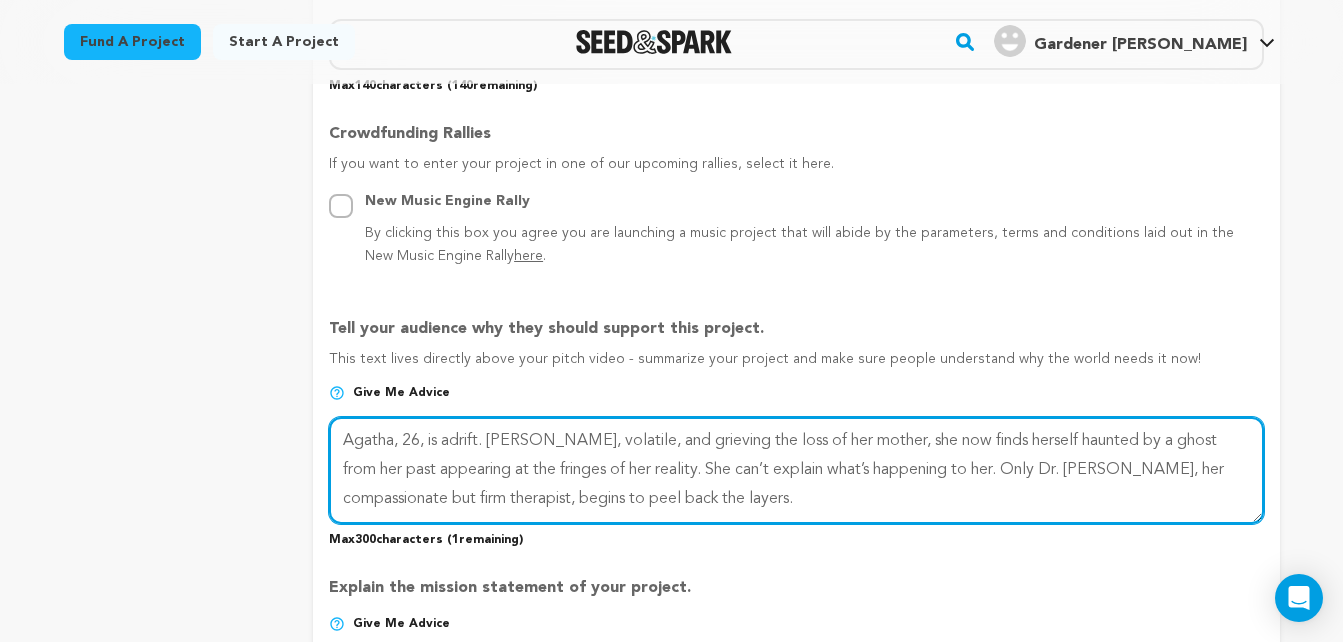click at bounding box center (796, 470) 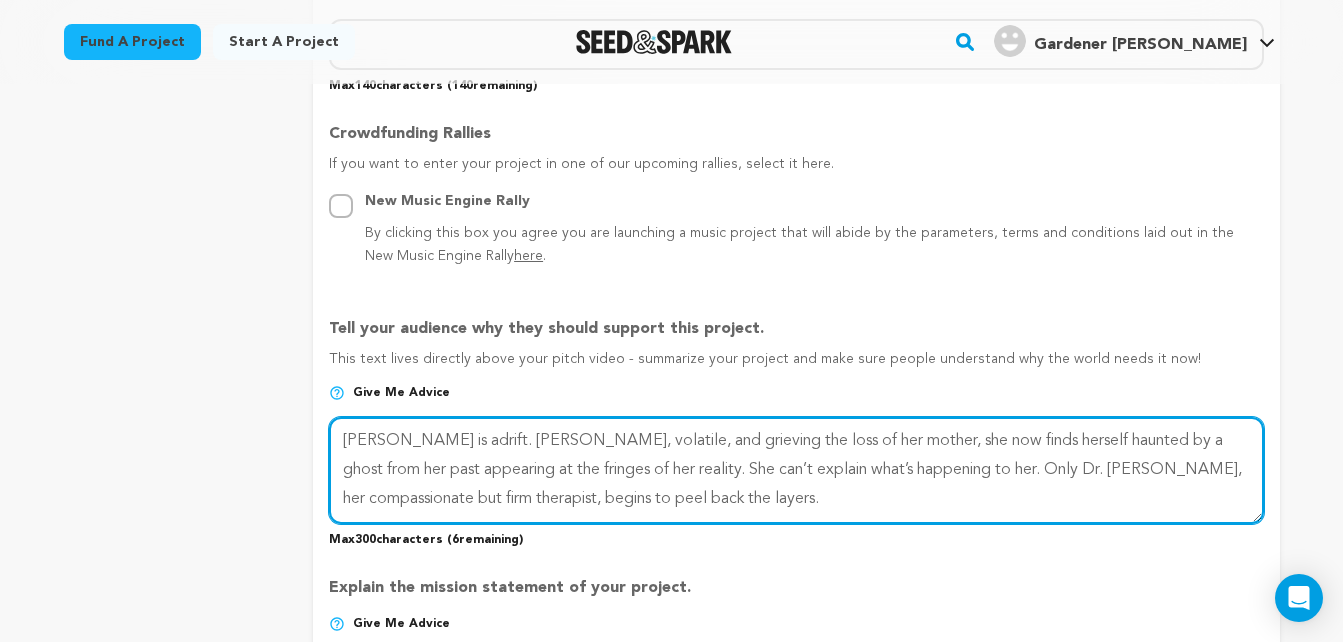 click at bounding box center (796, 470) 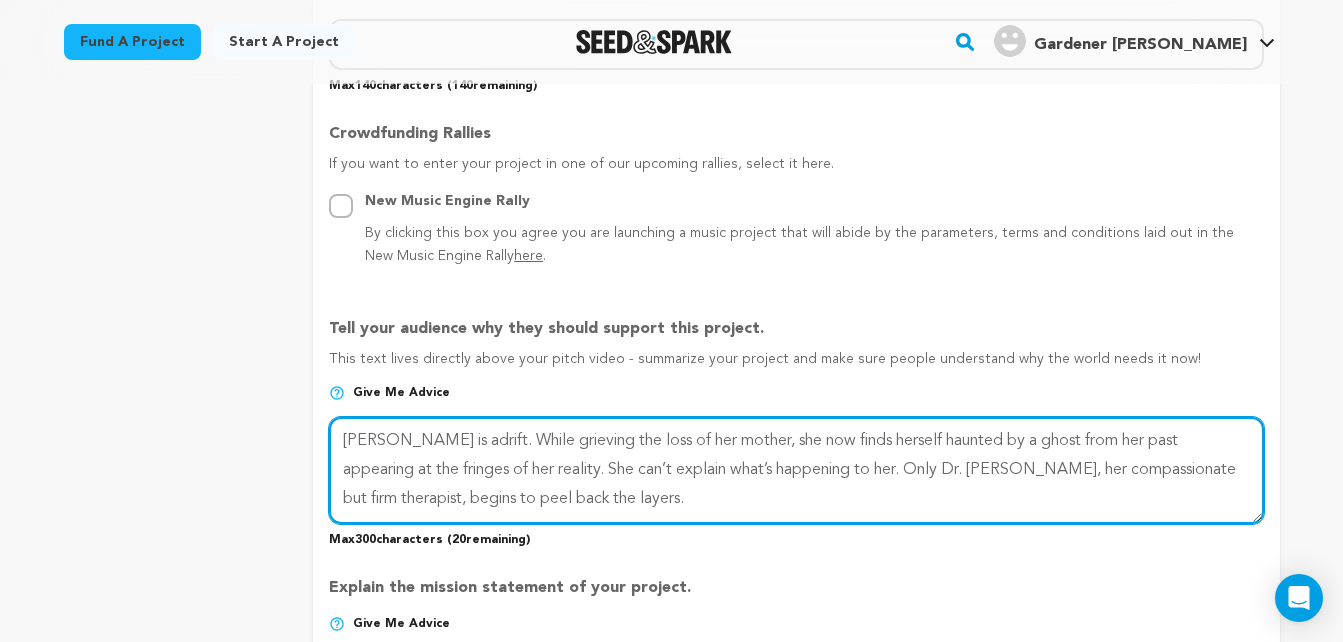 click at bounding box center [796, 470] 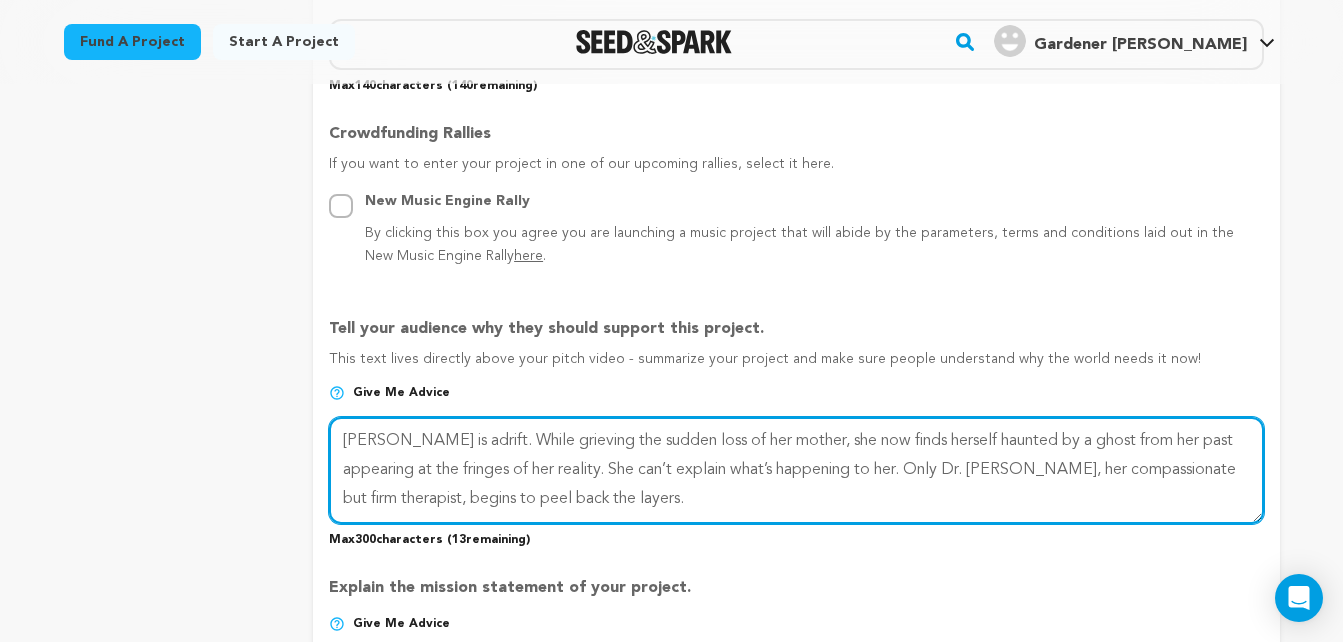 click at bounding box center [796, 470] 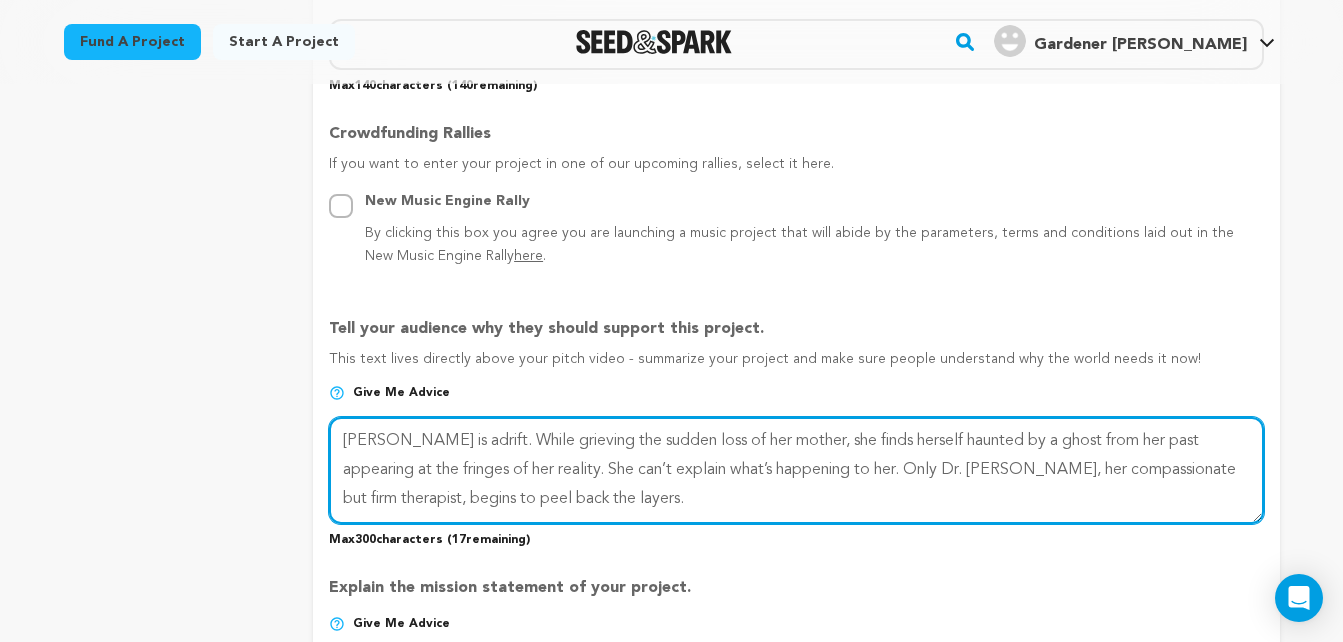click at bounding box center (796, 470) 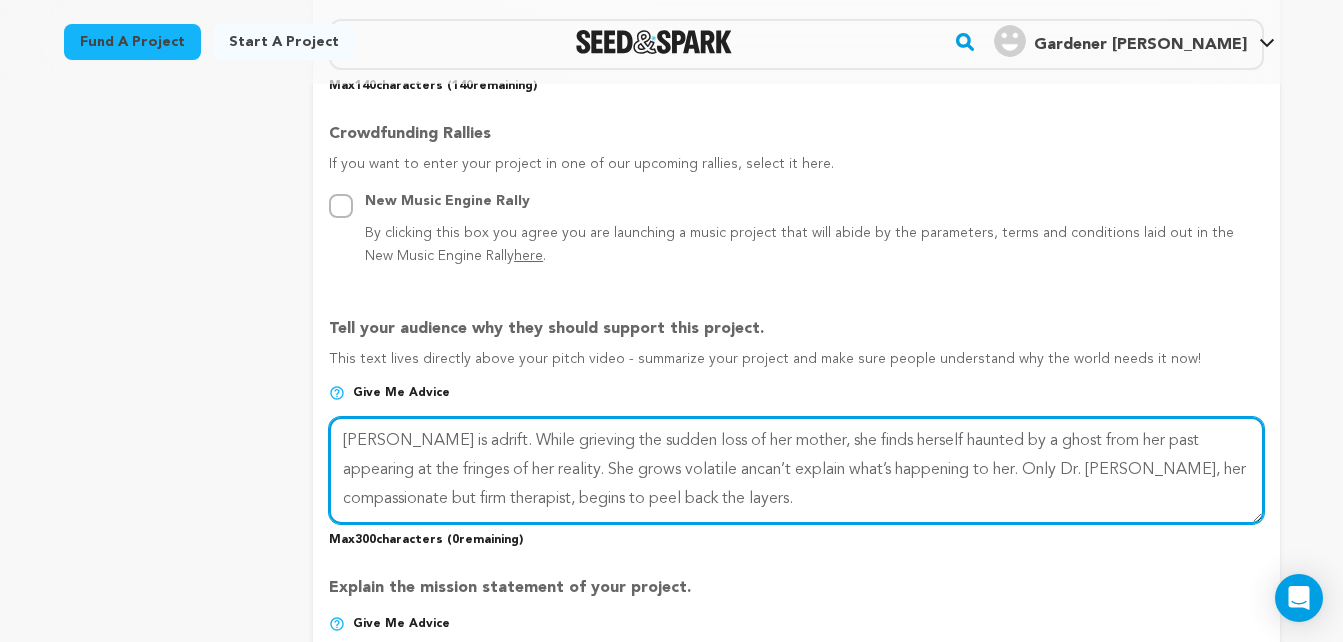 drag, startPoint x: 465, startPoint y: 440, endPoint x: 337, endPoint y: 432, distance: 128.24976 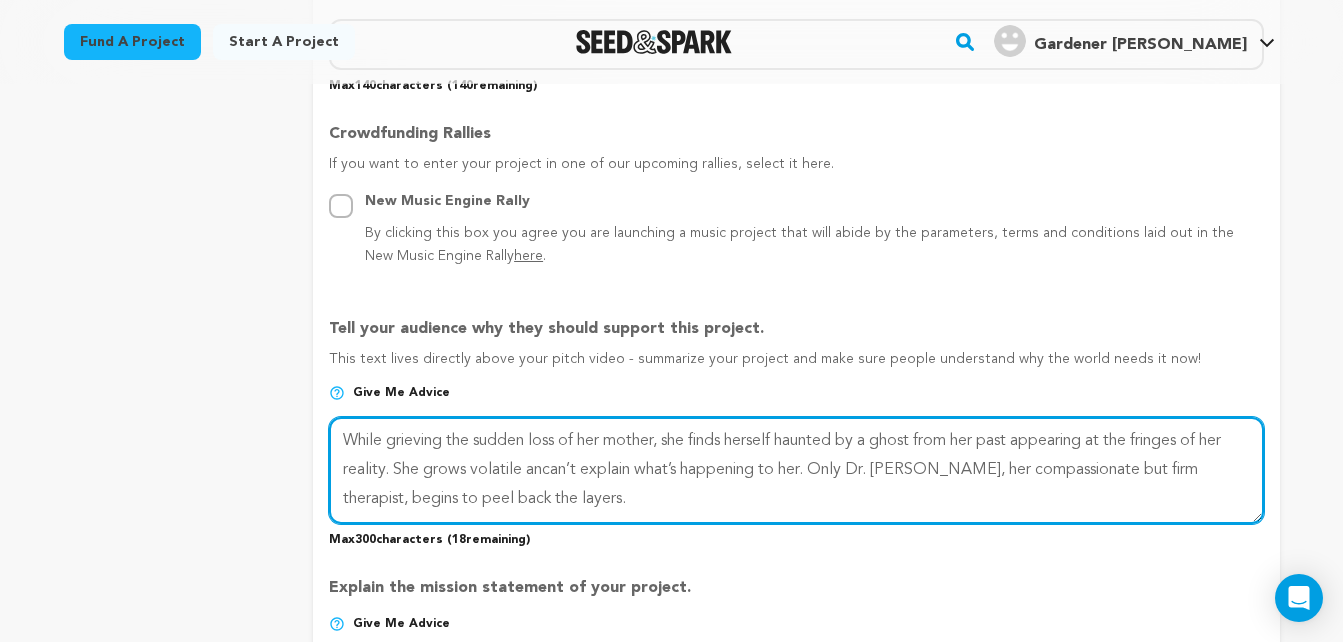 click at bounding box center [796, 470] 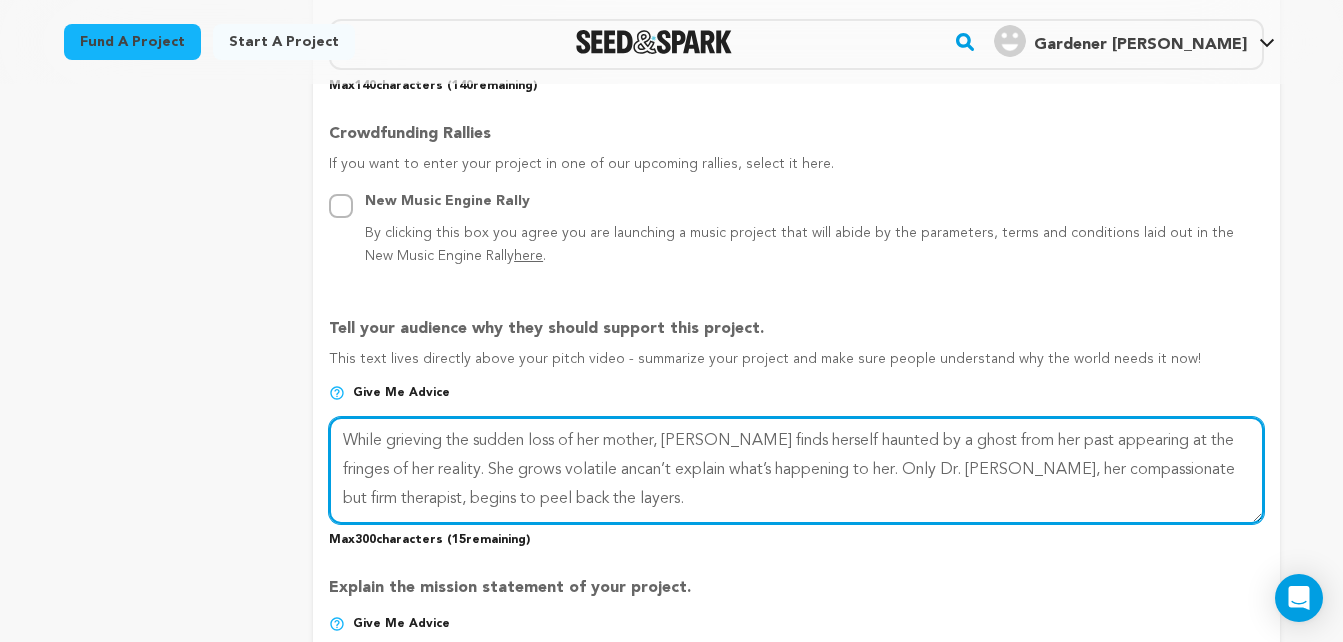 click at bounding box center [796, 470] 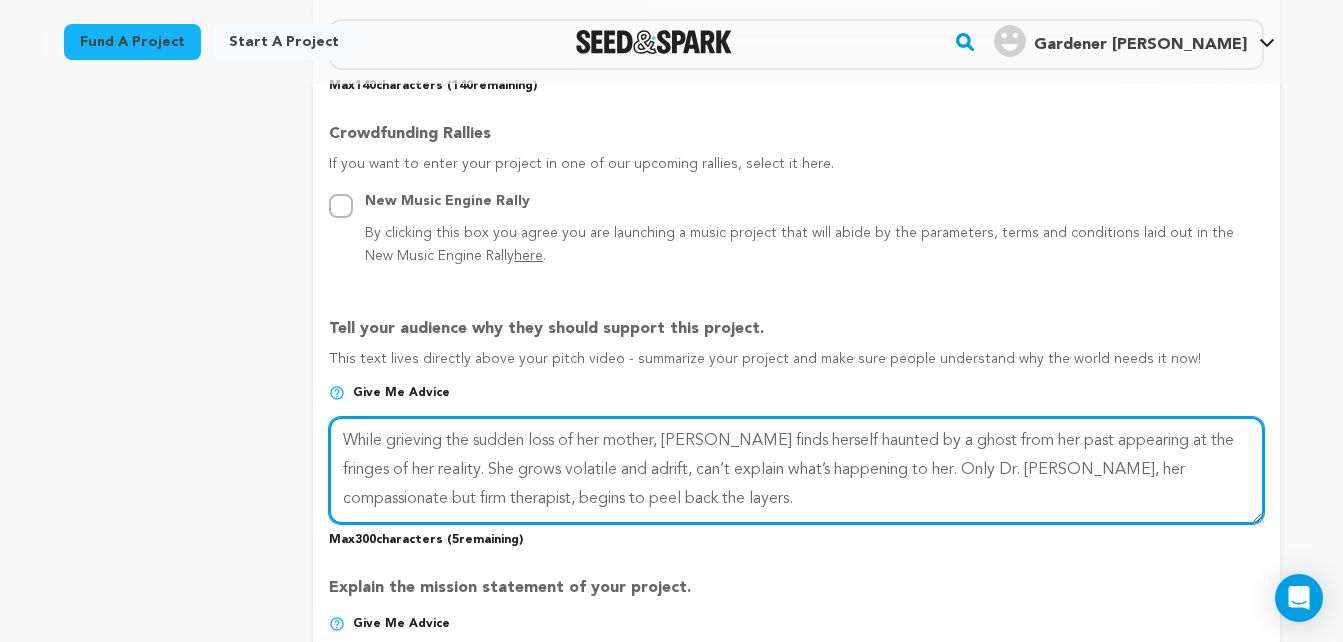 click at bounding box center [796, 470] 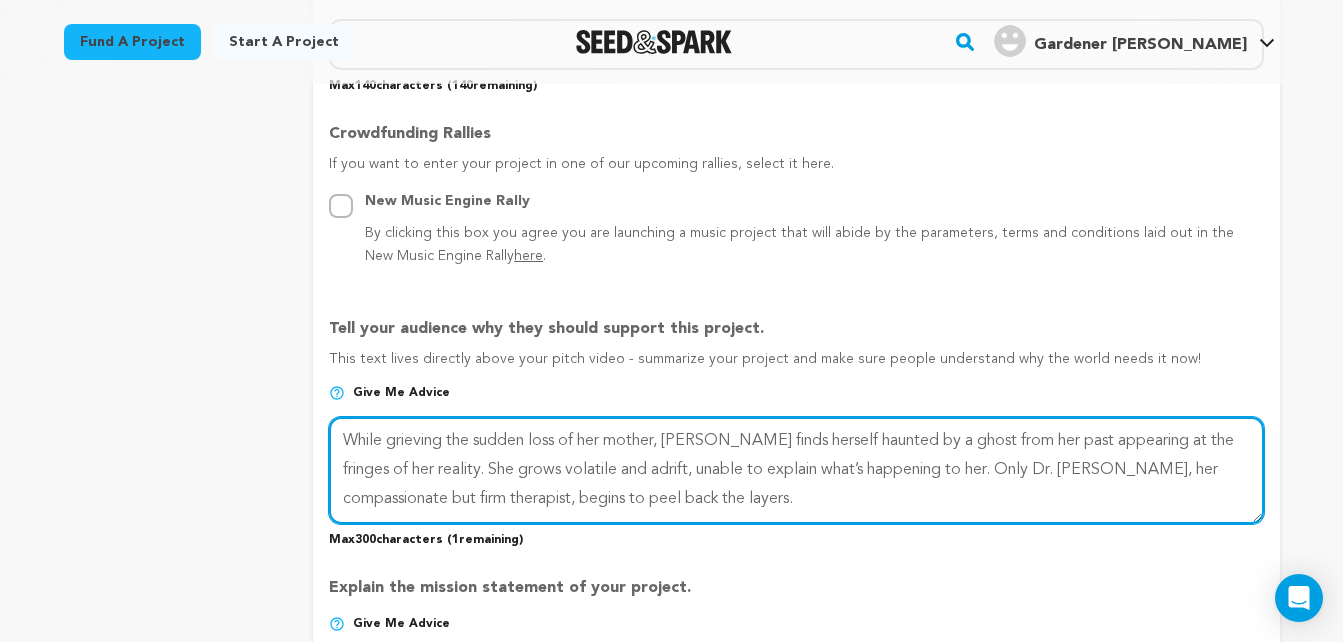 click at bounding box center (796, 470) 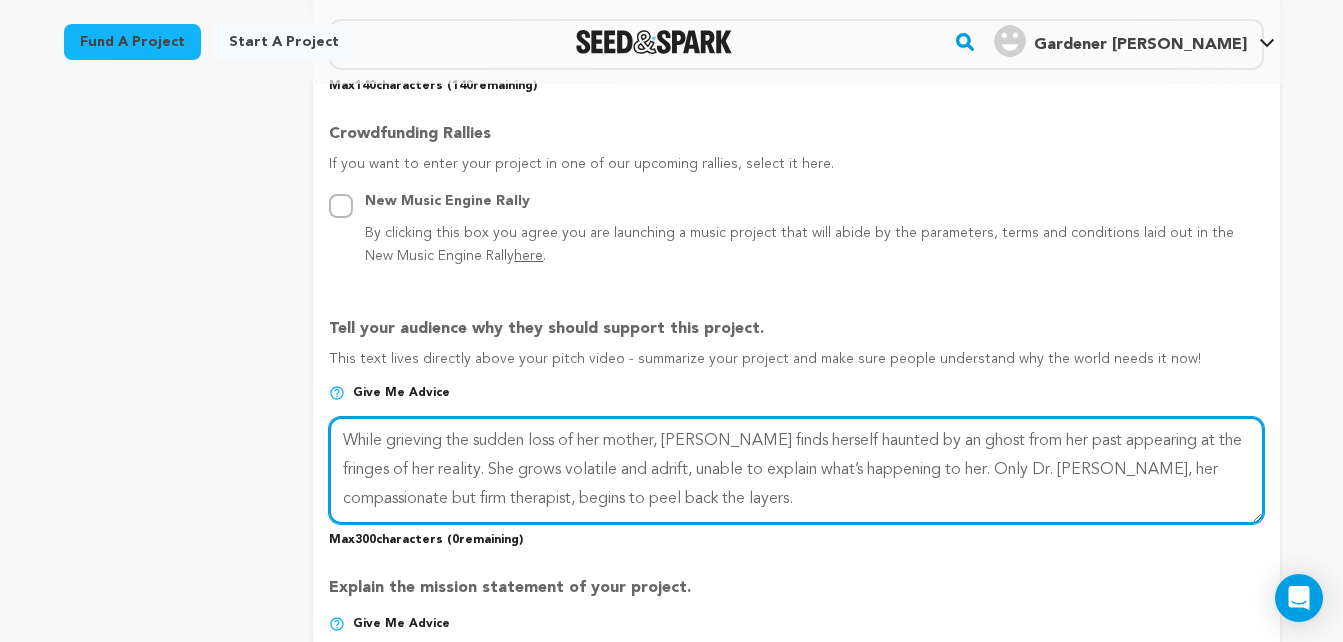 drag, startPoint x: 1062, startPoint y: 446, endPoint x: 974, endPoint y: 443, distance: 88.051125 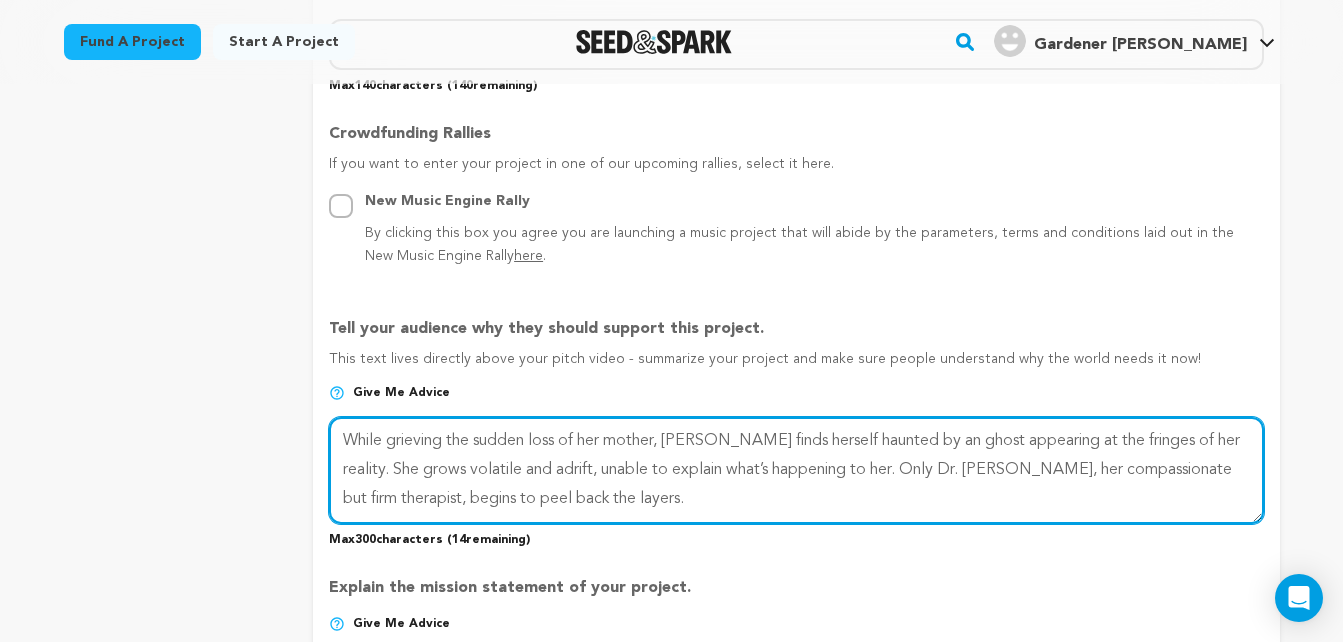 click at bounding box center [796, 470] 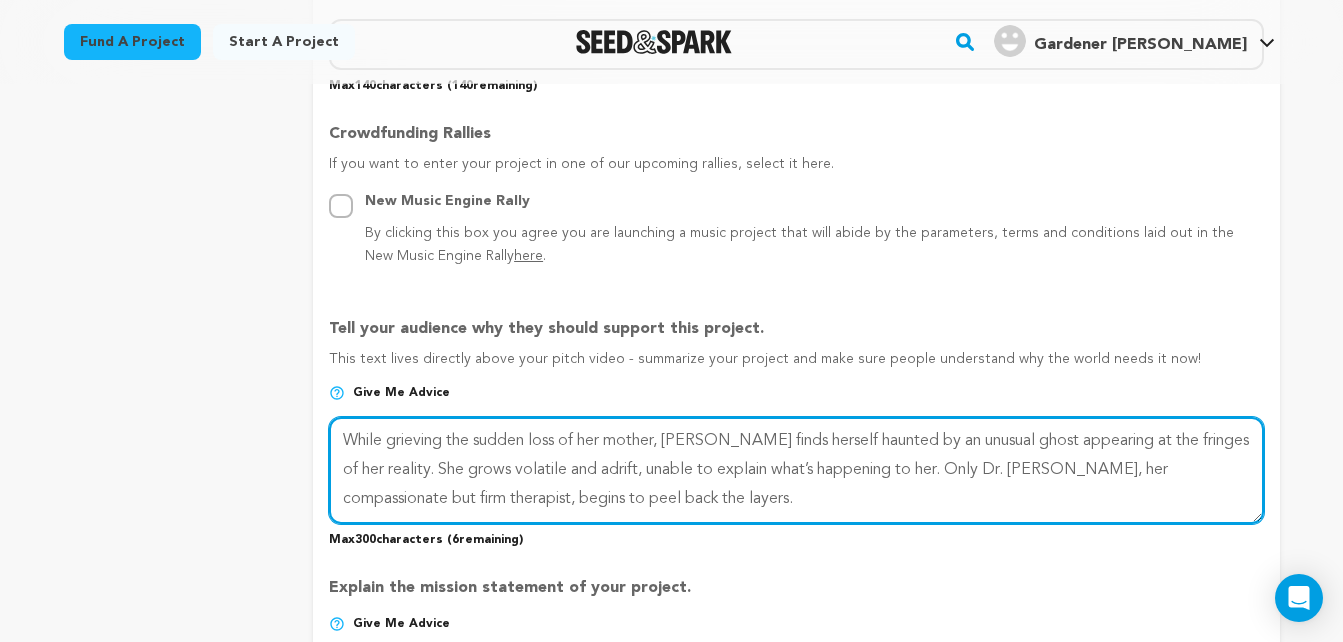 click at bounding box center (796, 470) 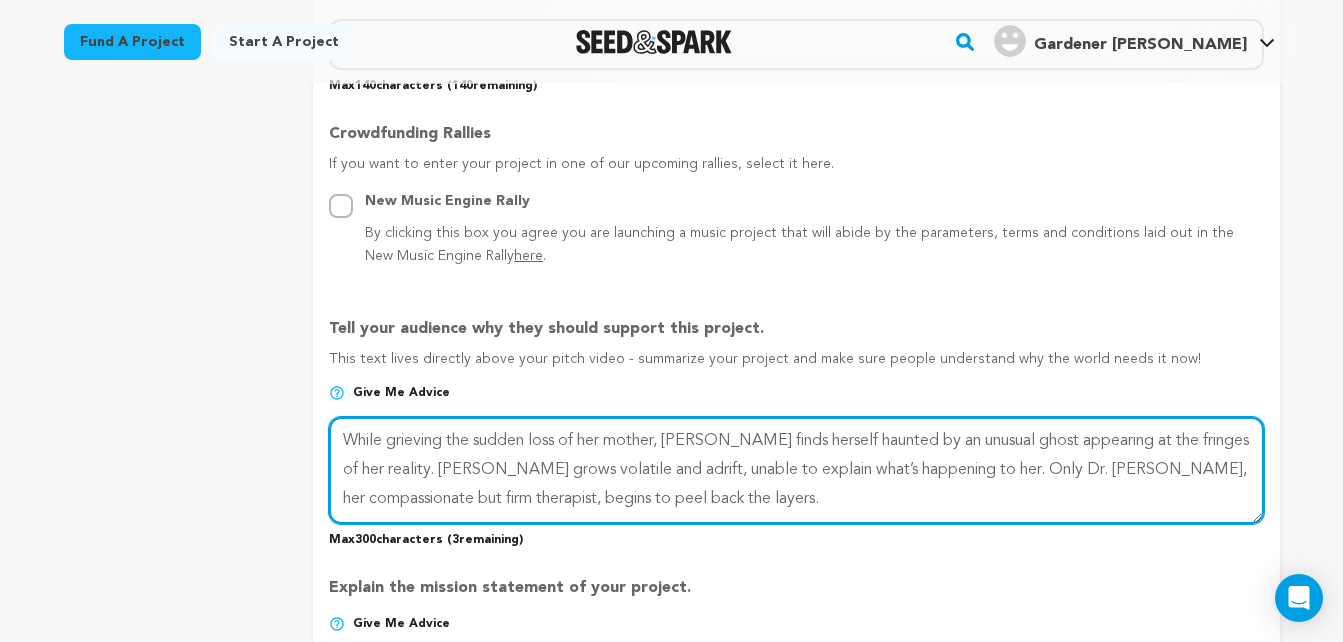 click at bounding box center [796, 470] 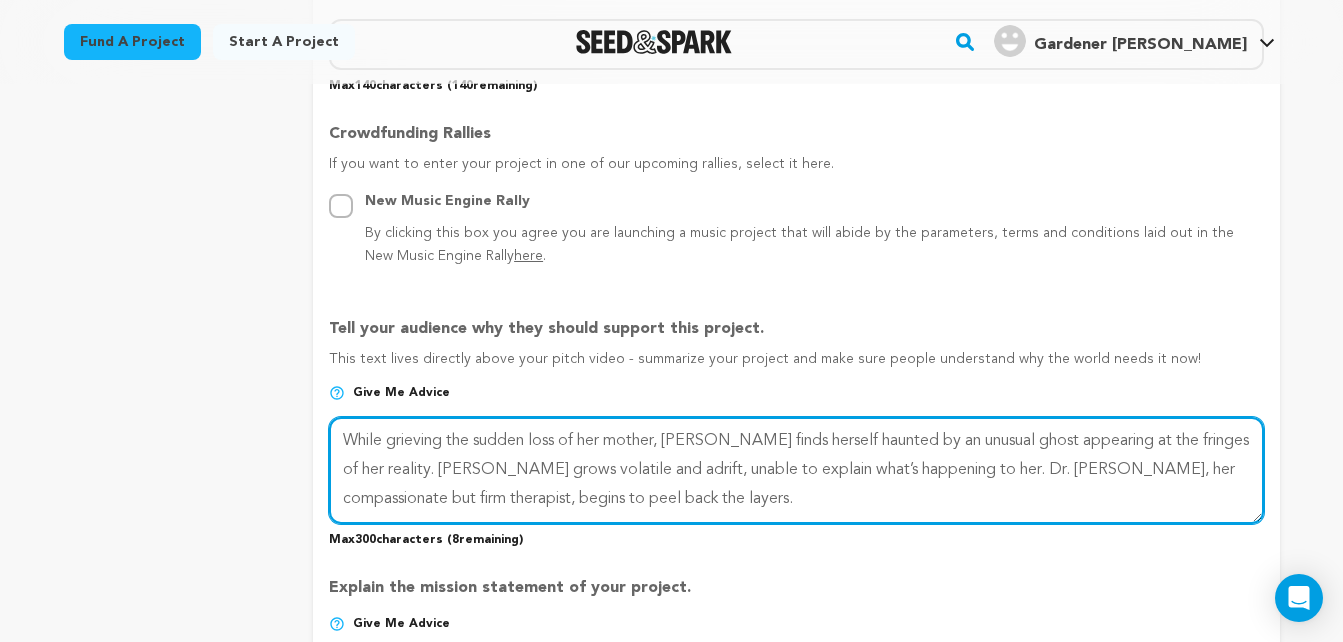 click at bounding box center (796, 470) 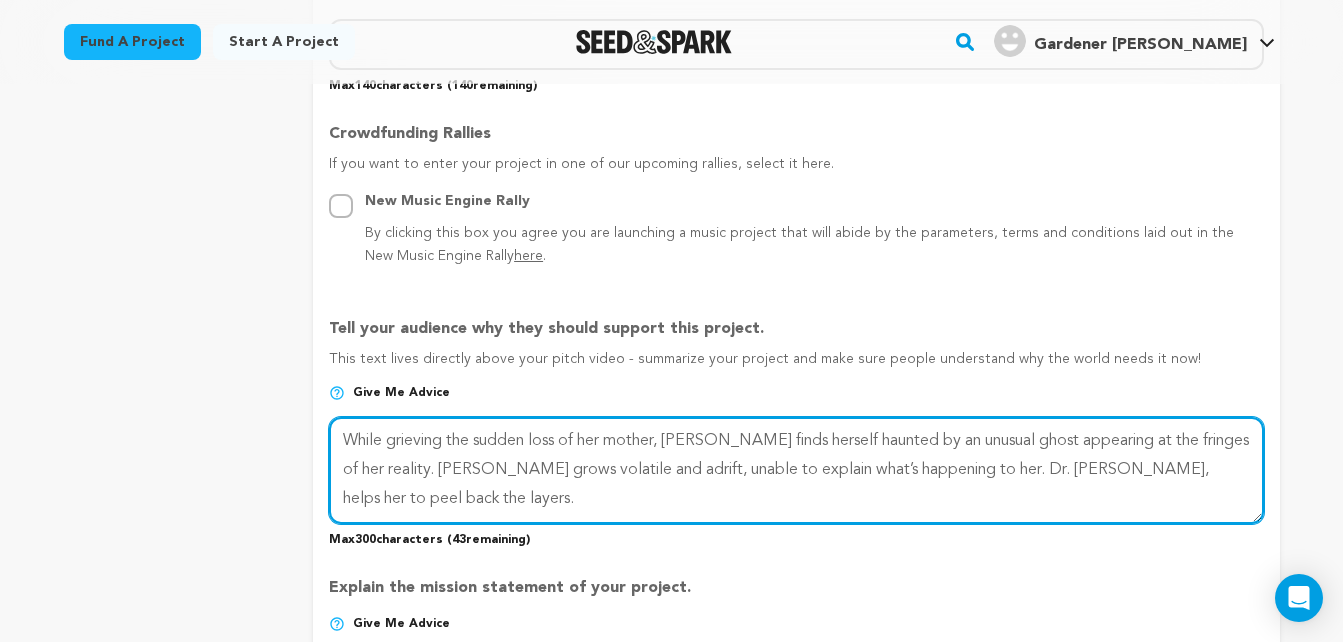 click at bounding box center [796, 470] 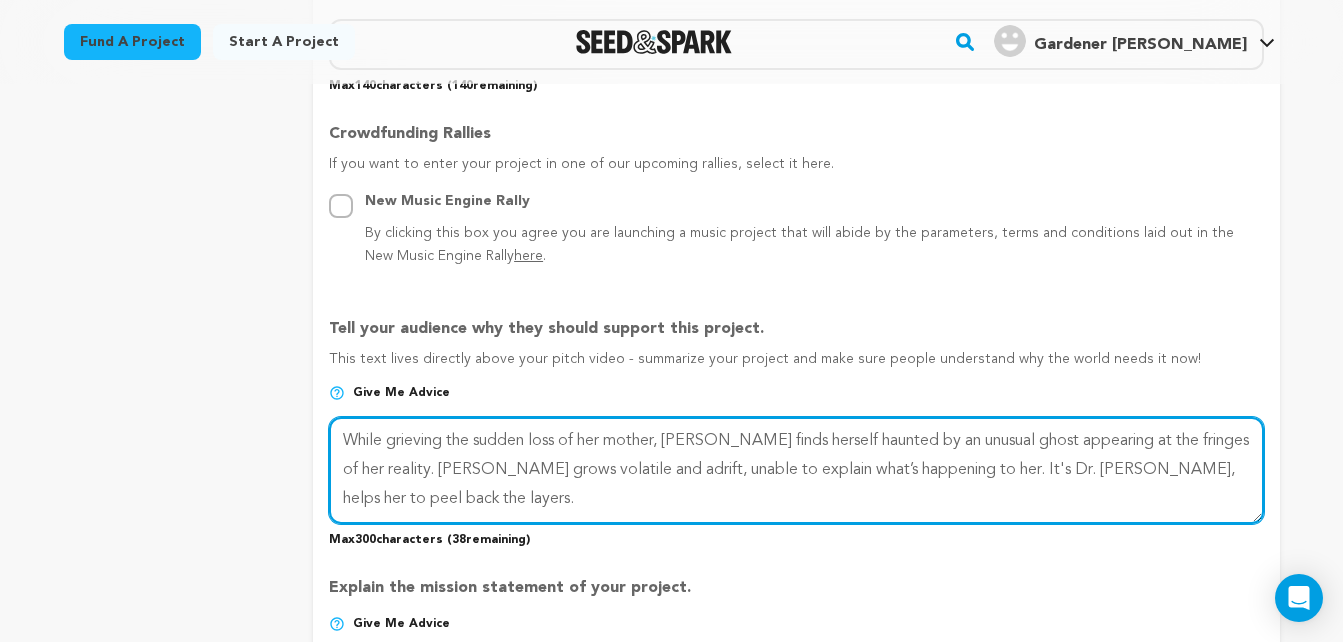 click at bounding box center [796, 470] 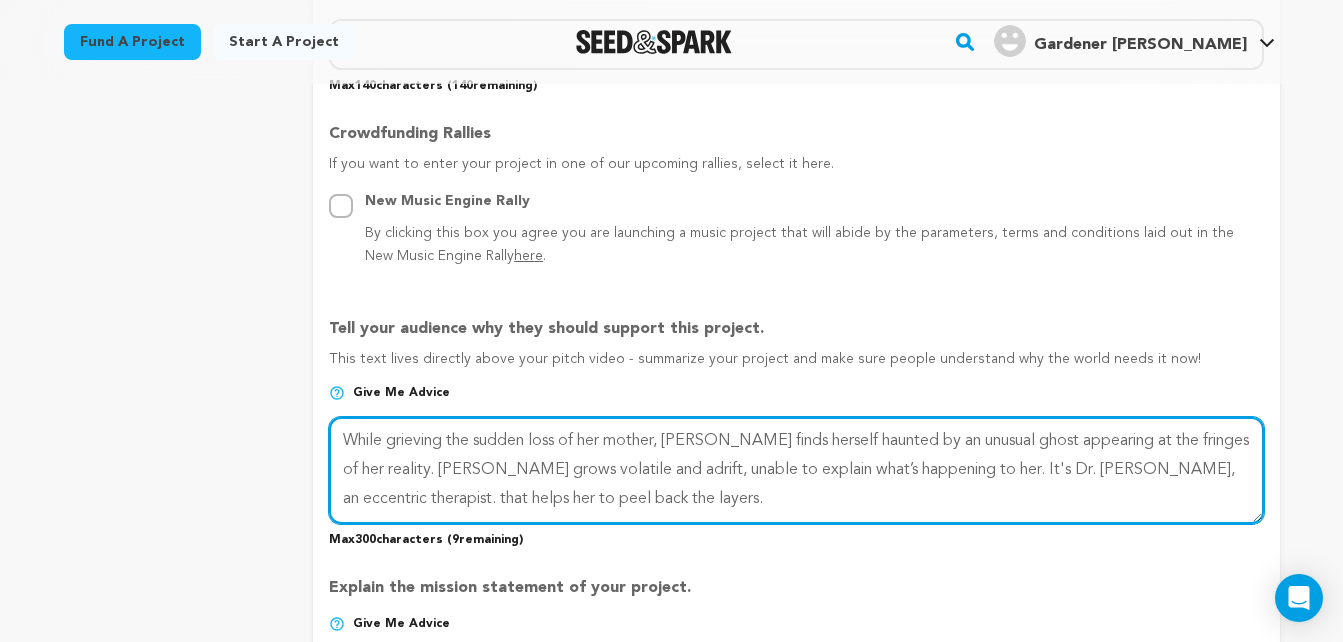 click at bounding box center [796, 470] 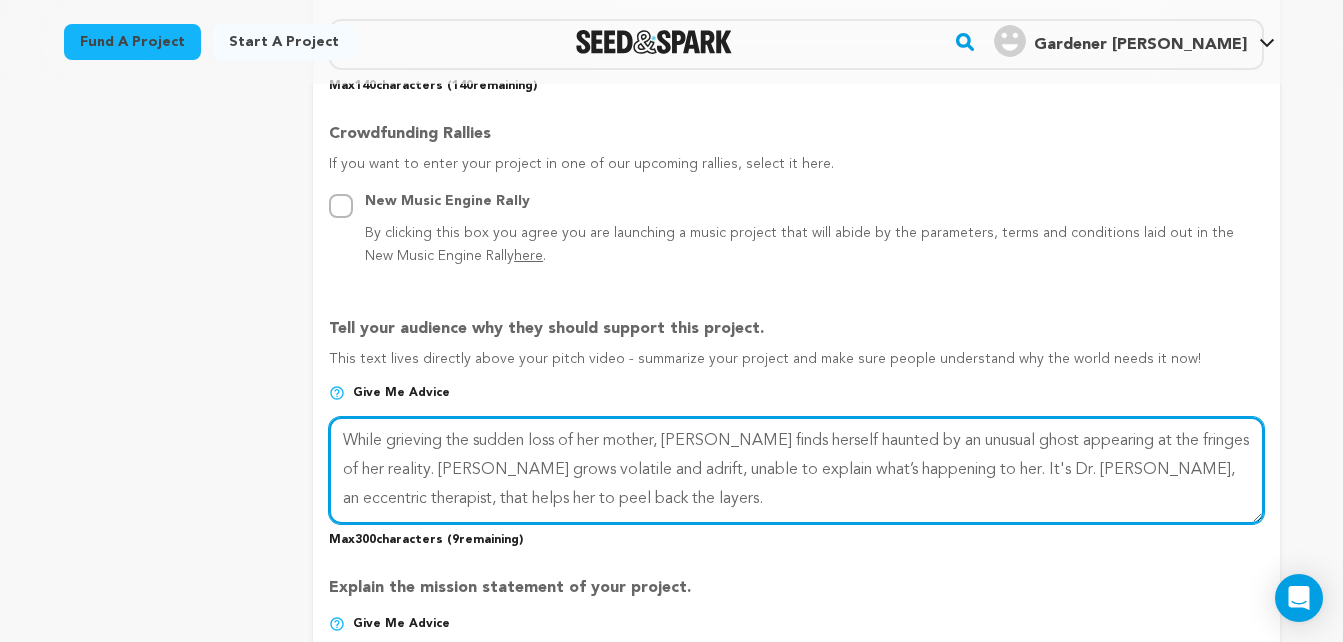 click at bounding box center [796, 470] 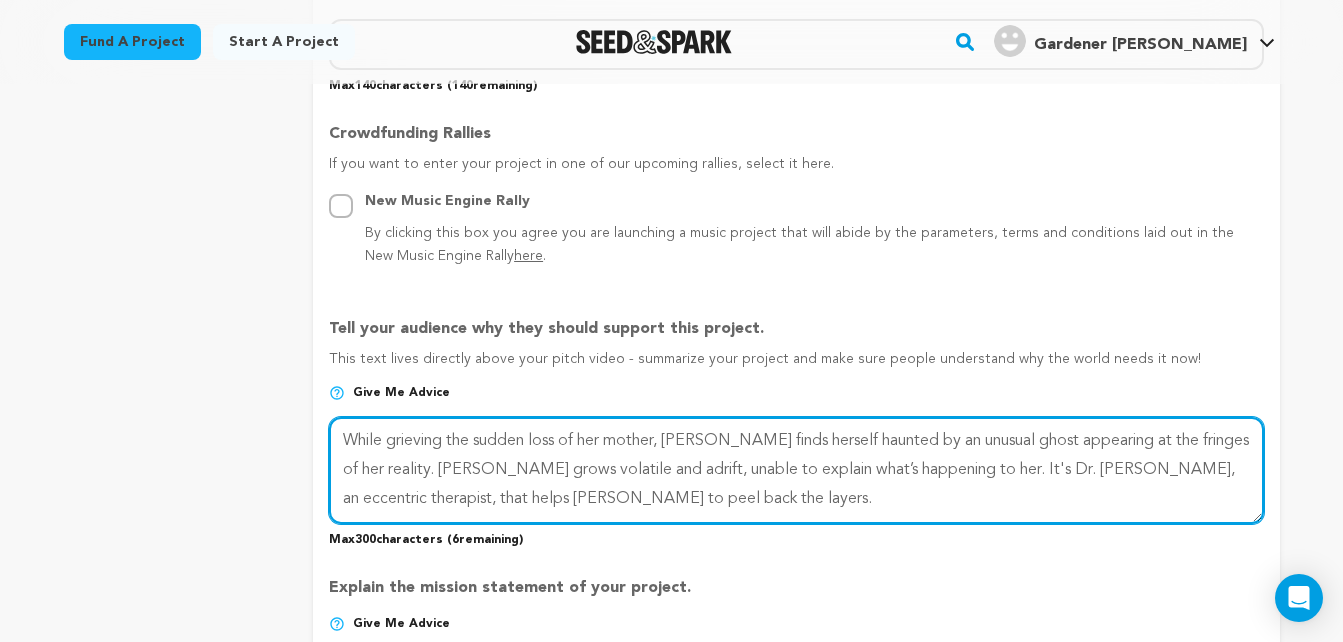 click at bounding box center [796, 470] 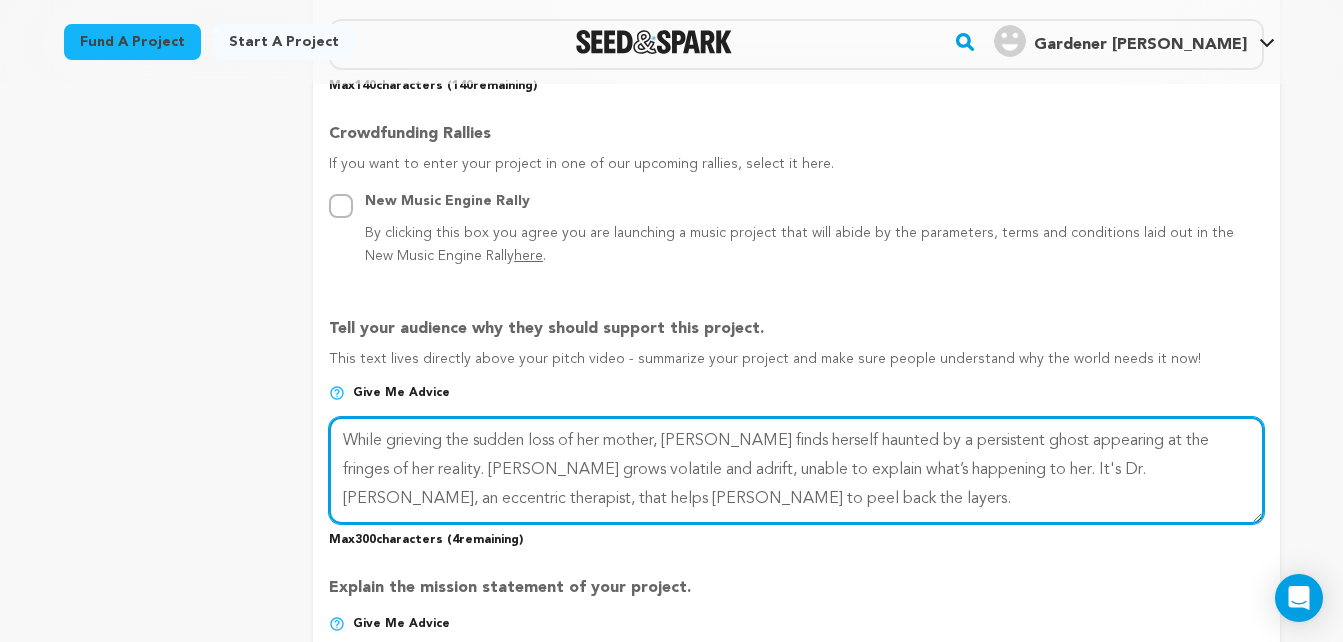 click at bounding box center [796, 470] 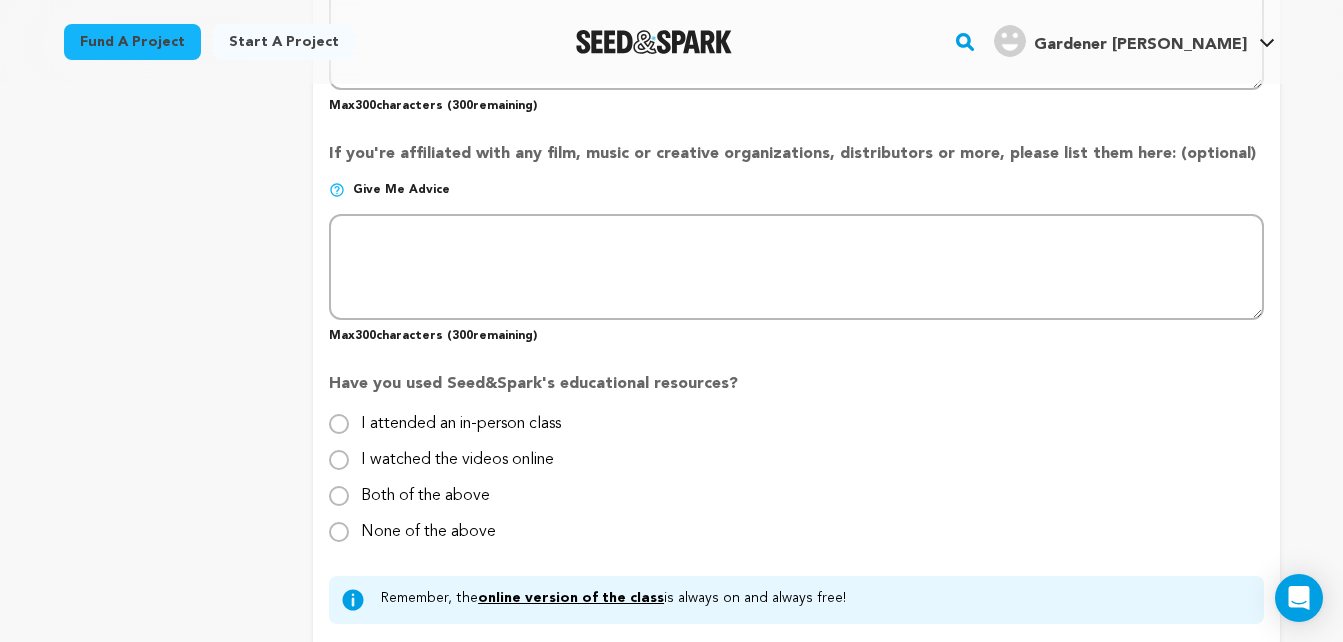 scroll, scrollTop: 1732, scrollLeft: 0, axis: vertical 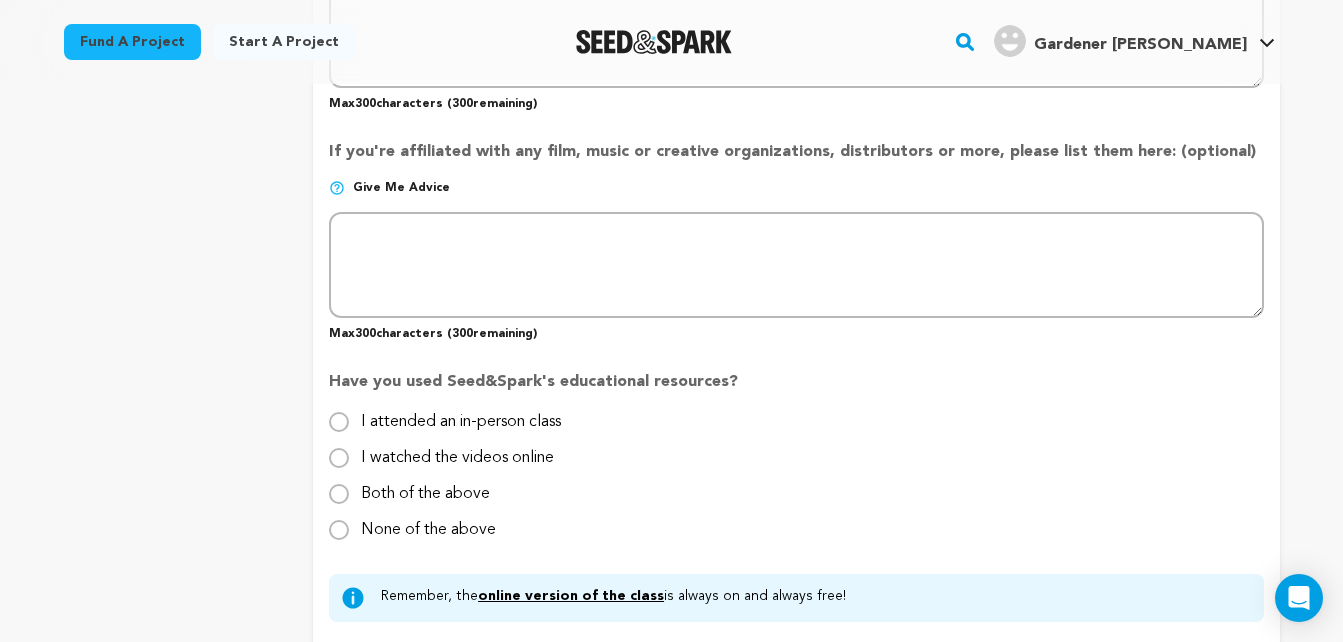 type on "While grieving the sudden loss of her mother, [PERSON_NAME] finds herself haunted by a persistent ghost appearing at the fringes of her reality. [PERSON_NAME] grows volatile and adrift, unable to explain what’s happening to her. It's Dr. [PERSON_NAME], an eccentric therapist, that helps her to peel back the layers." 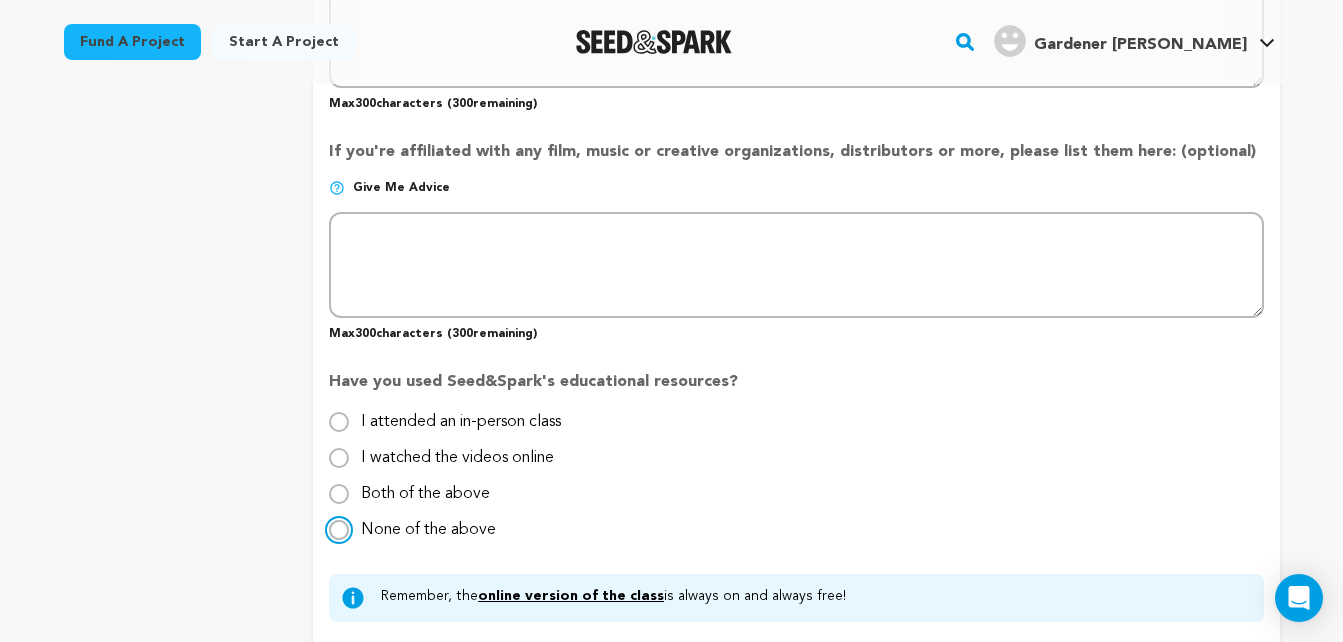 click on "None of the above" at bounding box center [339, 530] 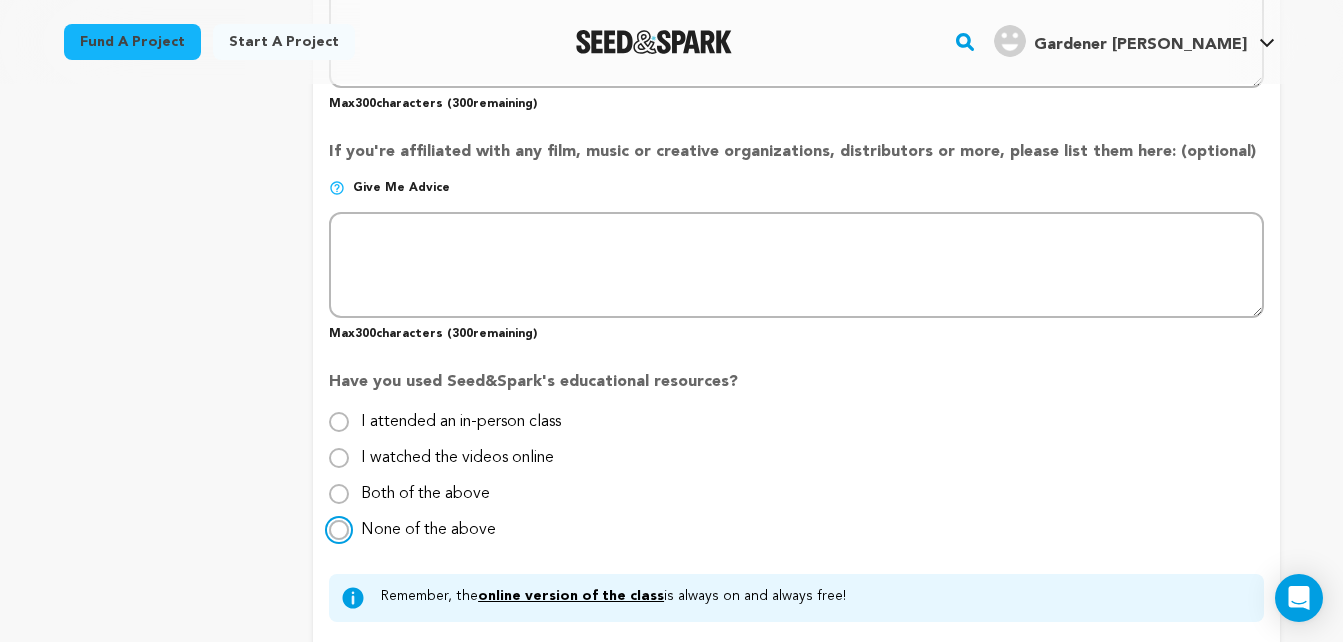 radio on "true" 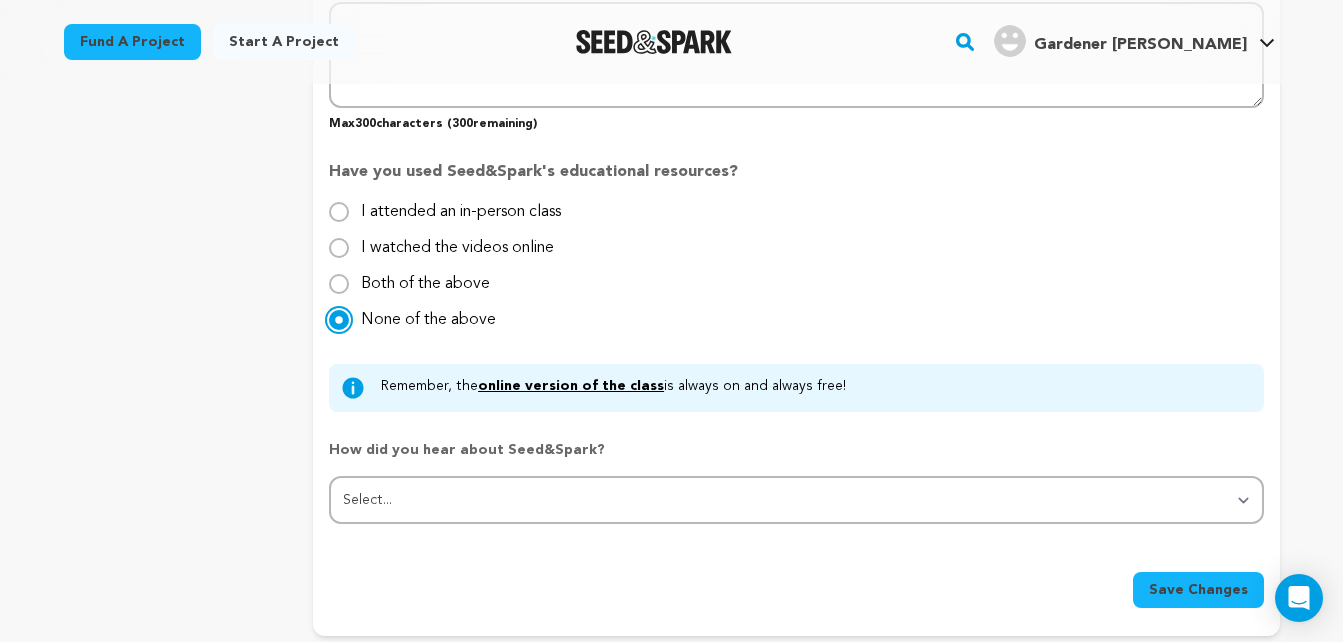 scroll, scrollTop: 1941, scrollLeft: 0, axis: vertical 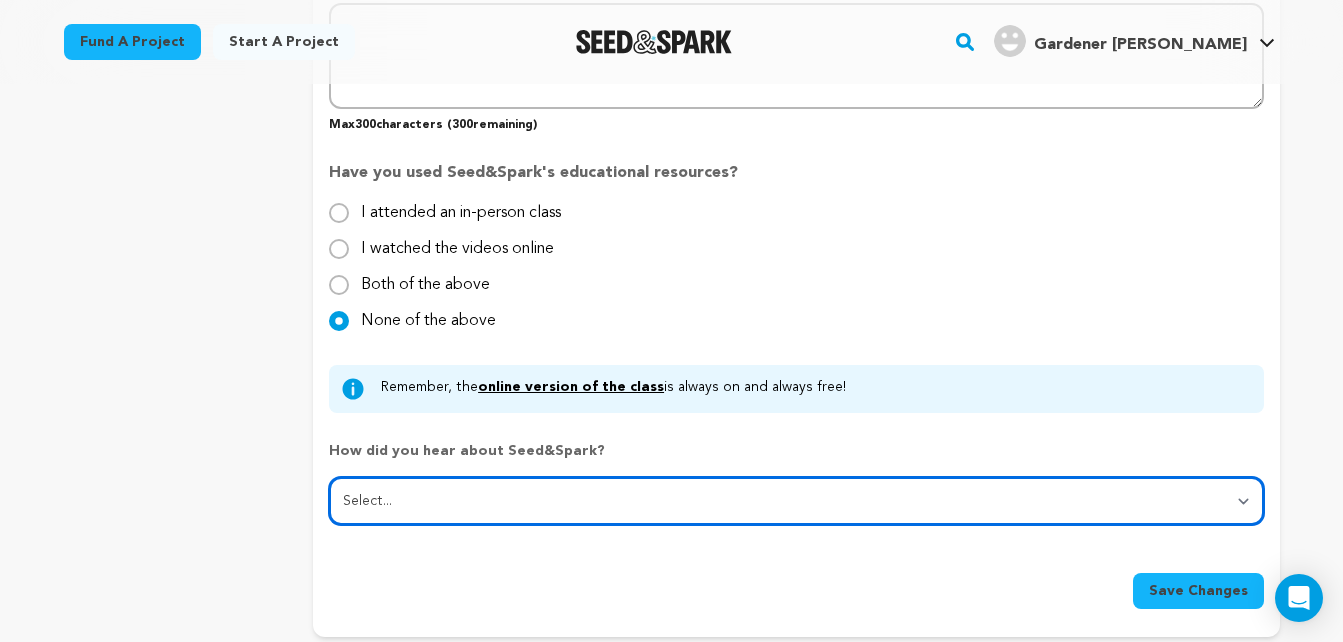click on "Select...
From a friend Social media Film festival or film organization Took an in-person class Online search Article or podcast Email Other" at bounding box center (796, 501) 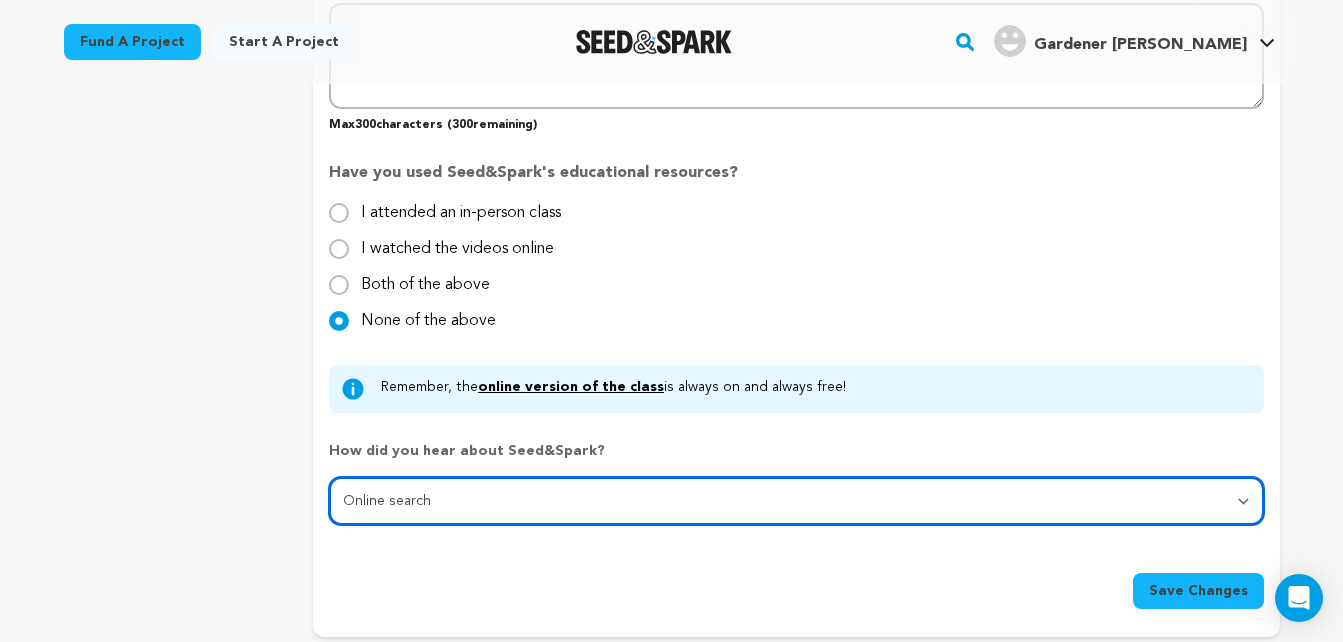 click on "Select...
From a friend Social media Film festival or film organization Took an in-person class Online search Article or podcast Email Other" at bounding box center [796, 501] 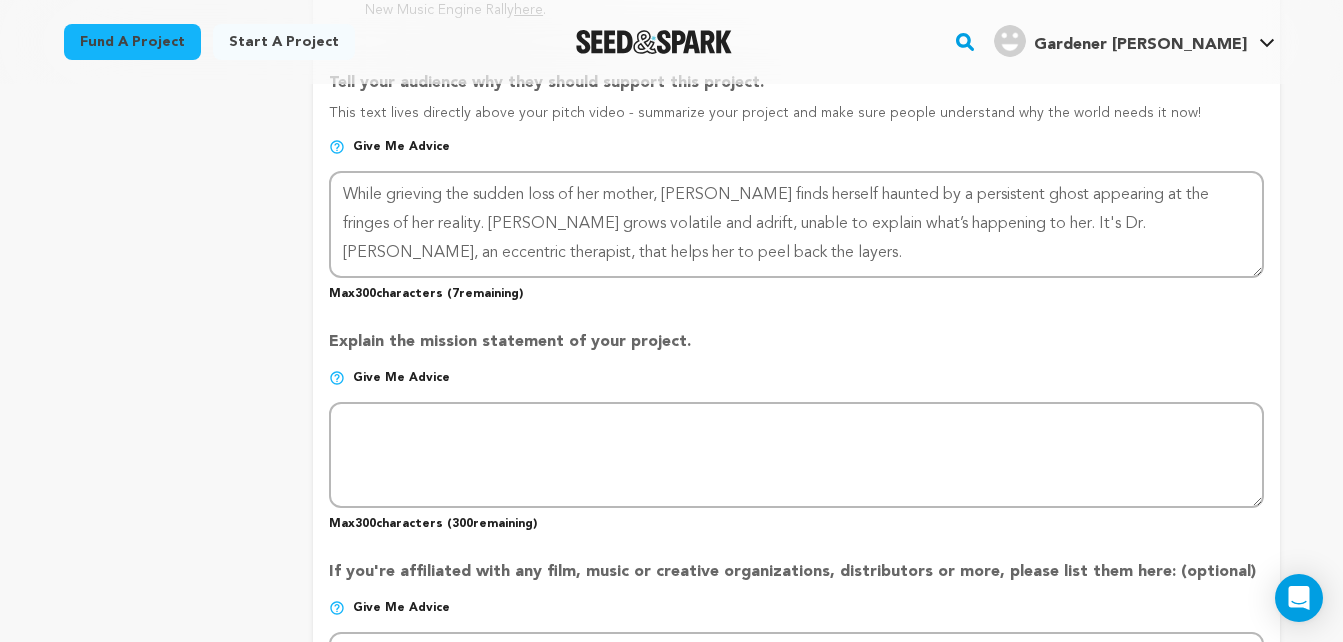 scroll, scrollTop: 1334, scrollLeft: 0, axis: vertical 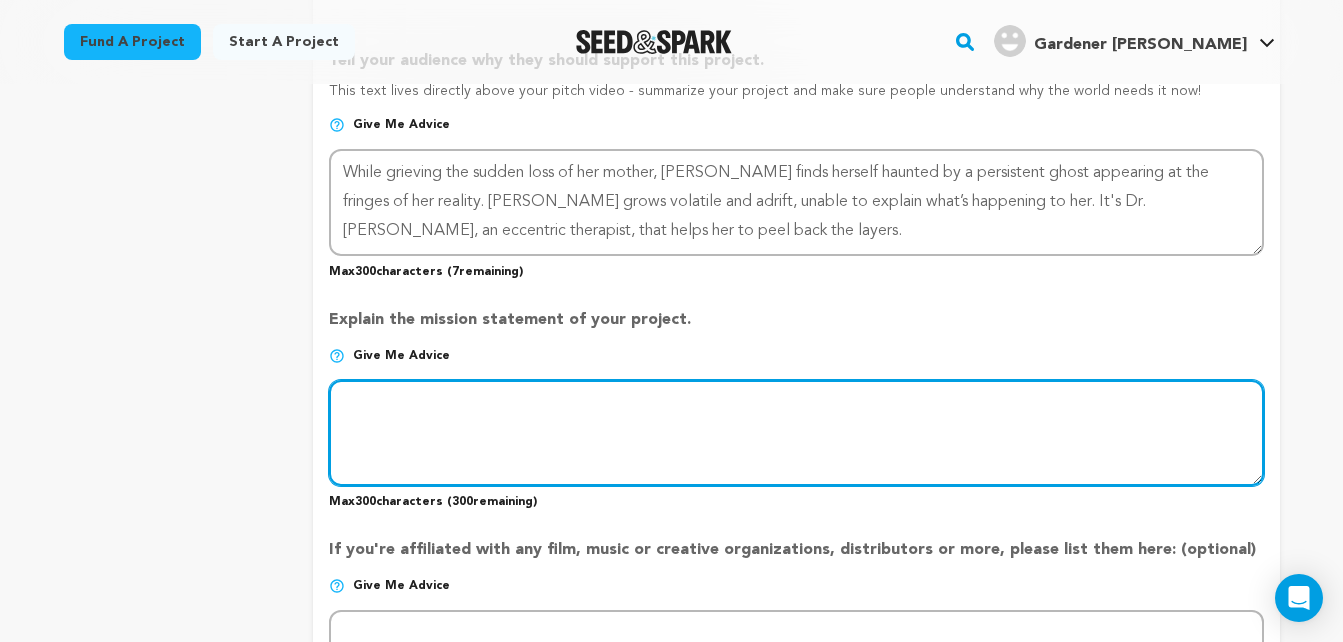 click at bounding box center (796, 433) 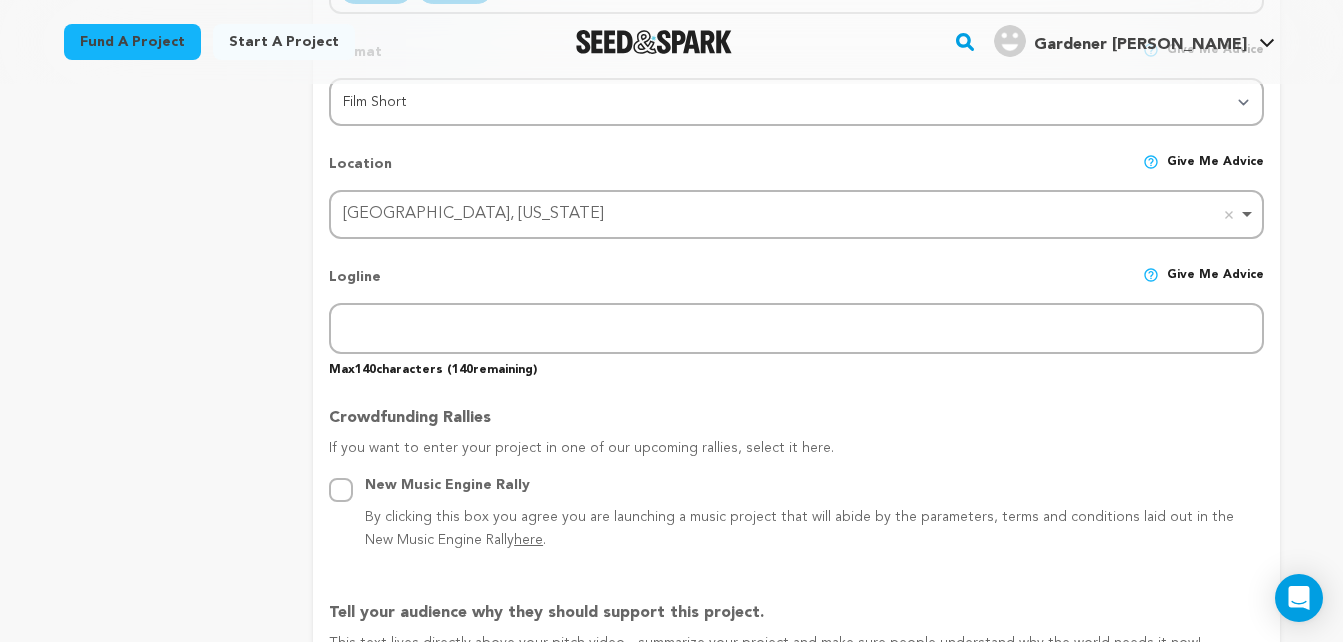 scroll, scrollTop: 767, scrollLeft: 0, axis: vertical 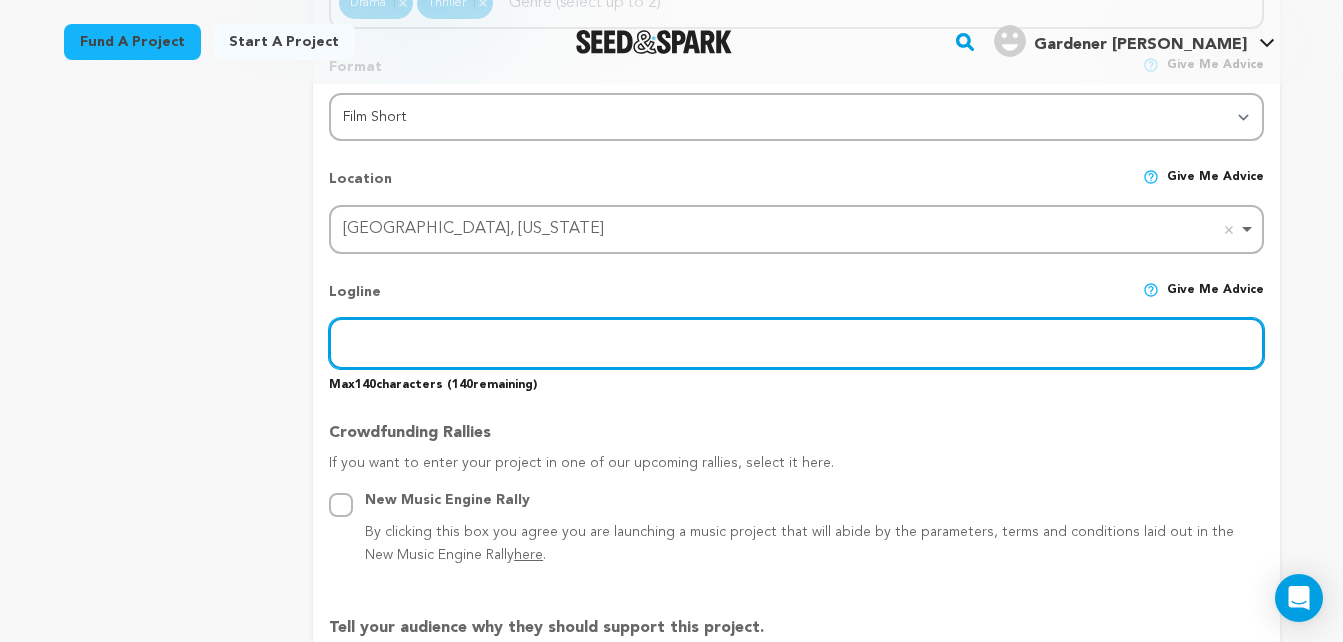 click at bounding box center [796, 343] 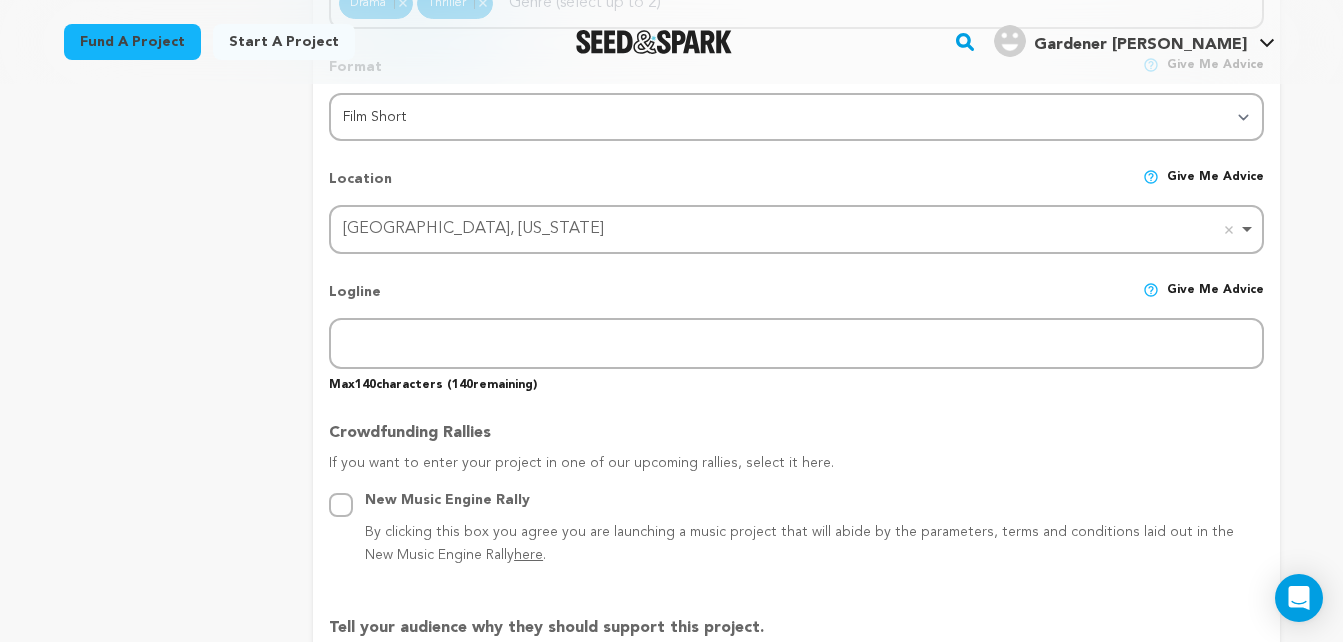 click on "New Music Engine Rally" at bounding box center (814, 501) 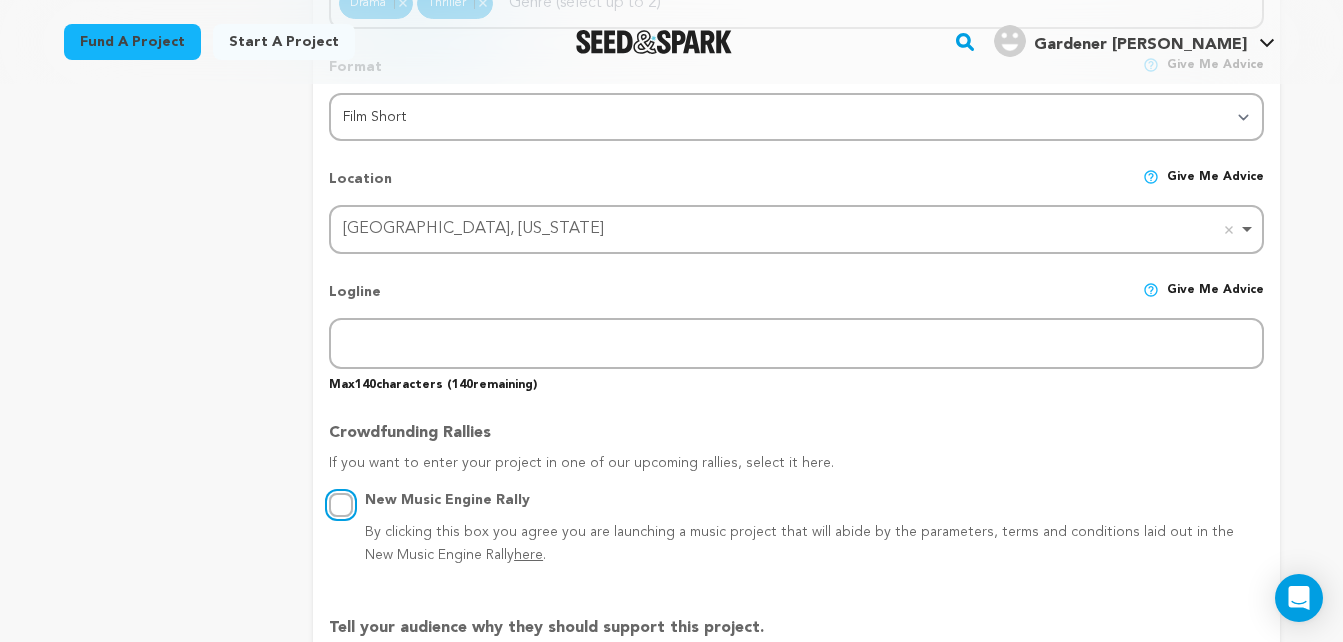 click on "New Music Engine Rally
By clicking this box you agree you are launching a music project that will abide by the parameters, terms and conditions laid out in the New Music Engine Rally  here ." at bounding box center [341, 505] 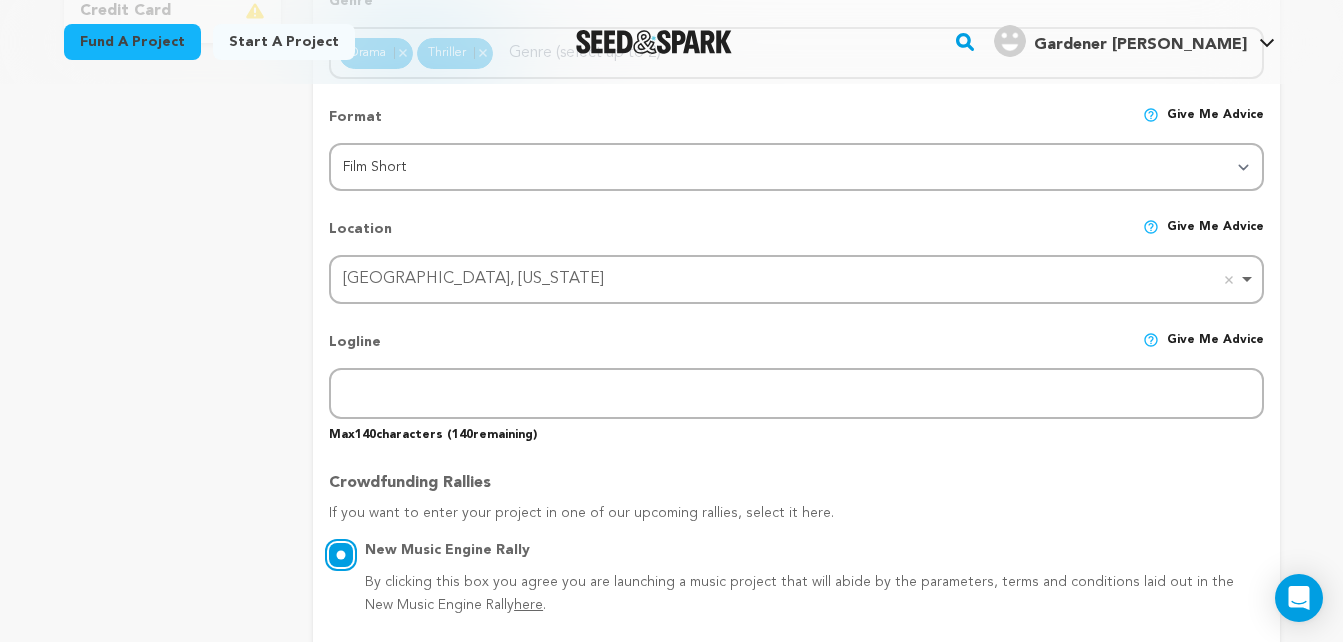 scroll, scrollTop: 715, scrollLeft: 0, axis: vertical 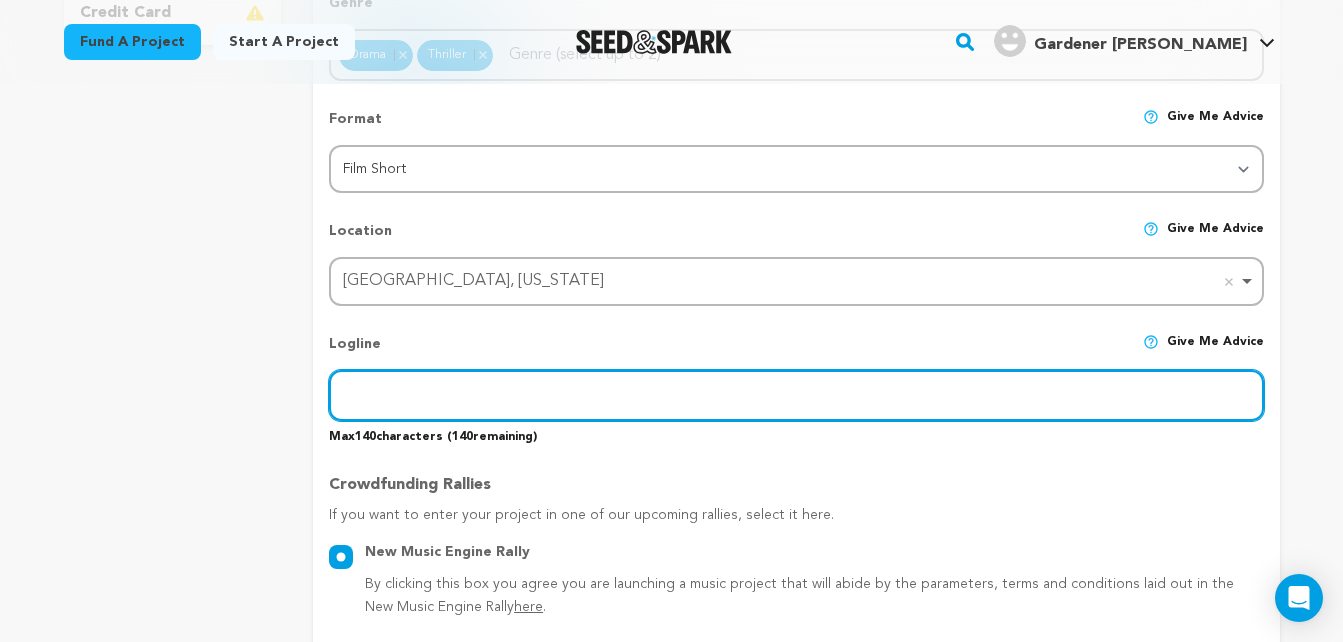 click at bounding box center (796, 395) 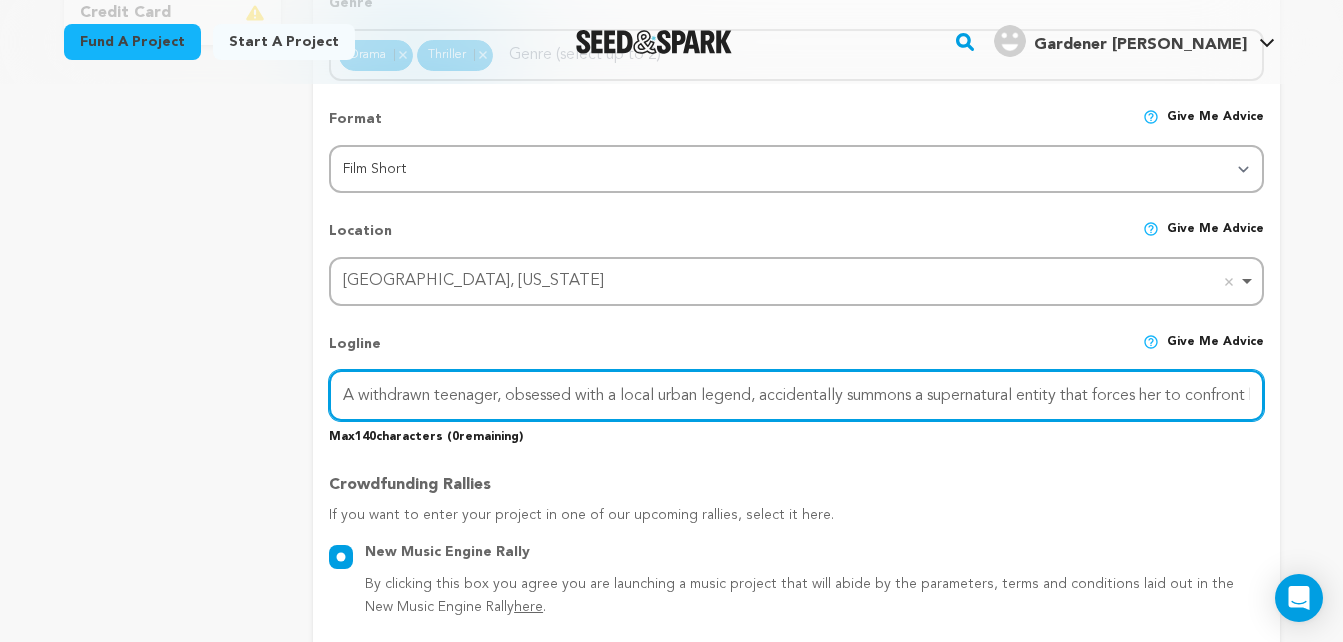 scroll, scrollTop: 0, scrollLeft: 88, axis: horizontal 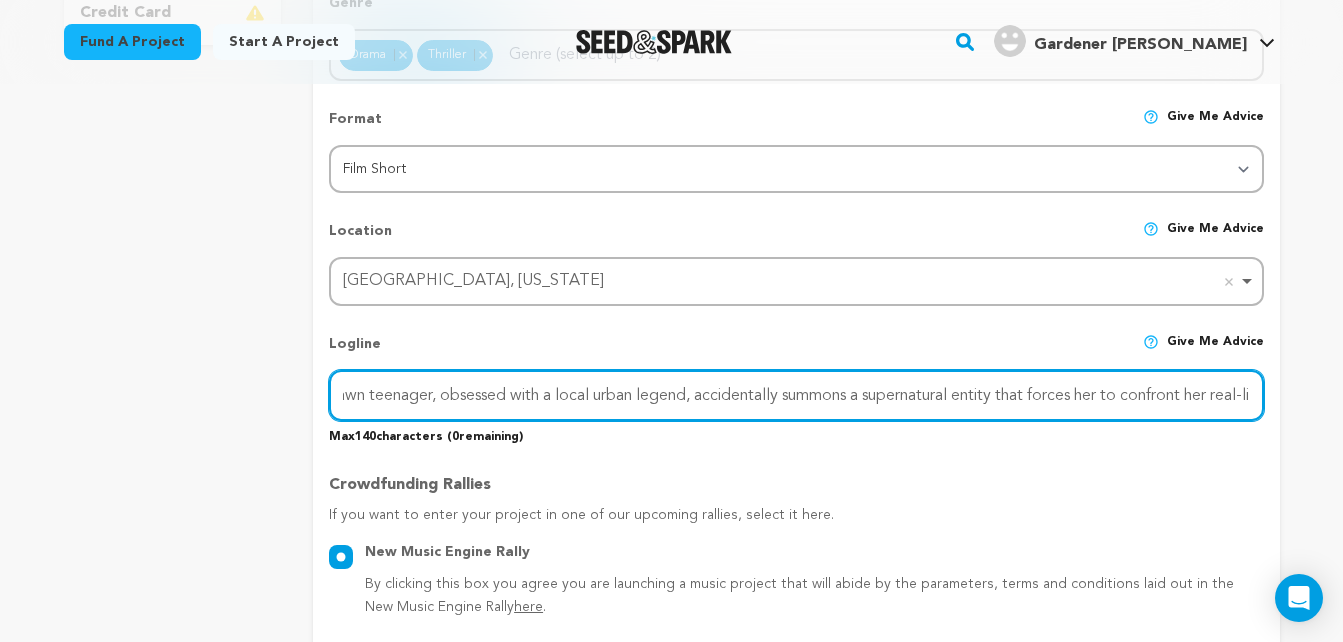 click on "A withdrawn teenager, obsessed with a local urban legend, accidentally summons a supernatural entity that forces her to confront her real-li" at bounding box center [796, 395] 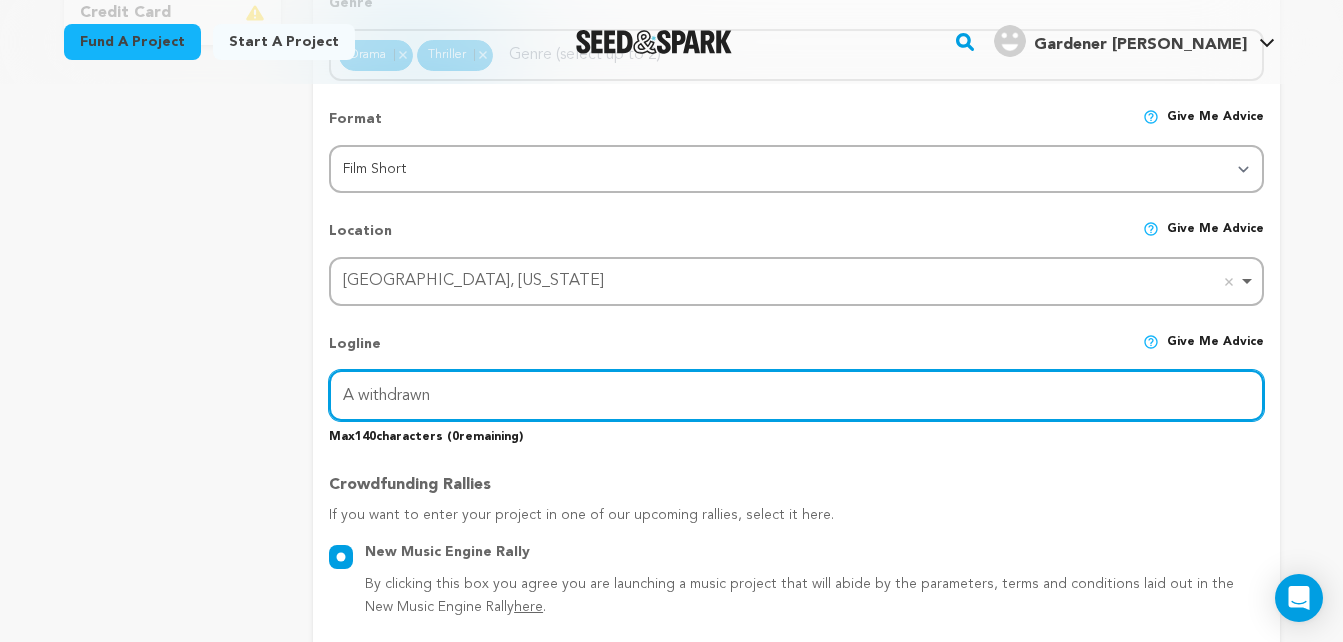 scroll, scrollTop: 0, scrollLeft: 0, axis: both 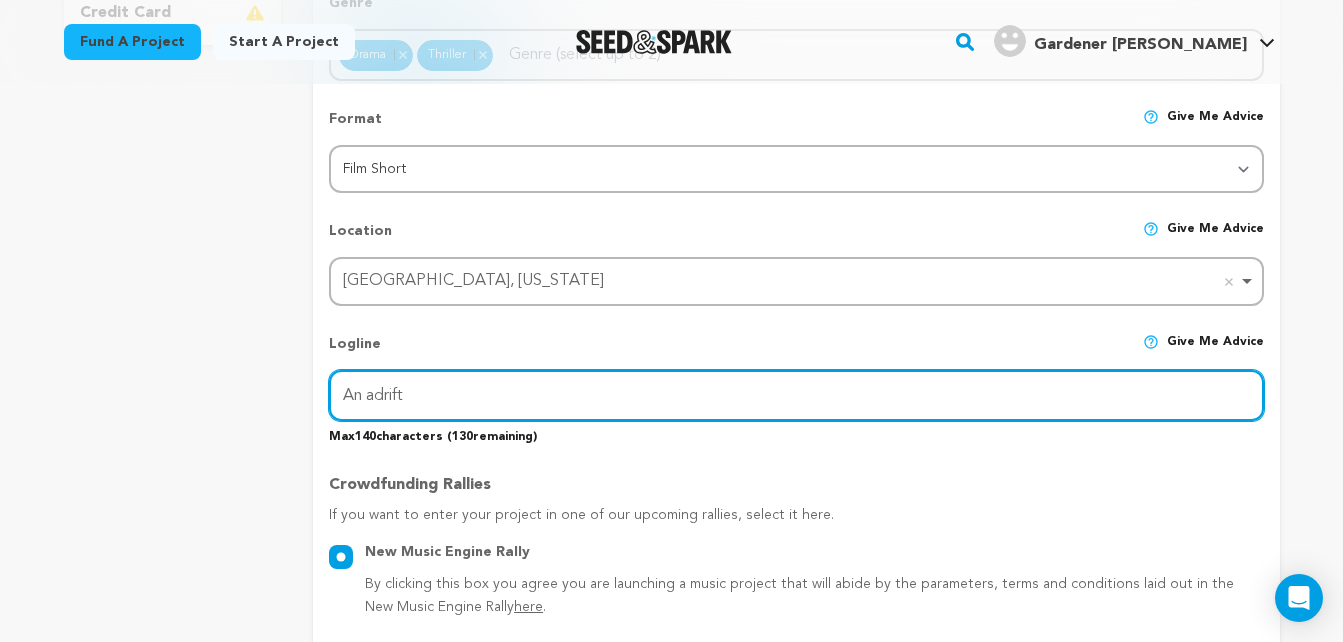 drag, startPoint x: 473, startPoint y: 376, endPoint x: 282, endPoint y: 387, distance: 191.3165 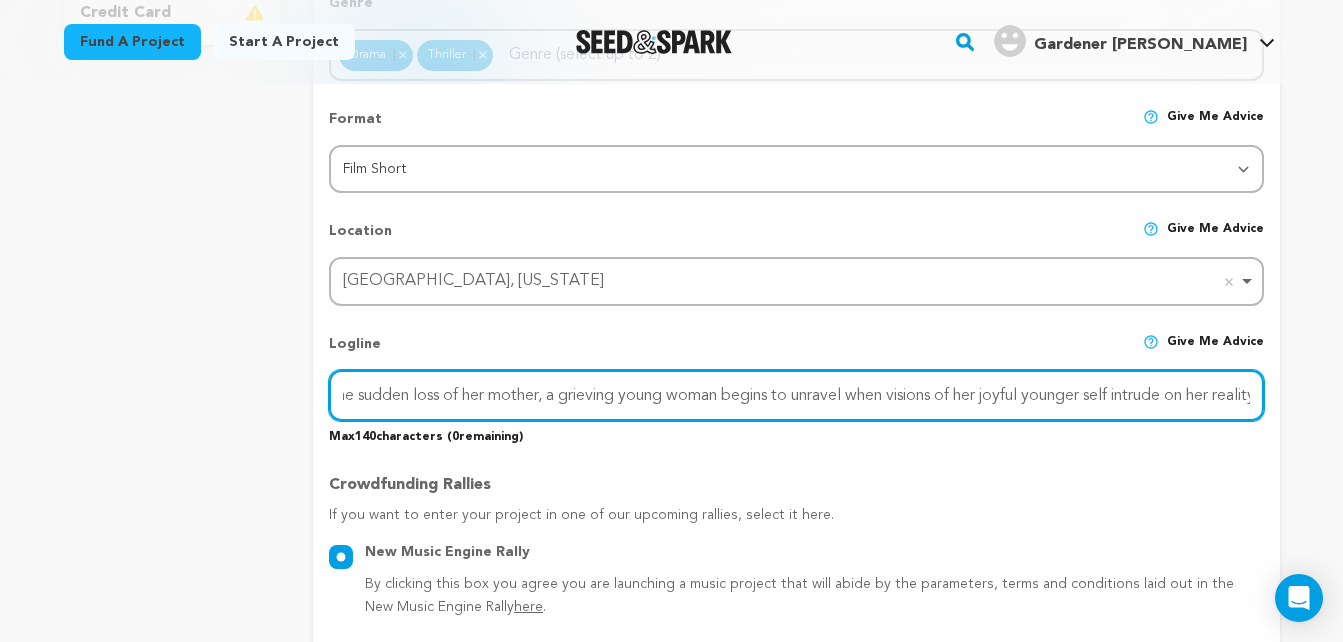 scroll, scrollTop: 0, scrollLeft: 88, axis: horizontal 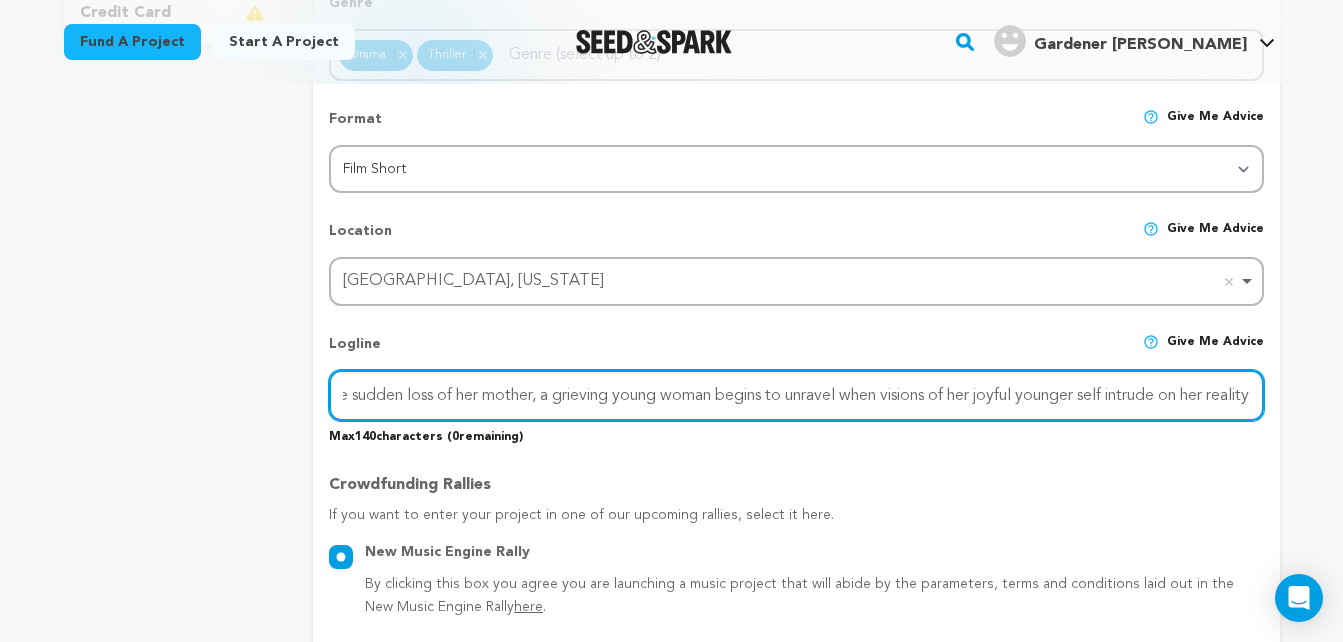 drag, startPoint x: 938, startPoint y: 403, endPoint x: 1098, endPoint y: 406, distance: 160.02812 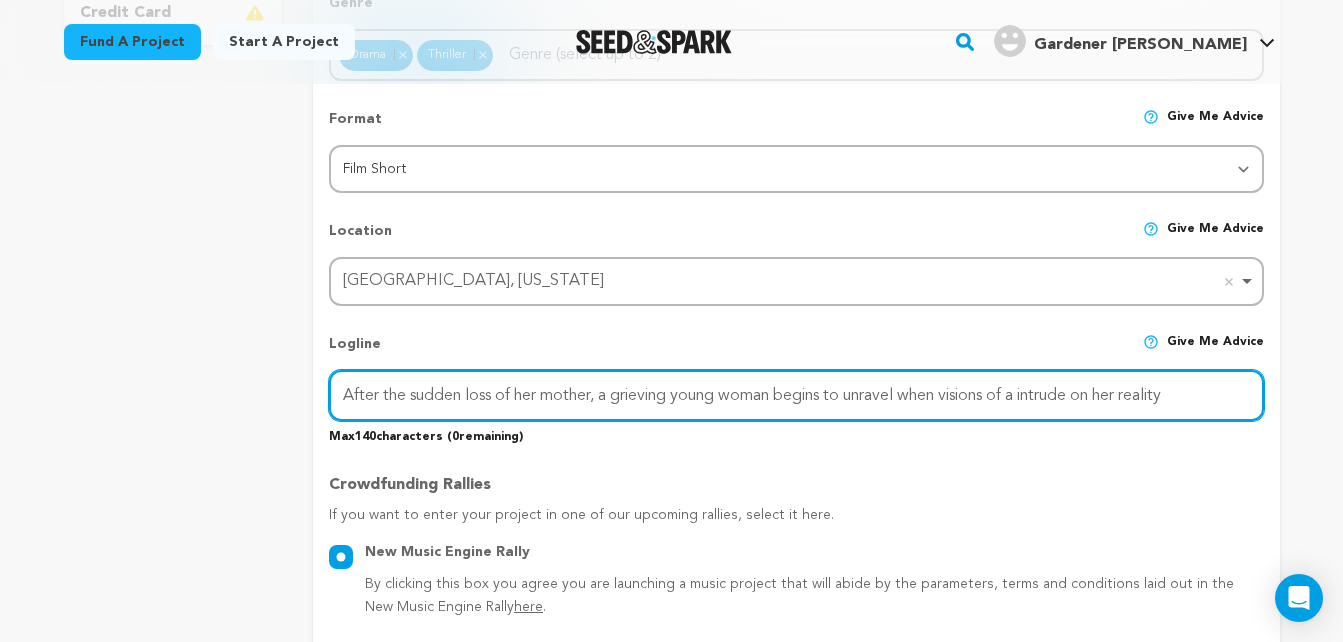 scroll, scrollTop: 0, scrollLeft: 0, axis: both 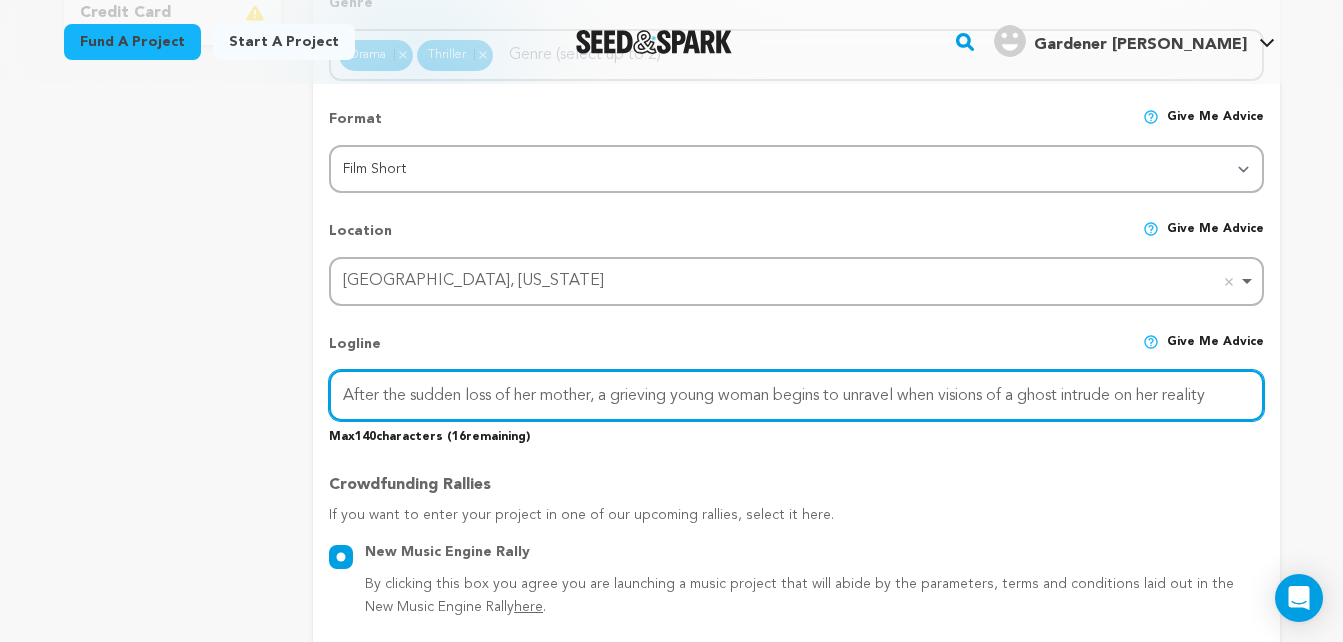 click on "After the sudden loss of her mother, a grieving young woman begins to unravel when visions of a ghost intrude on her reality" at bounding box center [796, 395] 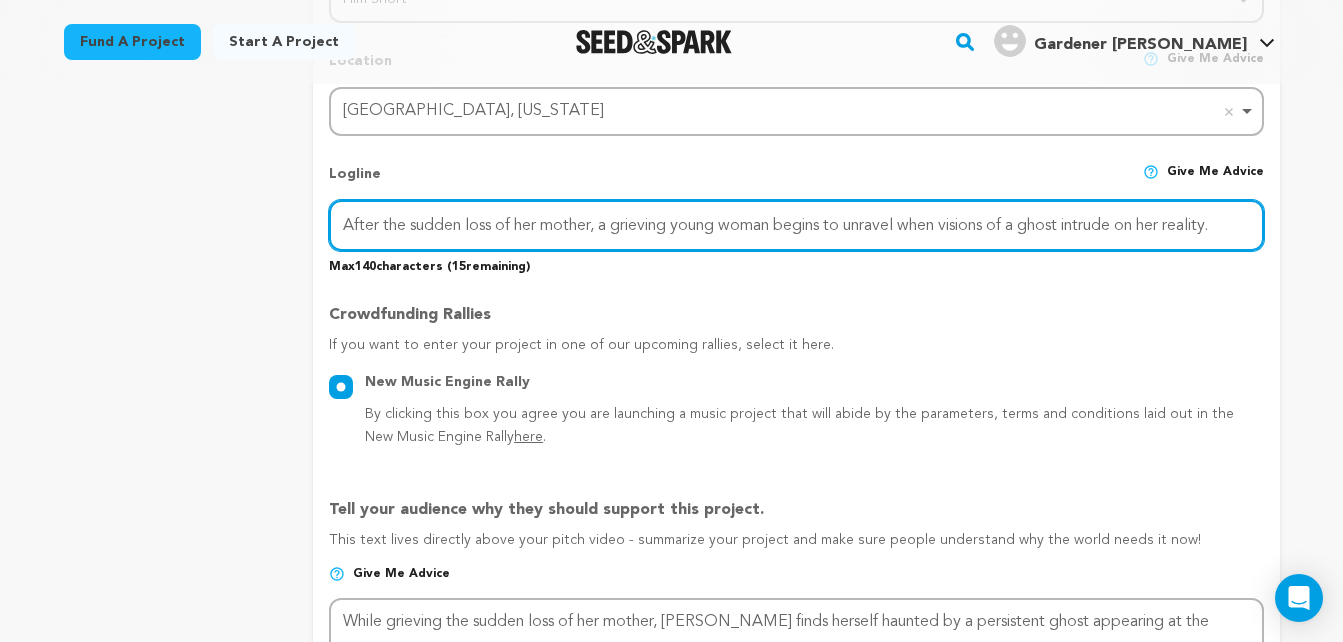 scroll, scrollTop: 896, scrollLeft: 0, axis: vertical 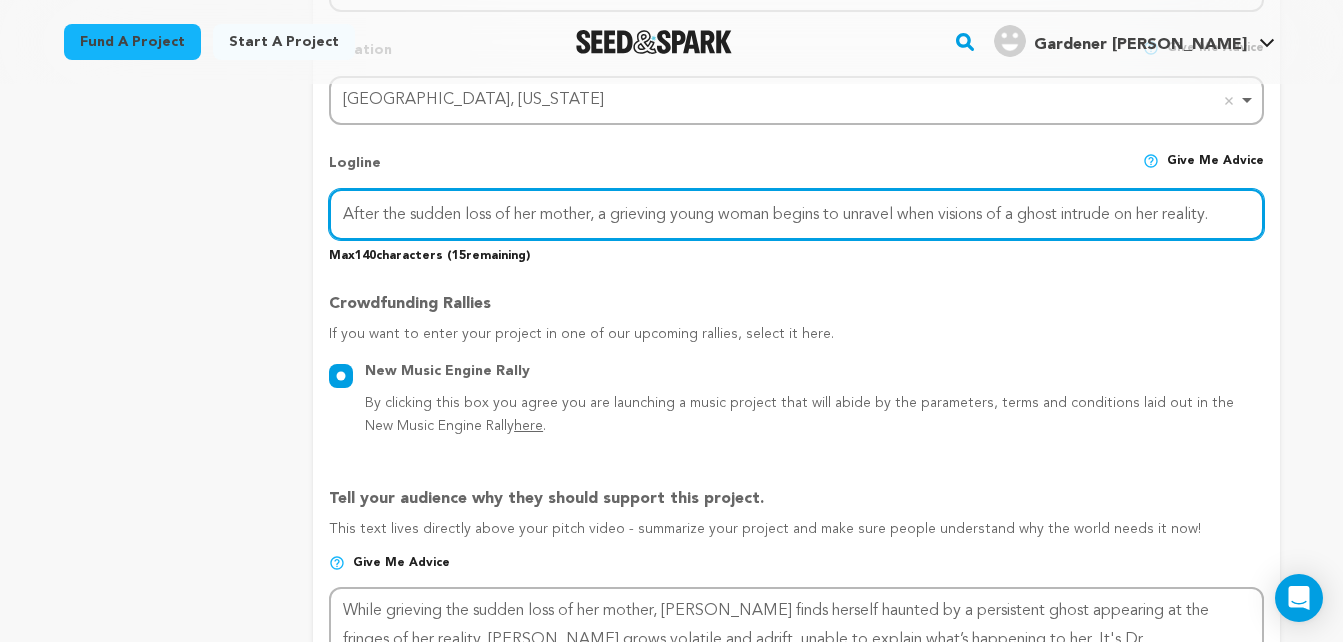 click on "After the sudden loss of her mother, a grieving young woman begins to unravel when visions of a ghost intrude on her reality." at bounding box center [796, 214] 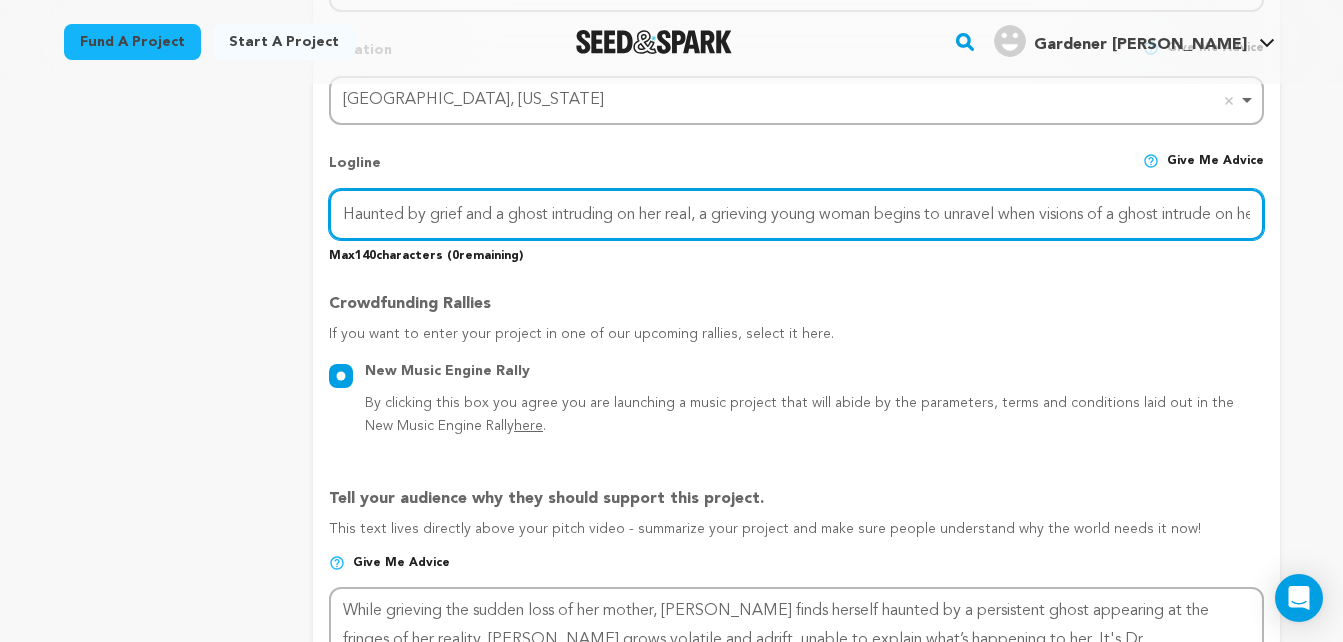 click on "Haunted by grief and a ghost intruding on her real, a grieving young woman begins to unravel when visions of a ghost intrude on her reality." at bounding box center [796, 214] 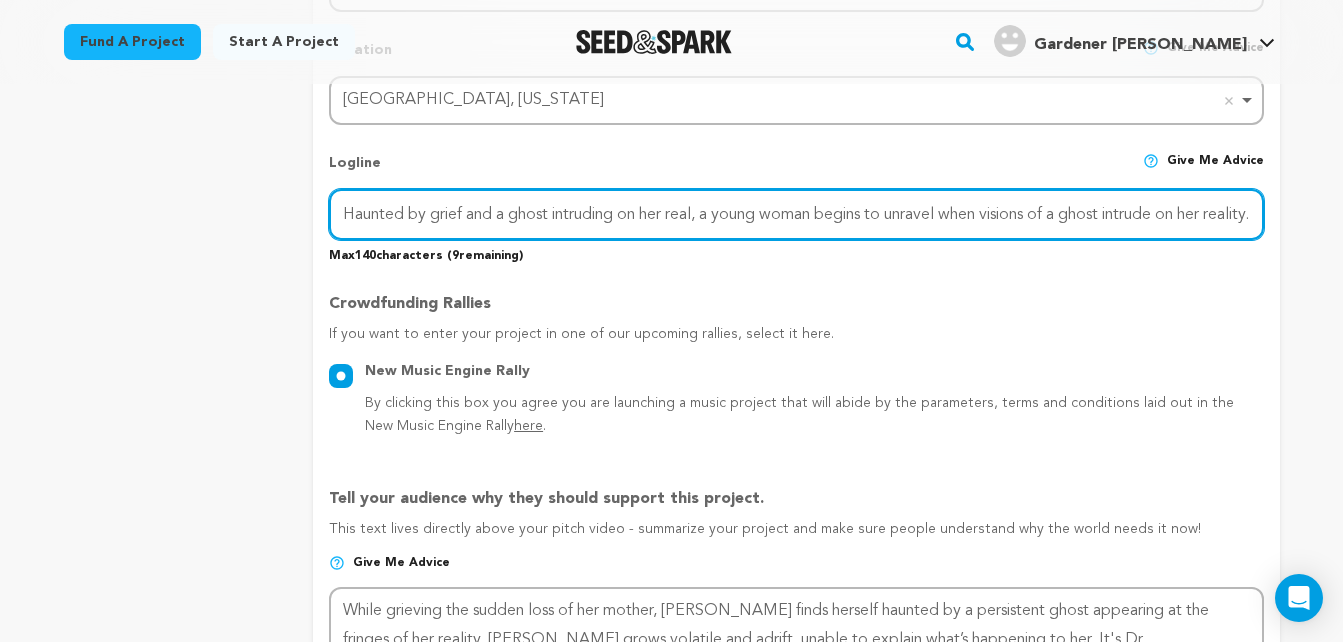 click on "Haunted by grief and a ghost intruding on her real, a young woman begins to unravel when visions of a ghost intrude on her reality." at bounding box center [796, 214] 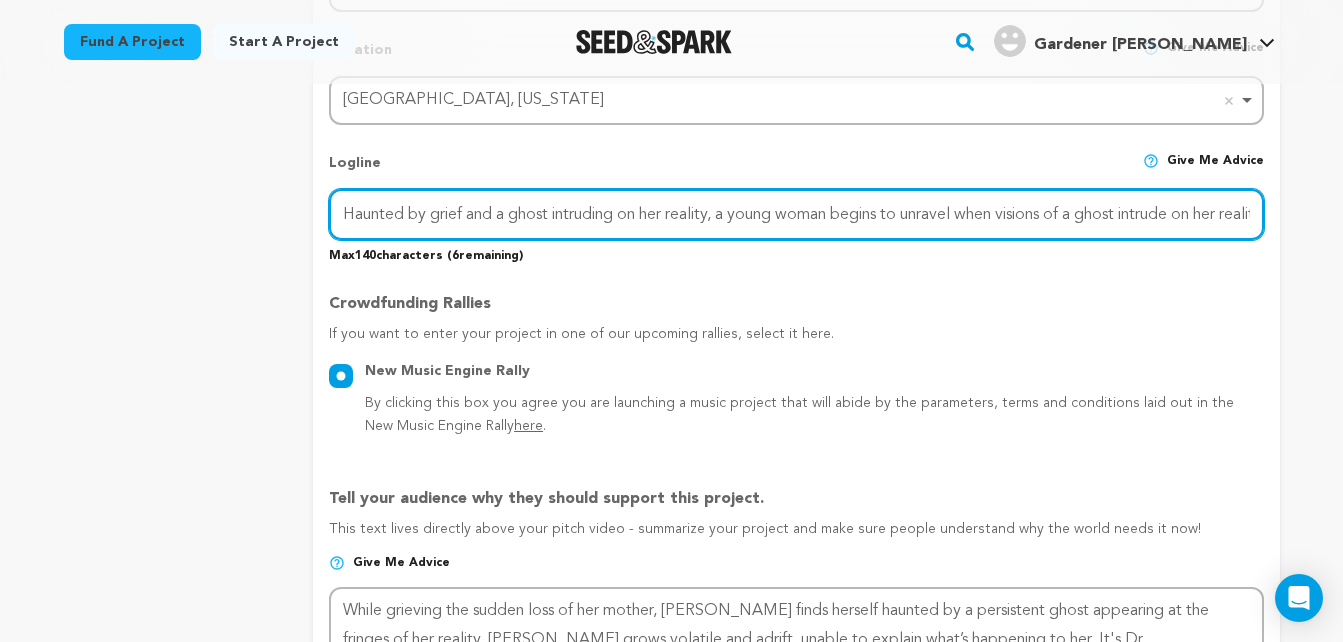 scroll, scrollTop: 0, scrollLeft: 46, axis: horizontal 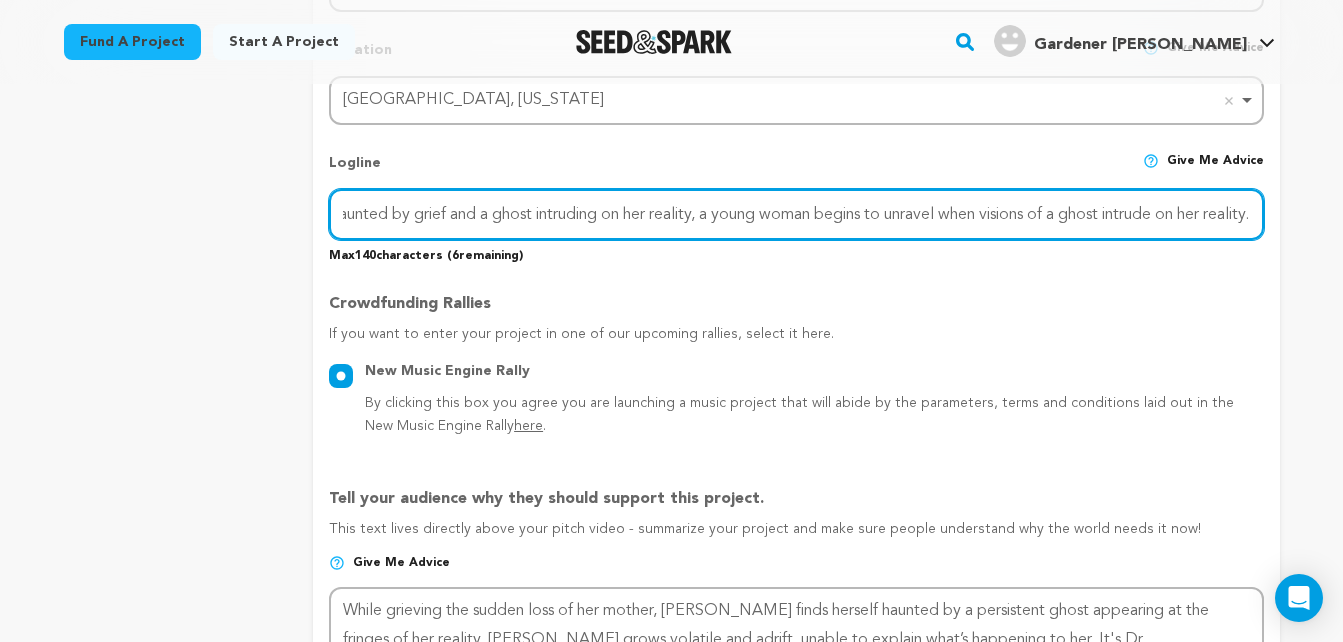 drag, startPoint x: 848, startPoint y: 223, endPoint x: 1284, endPoint y: 235, distance: 436.1651 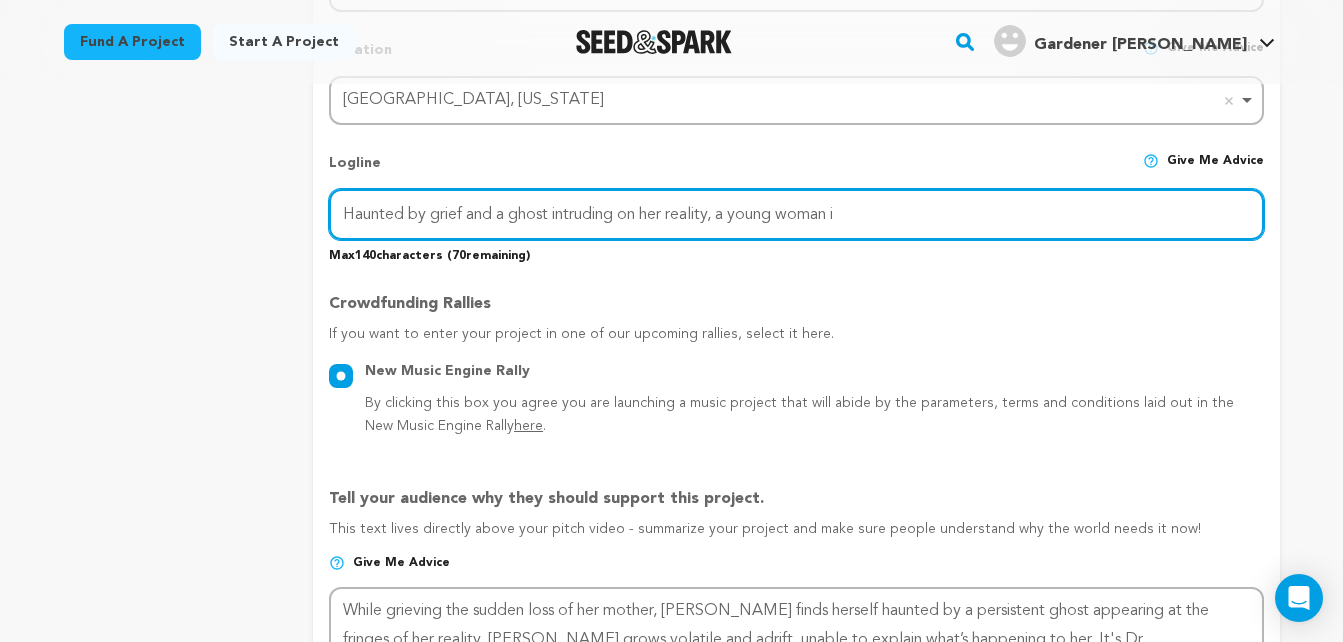 scroll, scrollTop: 0, scrollLeft: 0, axis: both 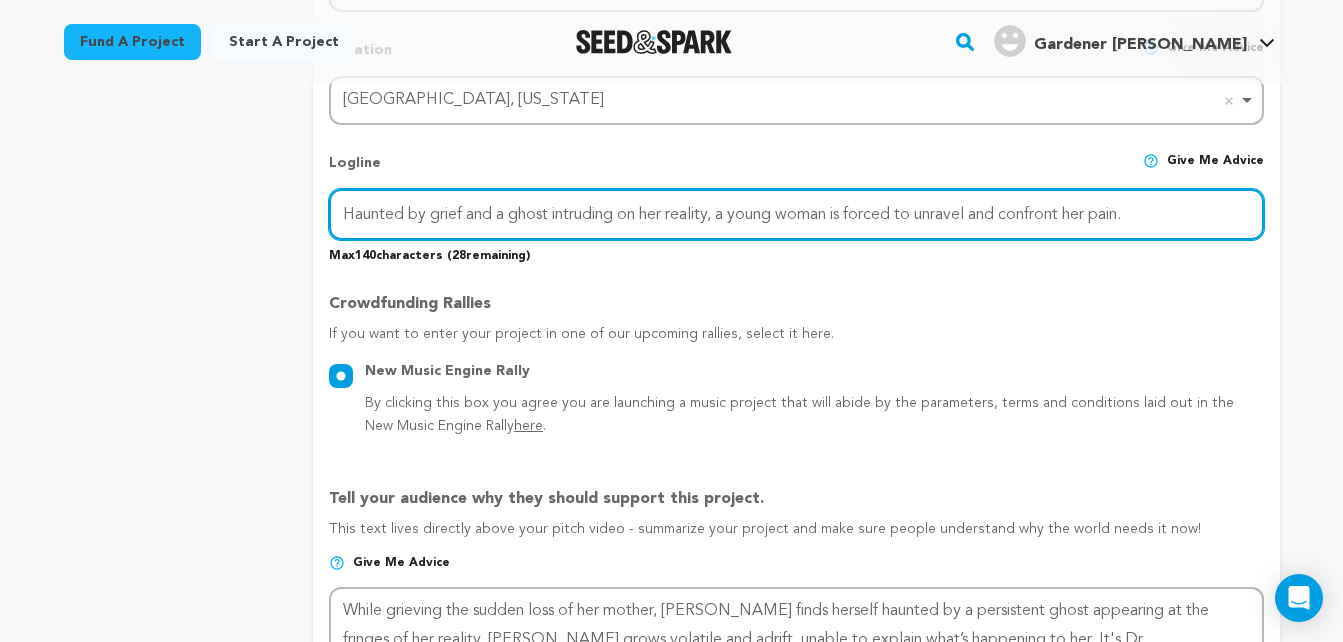click on "Haunted by grief and a ghost intruding on her reality, a young woman is forced to unravel and confront her pain." at bounding box center [796, 214] 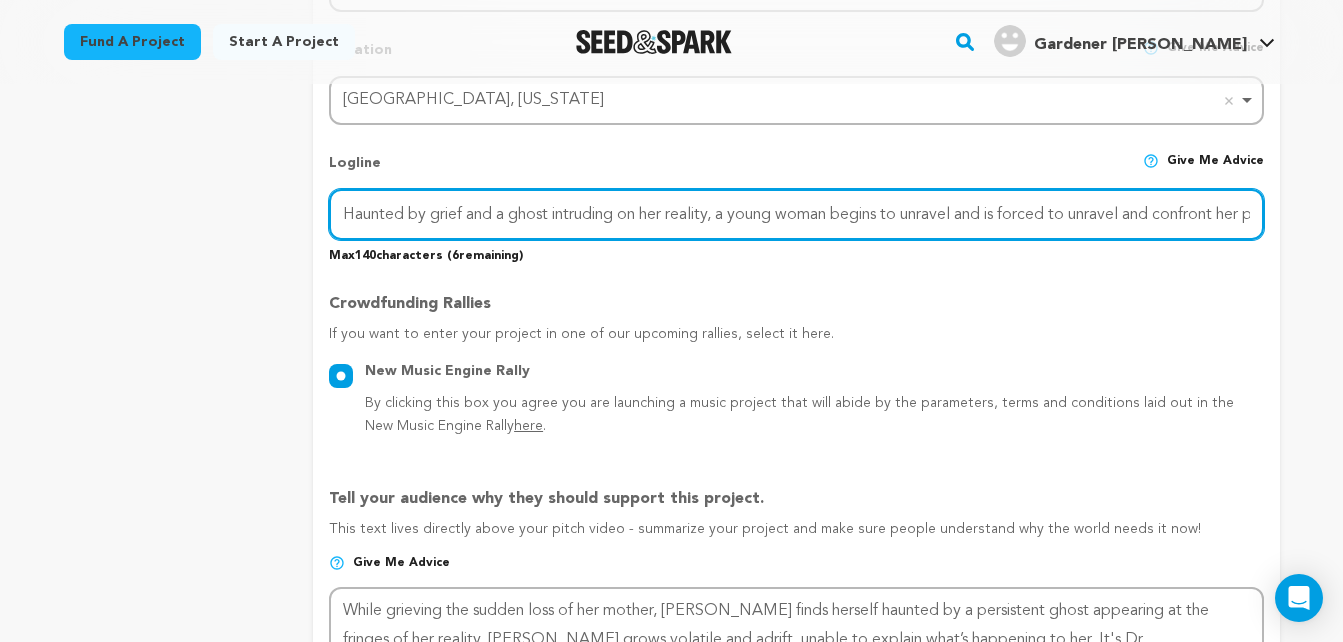 scroll, scrollTop: 0, scrollLeft: 54, axis: horizontal 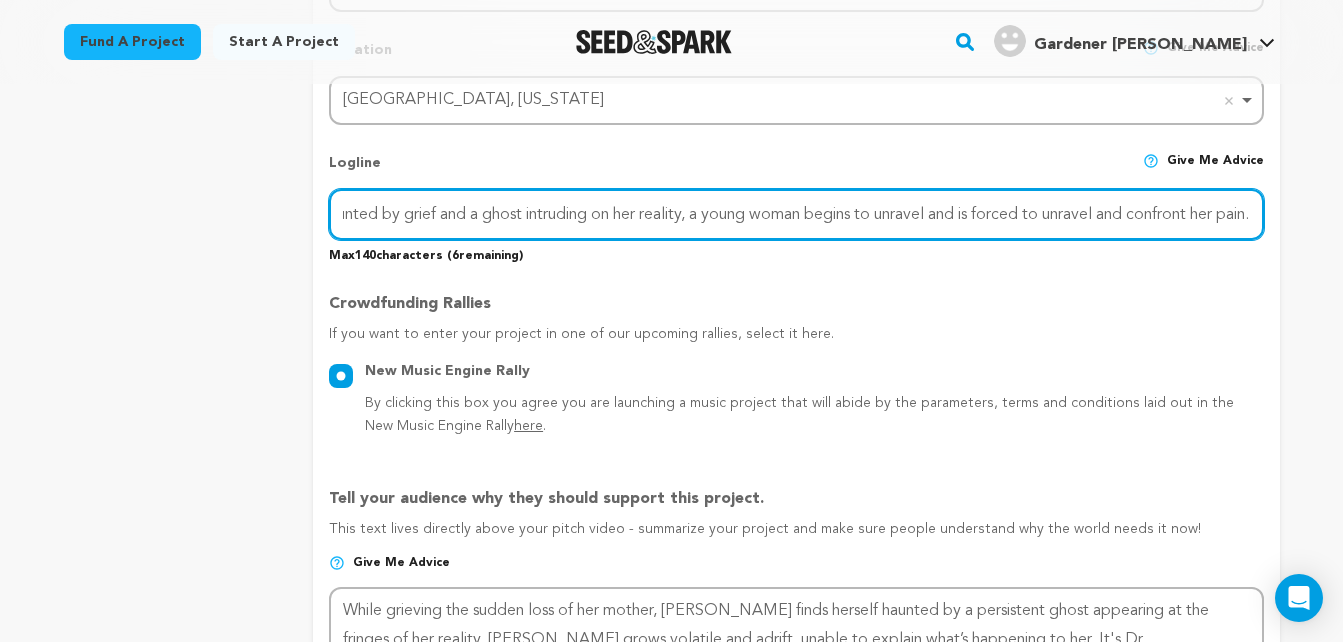 drag, startPoint x: 1120, startPoint y: 217, endPoint x: 1034, endPoint y: 219, distance: 86.023254 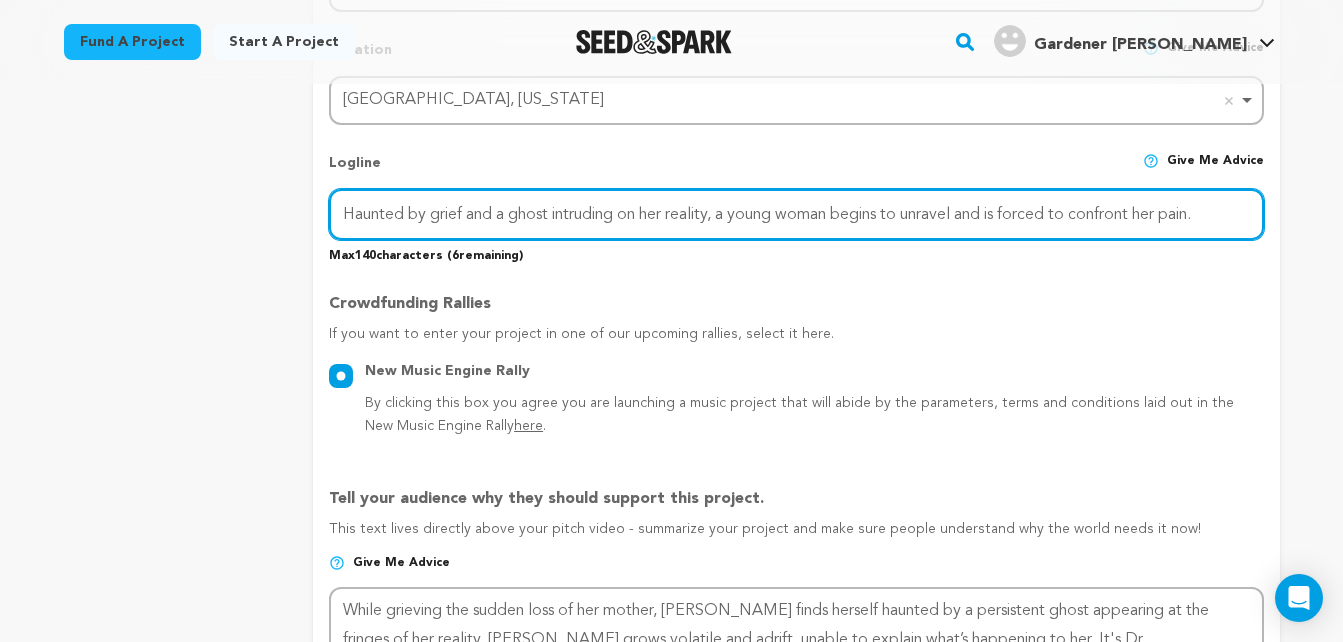 scroll, scrollTop: 0, scrollLeft: 0, axis: both 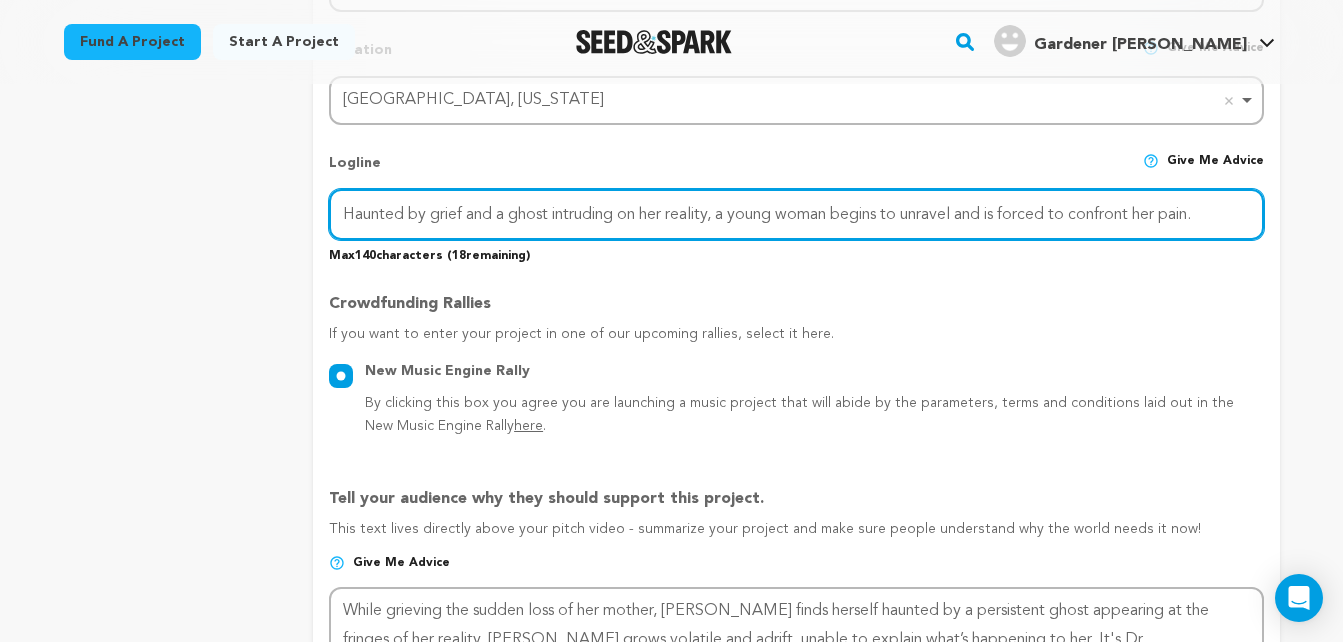 click on "Haunted by grief and a ghost intruding on her reality, a young woman begins to unravel and is forced to confront her pain." at bounding box center [796, 214] 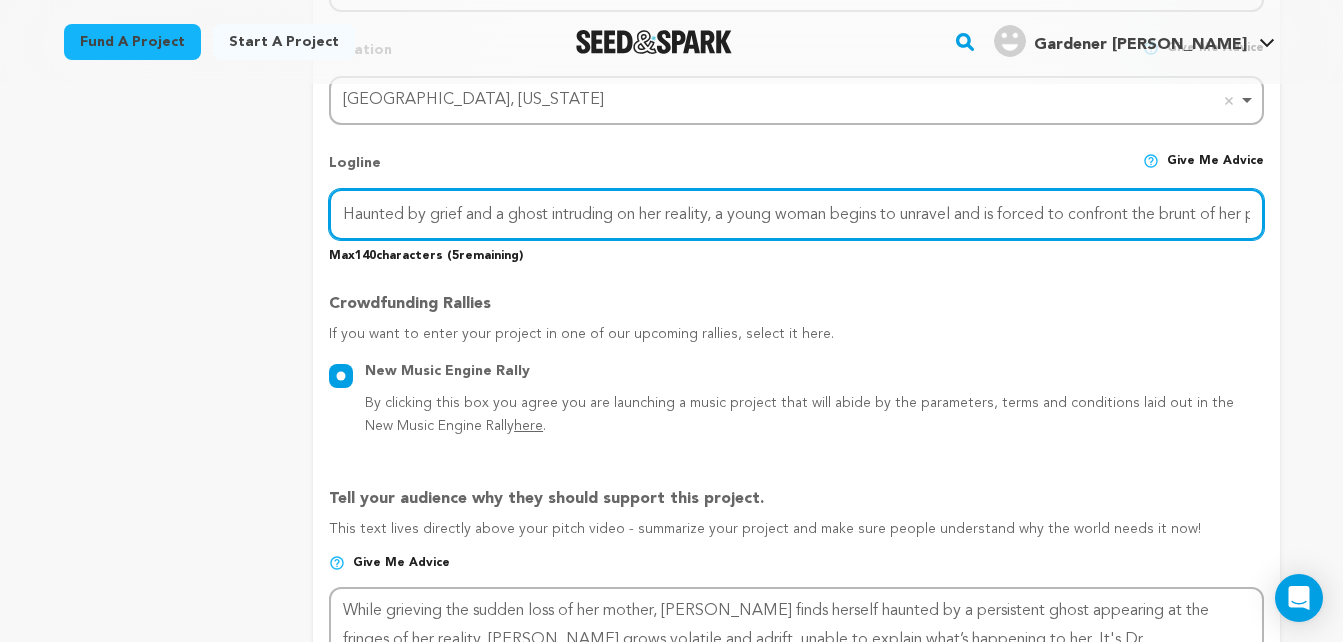 type on "Haunted by grief and a ghost intruding on her reality, a young woman begins to unravel and is forced to confront the brunt of her pain." 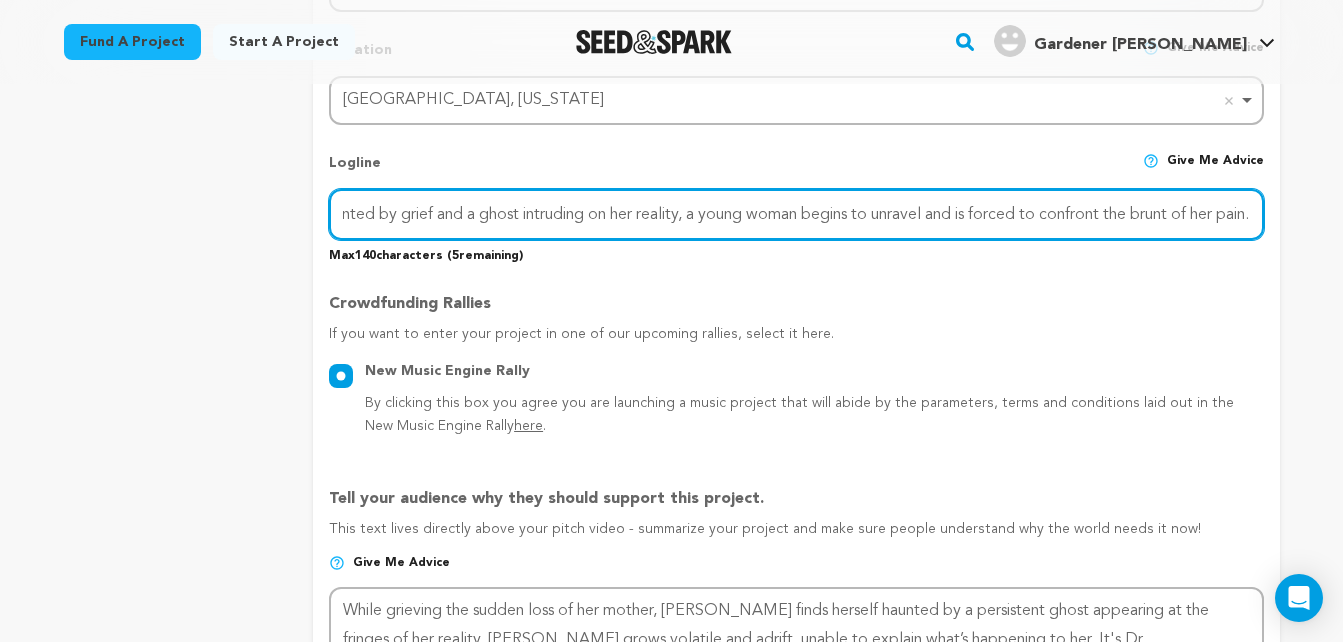 drag, startPoint x: 338, startPoint y: 222, endPoint x: 1269, endPoint y: 235, distance: 931.09076 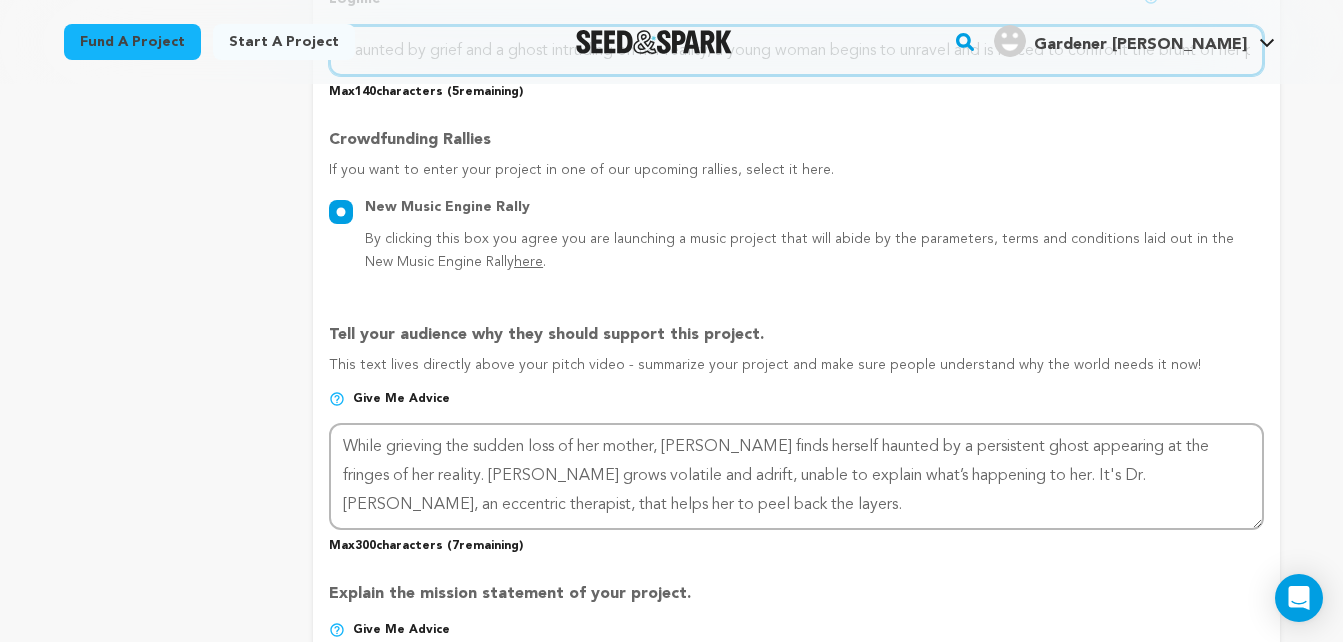 scroll, scrollTop: 1074, scrollLeft: 0, axis: vertical 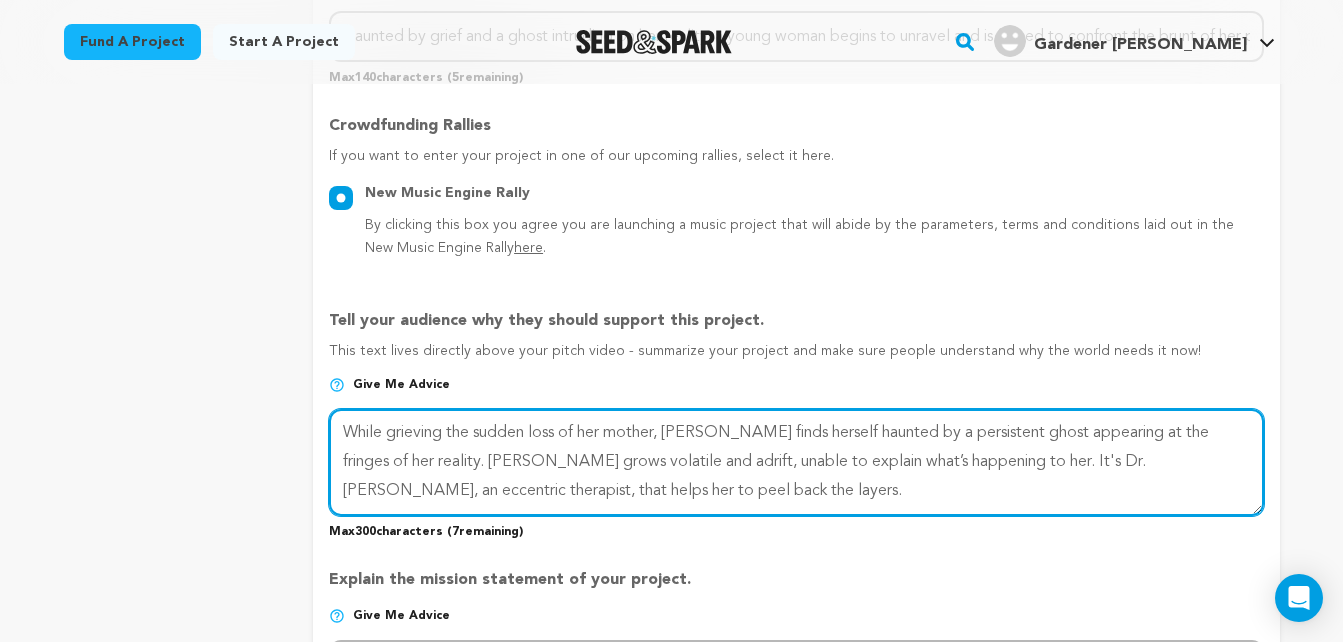 drag, startPoint x: 343, startPoint y: 434, endPoint x: 629, endPoint y: 505, distance: 294.68118 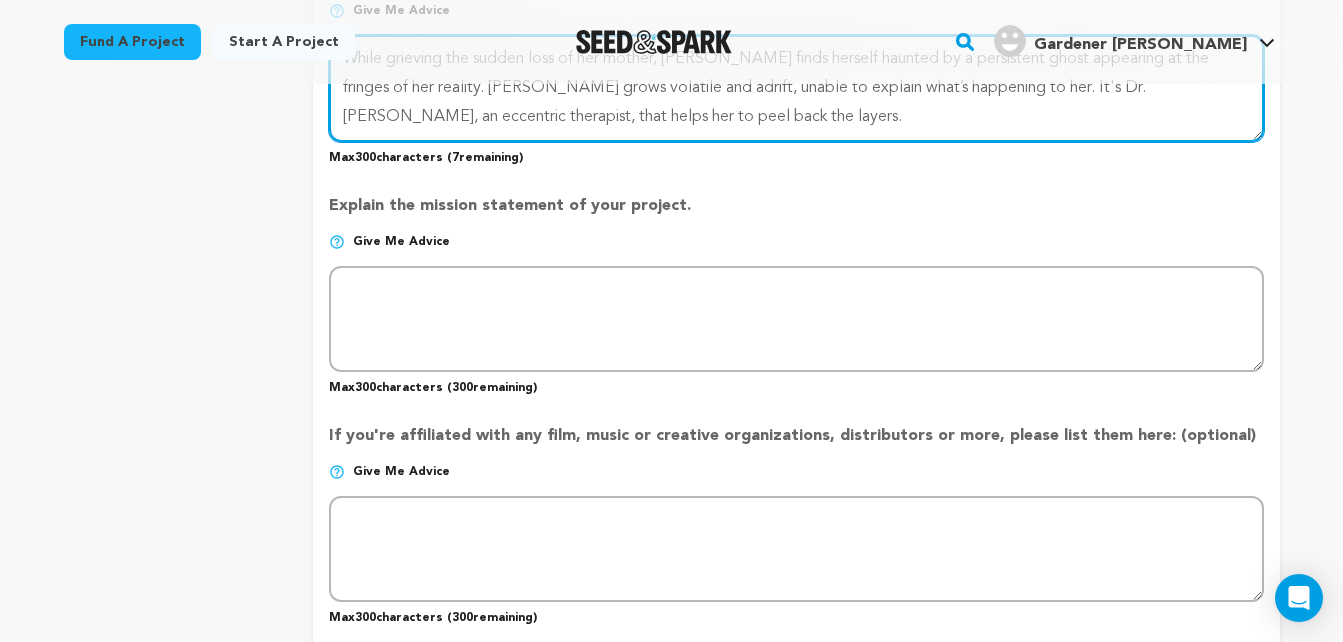 scroll, scrollTop: 1465, scrollLeft: 0, axis: vertical 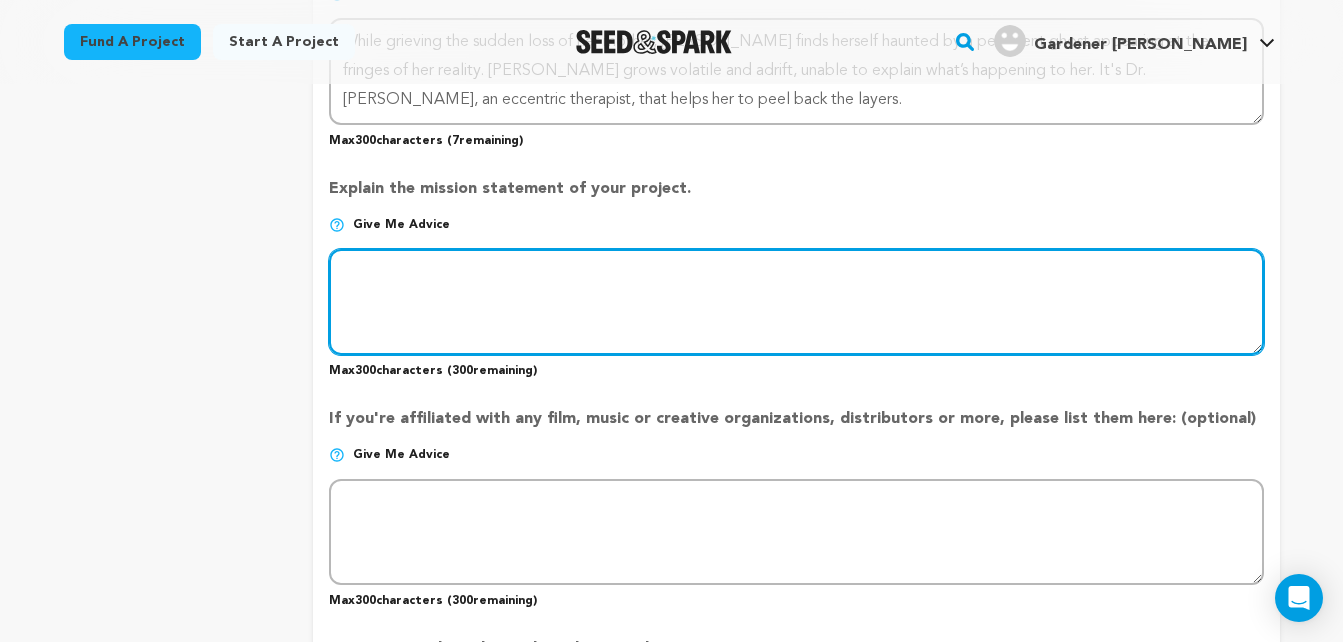 click at bounding box center (796, 302) 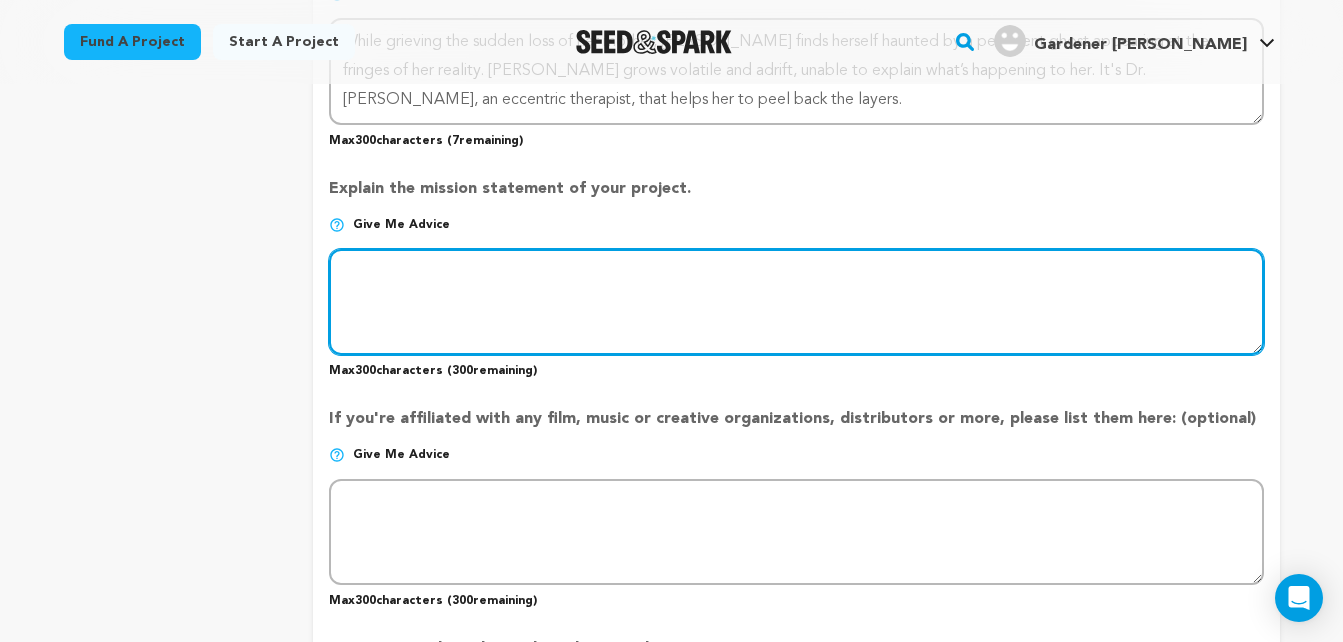 type on "L" 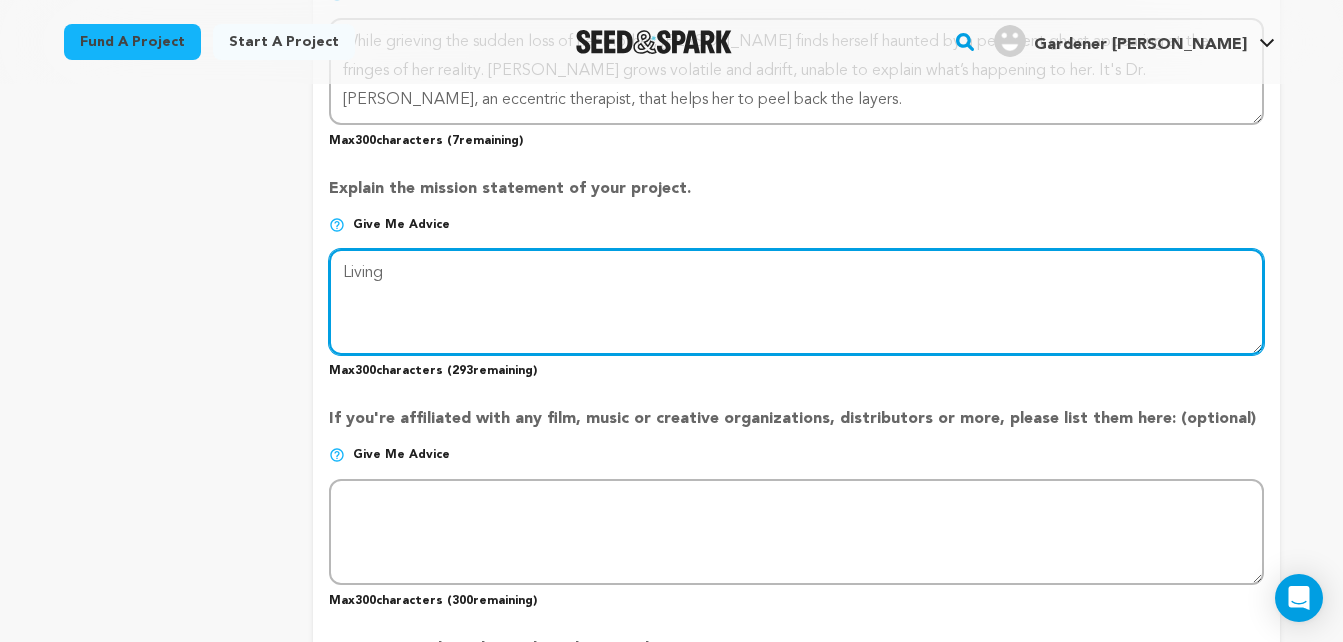 paste on "This short film aims to explore the often-overlooked experience of grief in young adulthood — a time when loss collides with identity, ambition, and emotional uncertainty. Through a raw, intimate lens, we seek to capture how mourning shapes the inner landscape of a young person navigating adu" 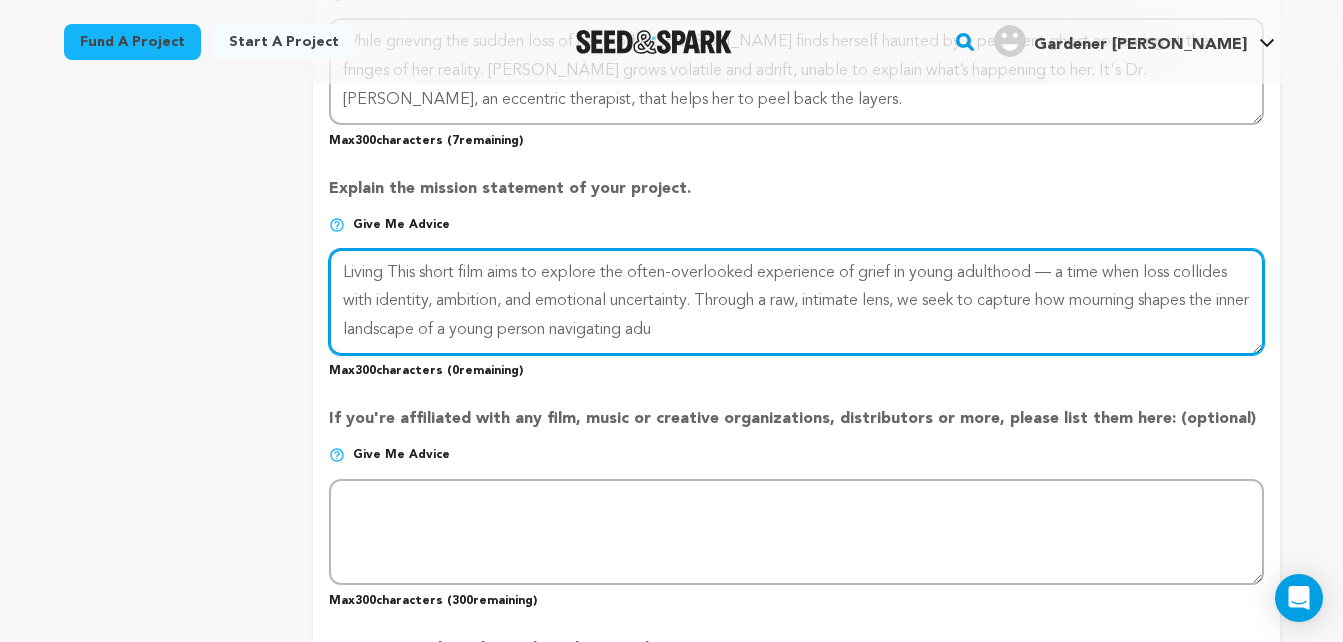 drag, startPoint x: 705, startPoint y: 304, endPoint x: 392, endPoint y: 272, distance: 314.63153 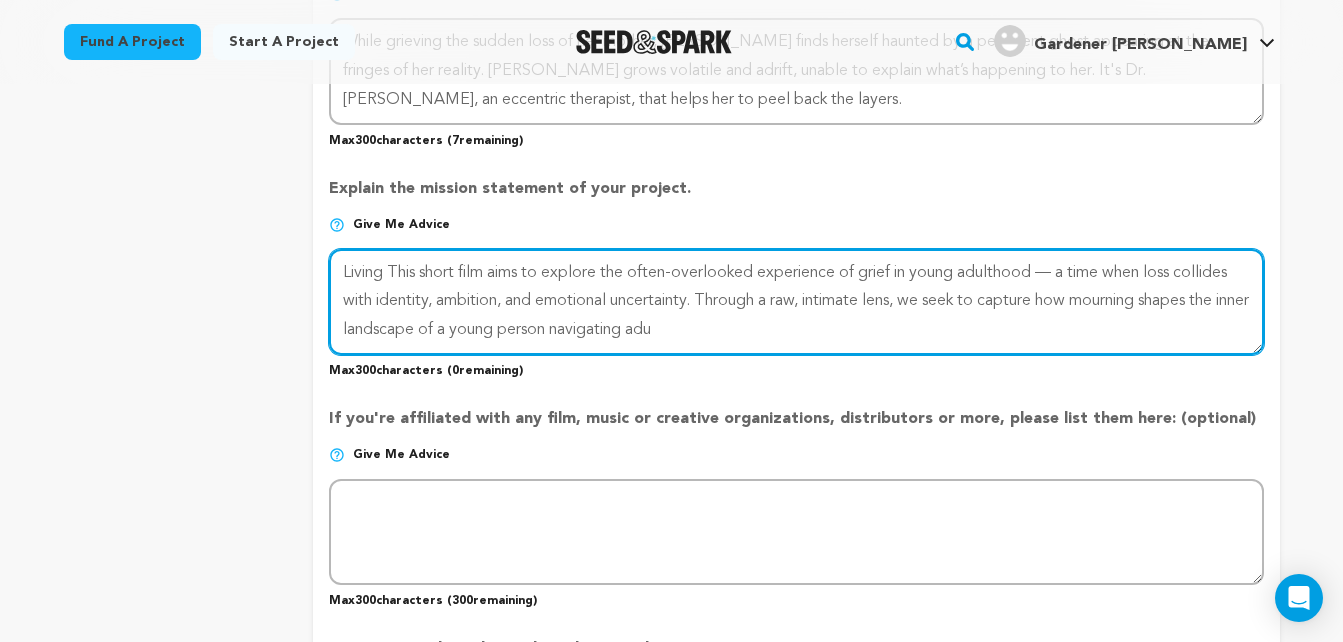 click at bounding box center (796, 302) 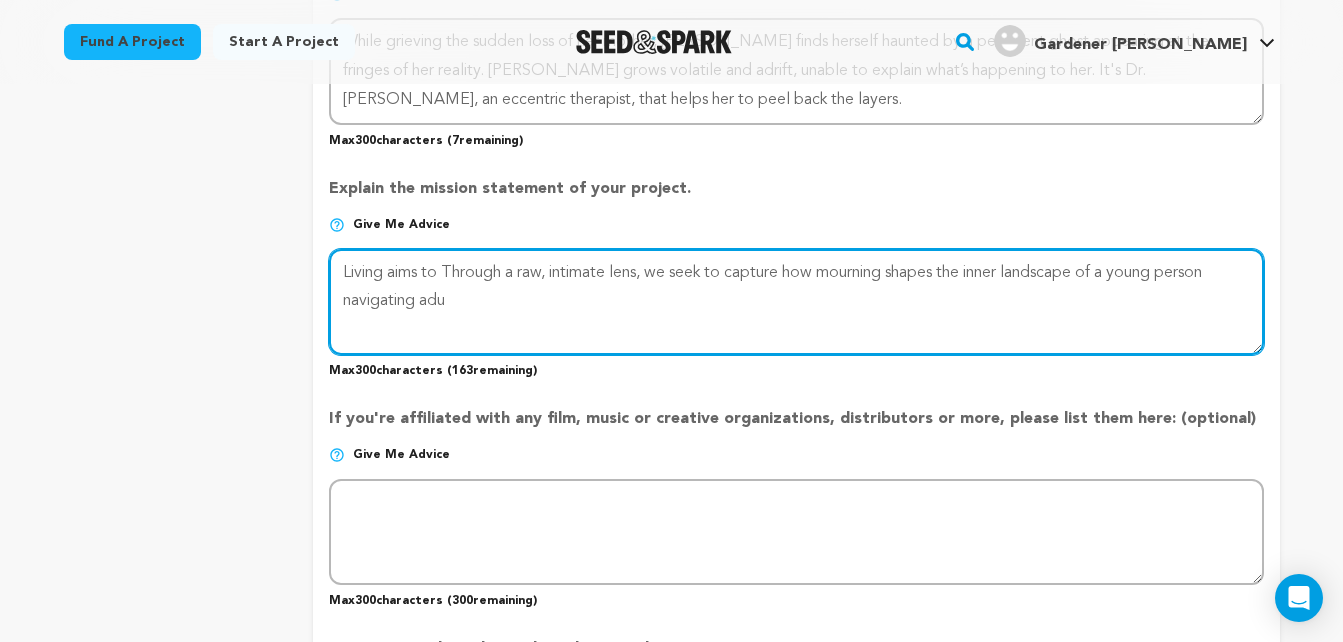 paste on "a rupture that echoes through friendships, self-perception, and the future. Our mission is to tell a story that validates the messy, nonlinear process of grief — t" 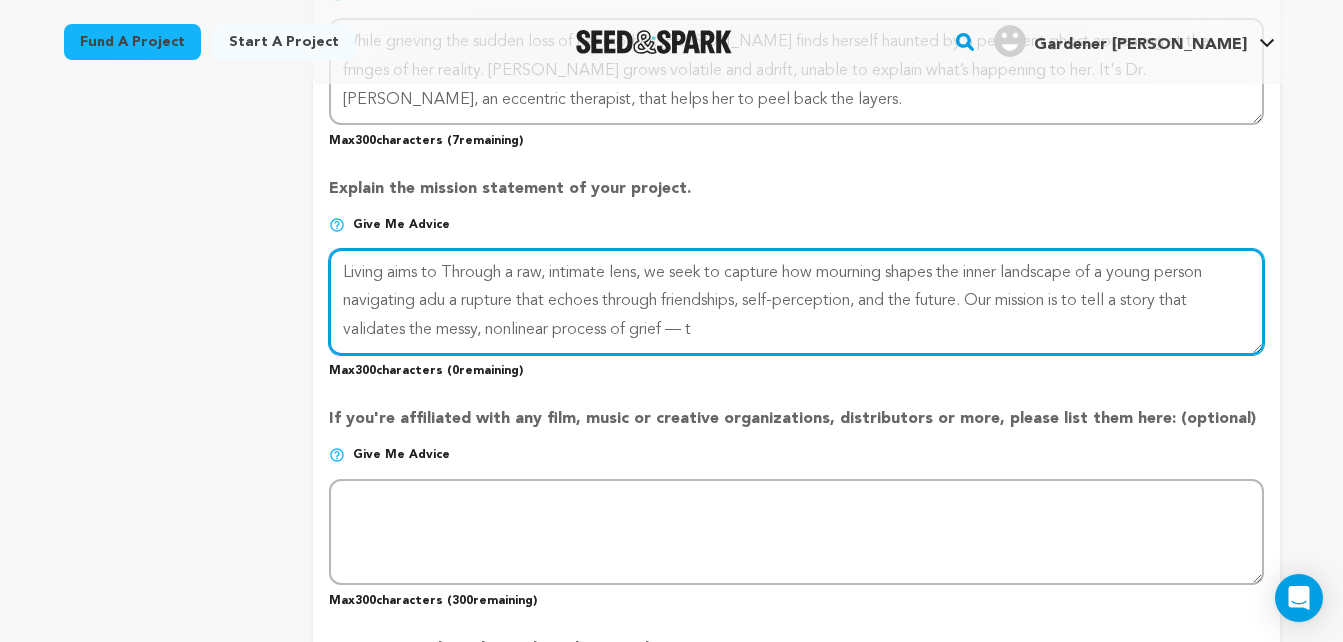 click at bounding box center [796, 302] 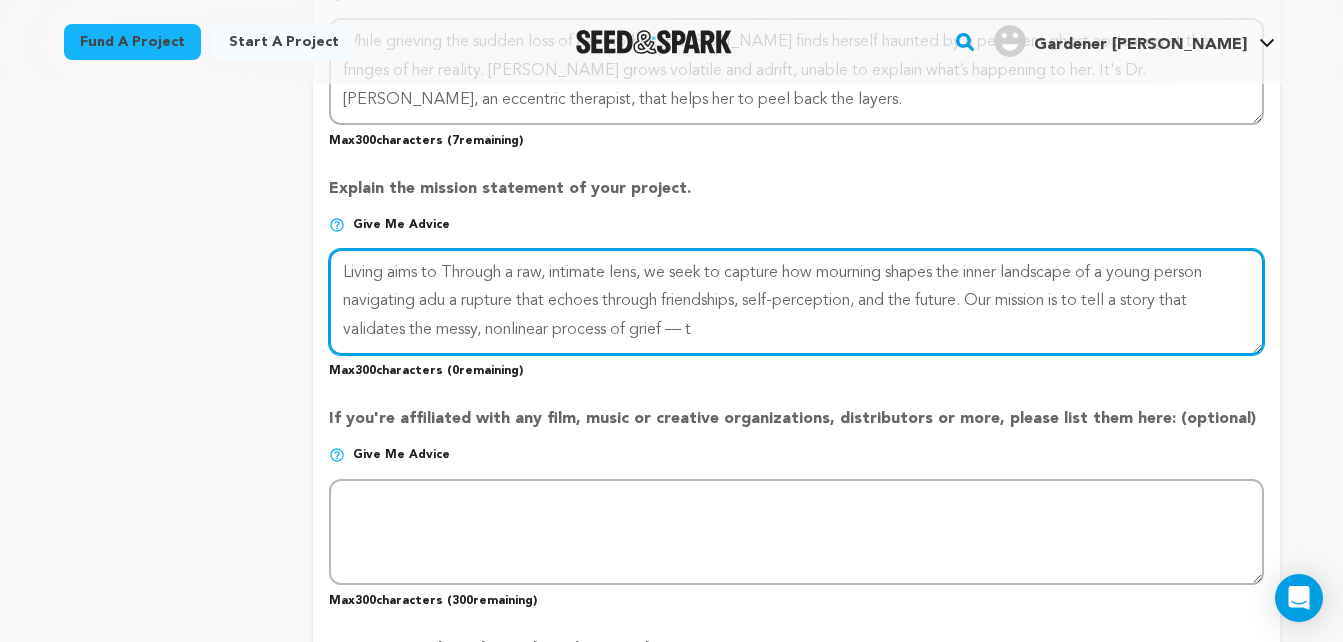 drag, startPoint x: 507, startPoint y: 272, endPoint x: 389, endPoint y: 269, distance: 118.03813 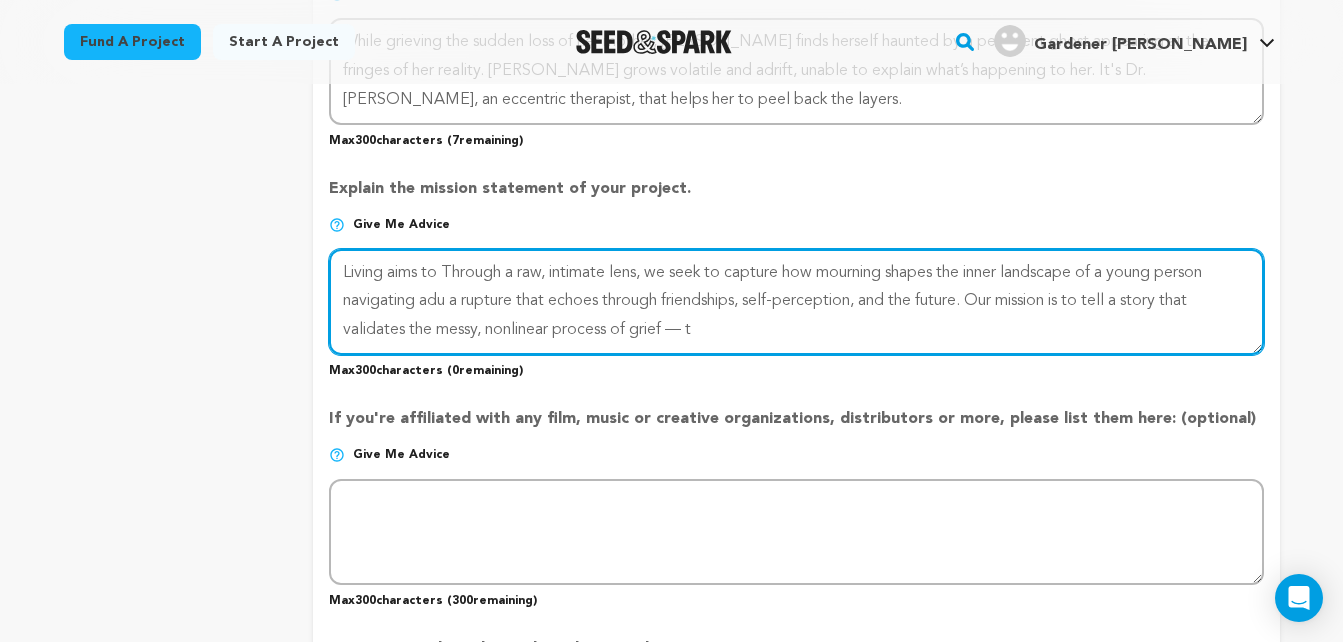 click at bounding box center (796, 302) 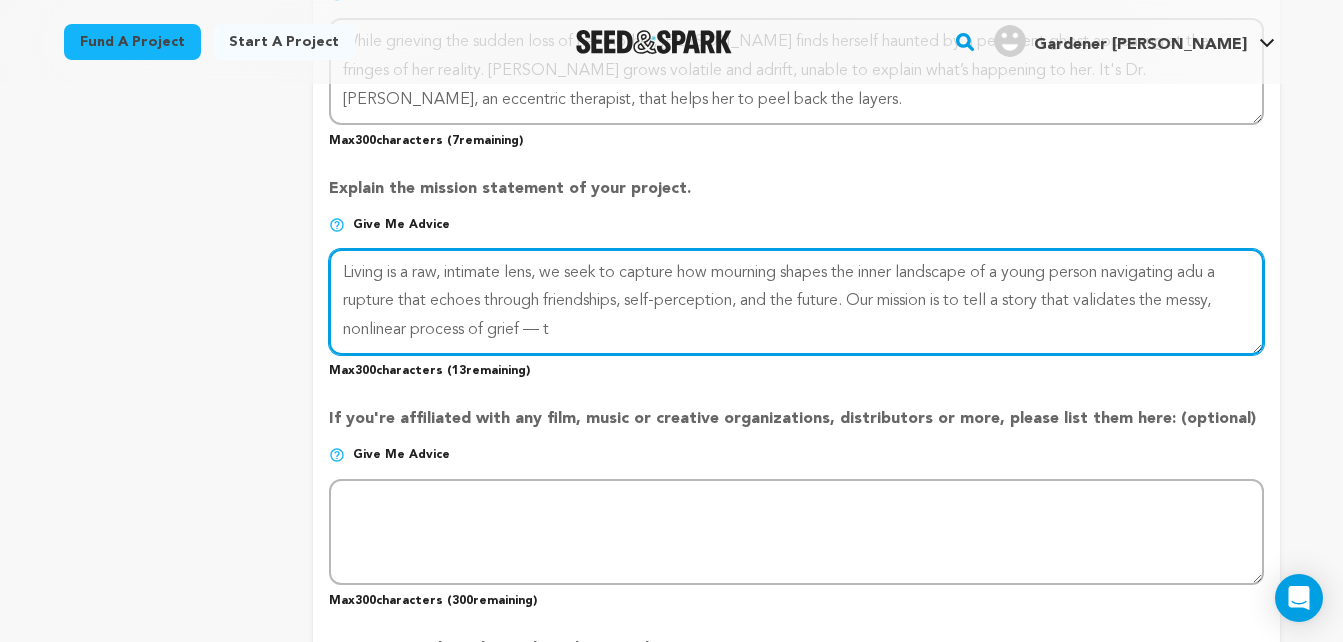 click at bounding box center (796, 302) 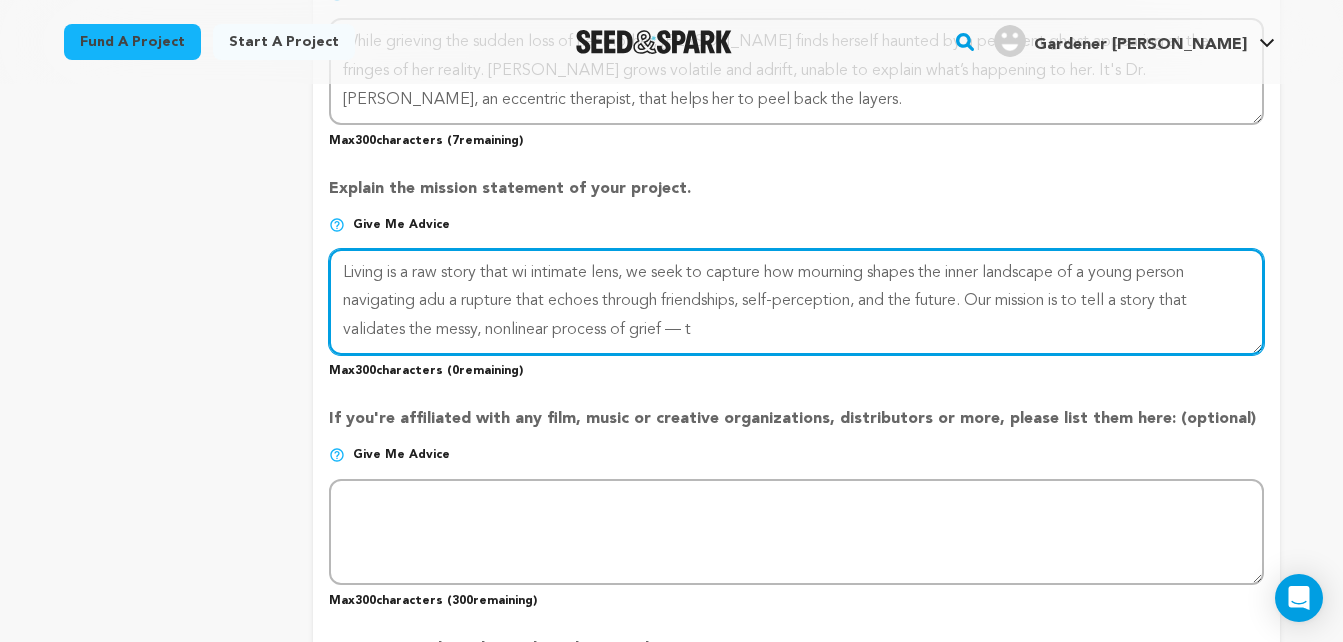 drag, startPoint x: 742, startPoint y: 351, endPoint x: 721, endPoint y: 290, distance: 64.513565 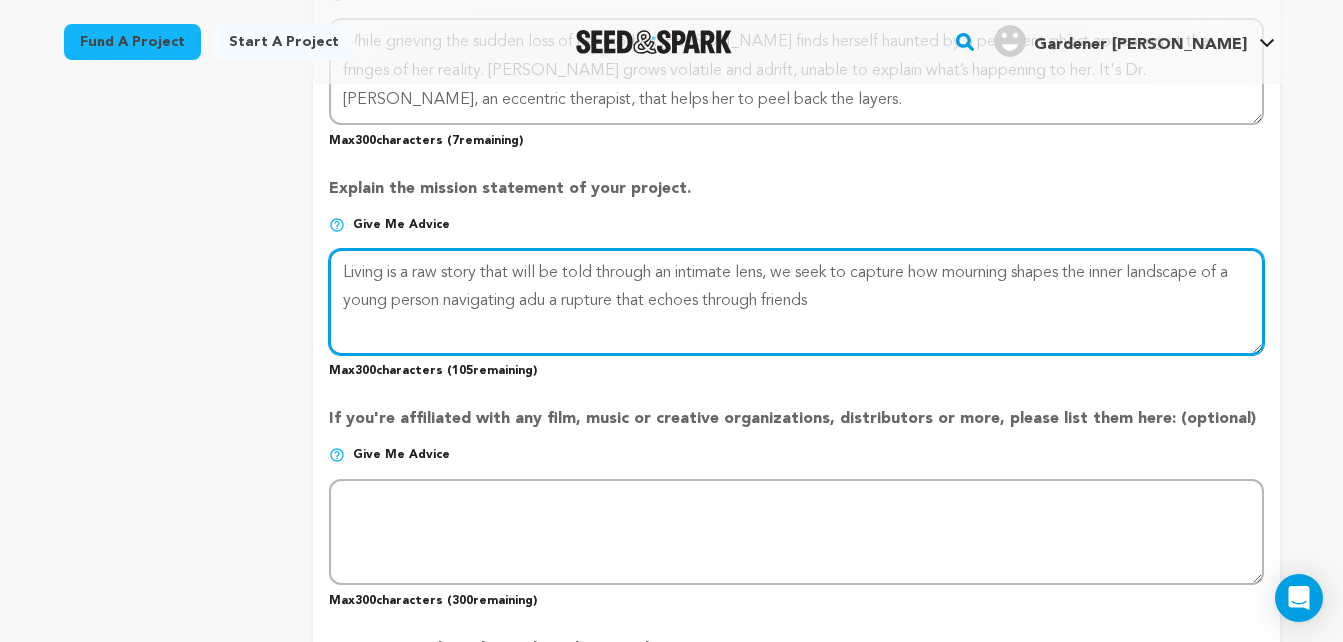 click at bounding box center (796, 302) 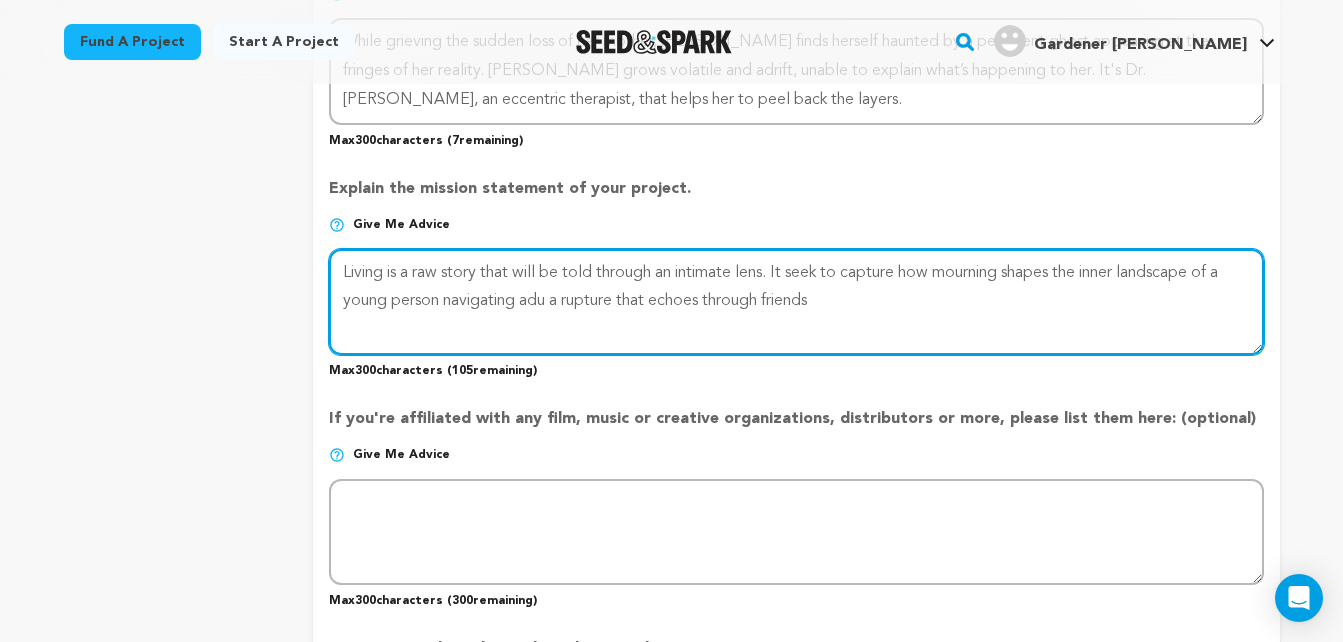 click at bounding box center [796, 302] 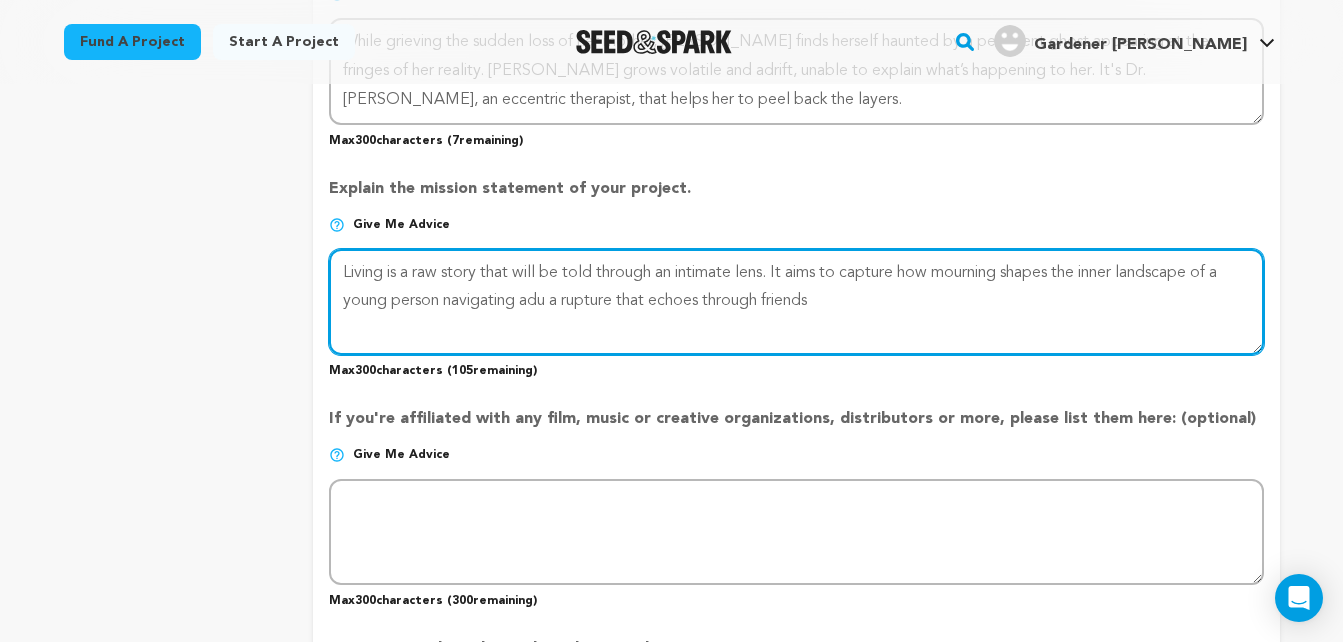 click at bounding box center [796, 302] 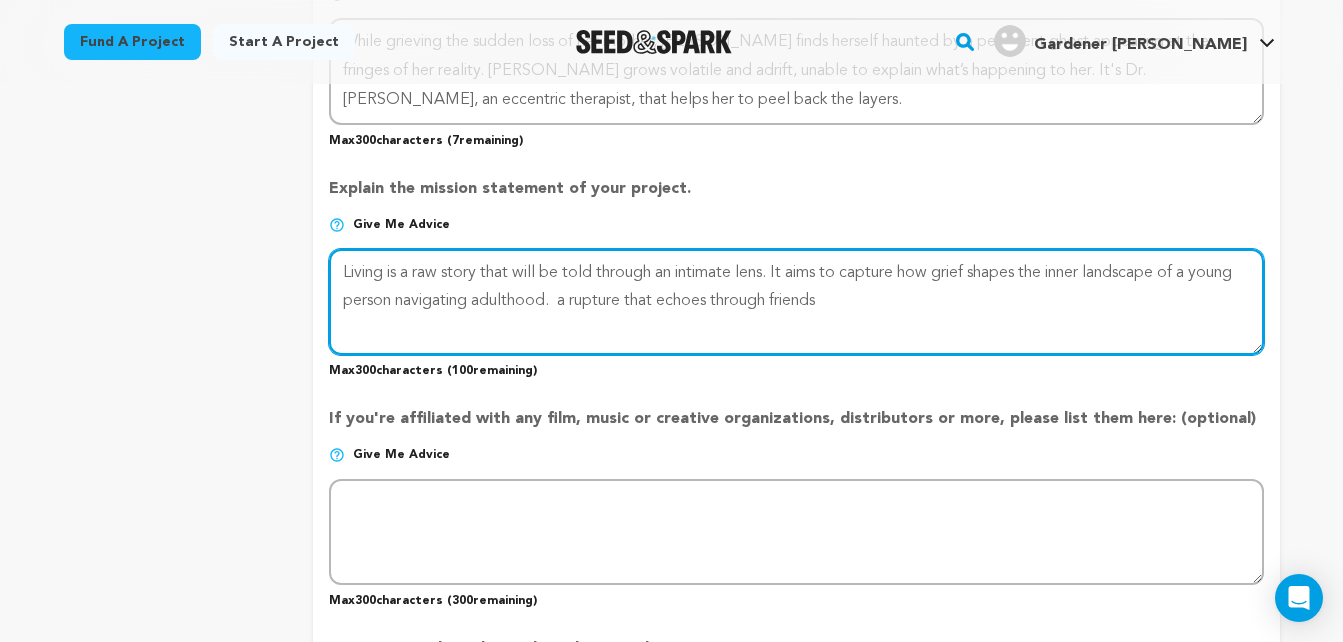 drag, startPoint x: 605, startPoint y: 301, endPoint x: 302, endPoint y: 293, distance: 303.1056 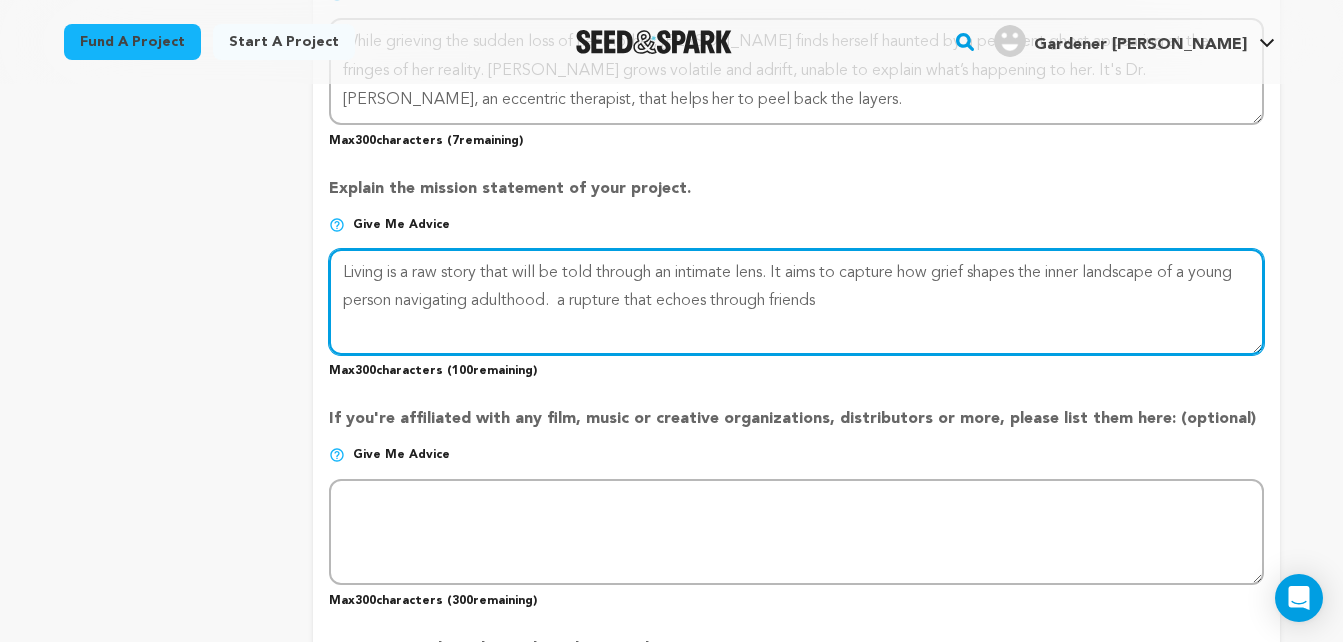 click on "project
story
team
social media
video & images
campaign
incentives
wishlist" at bounding box center [672, -44] 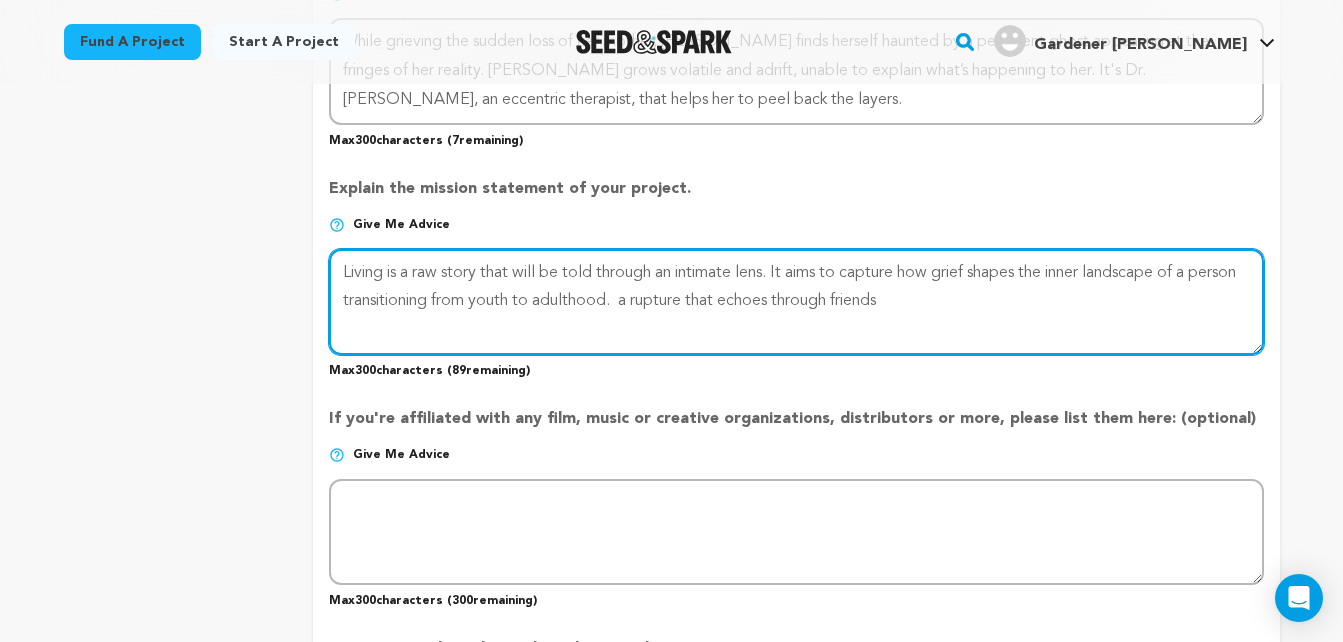 type on "Living is a raw story that will be told through an intimate lens. It aims to capture how grief shapes the inner landscape of a person transitioning from youth to adulthood.  a rupture that echoes through friends" 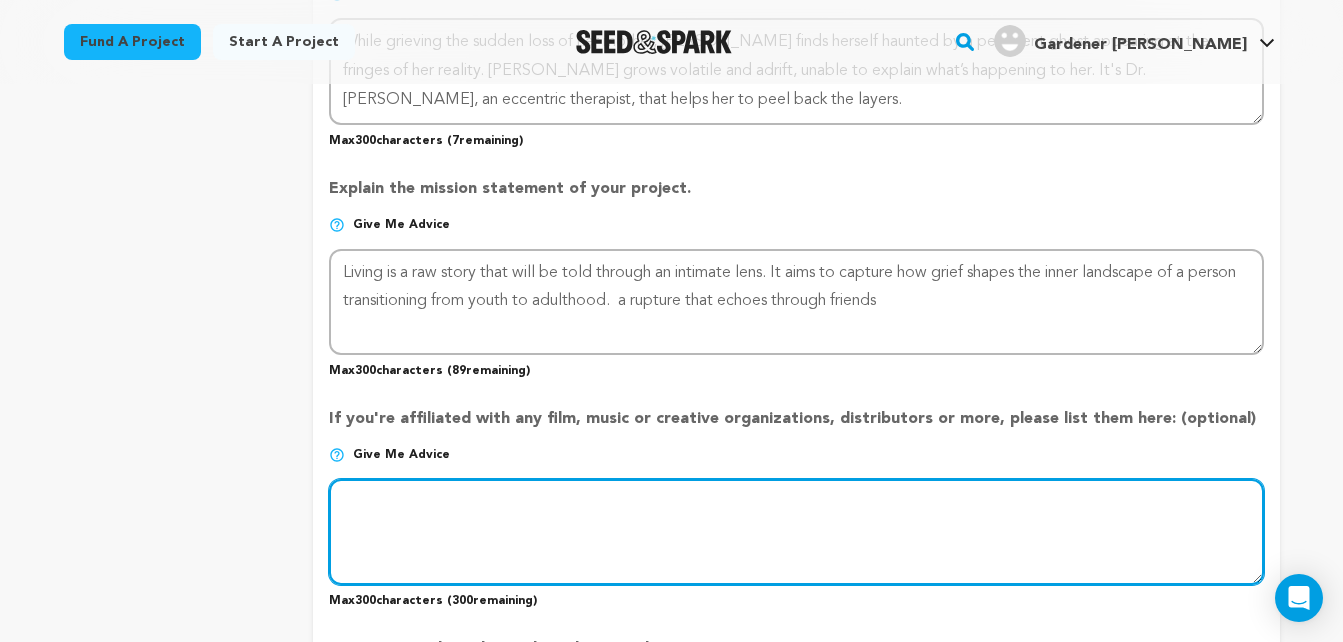 click at bounding box center [796, 532] 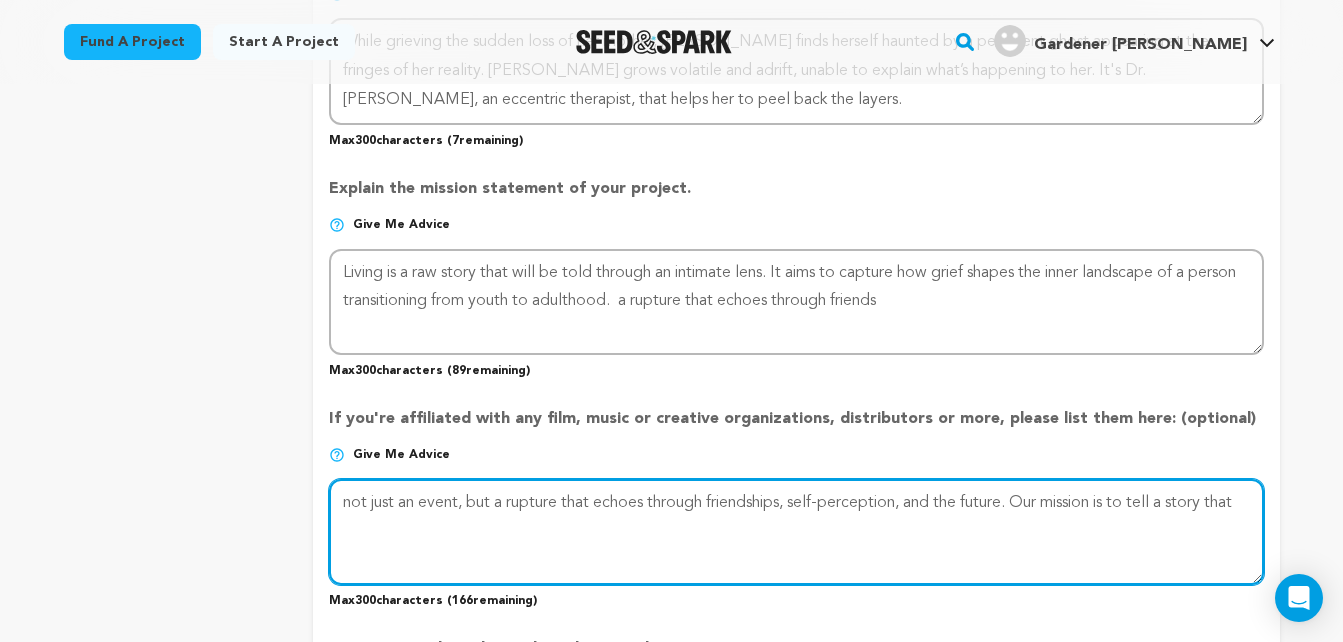 type on "not just an event, but a rupture that echoes through friendships, self-perception, and the future. Our mission is to tell a story that" 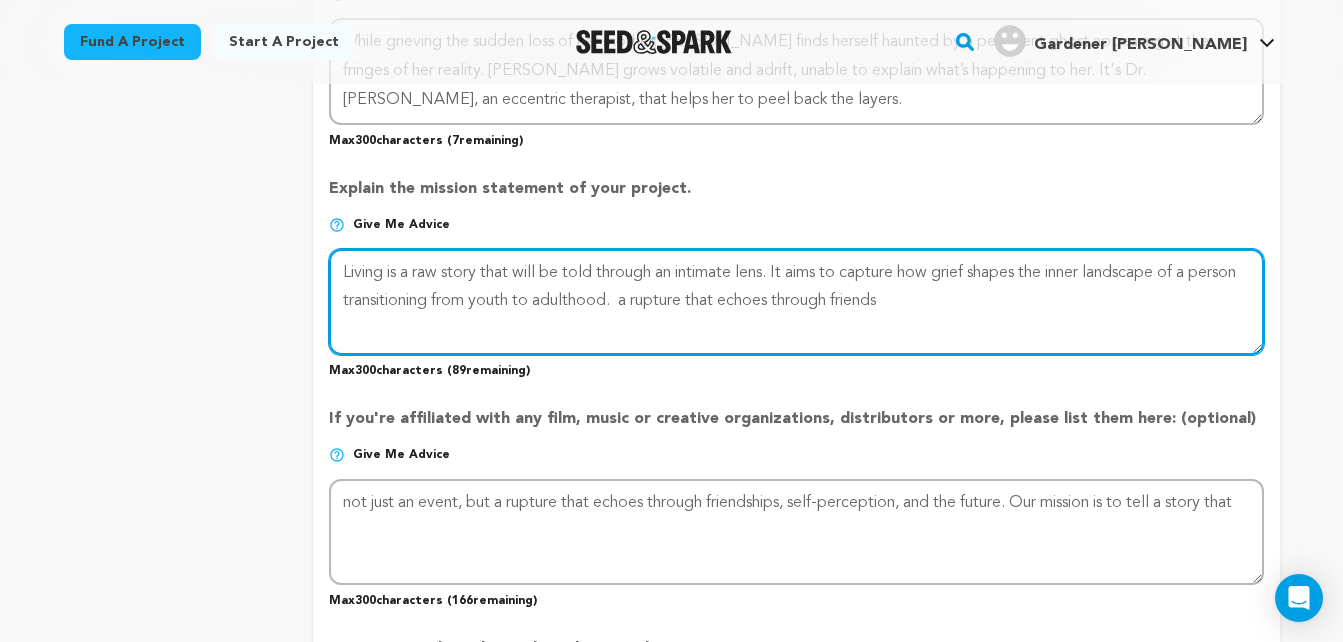 click at bounding box center [796, 302] 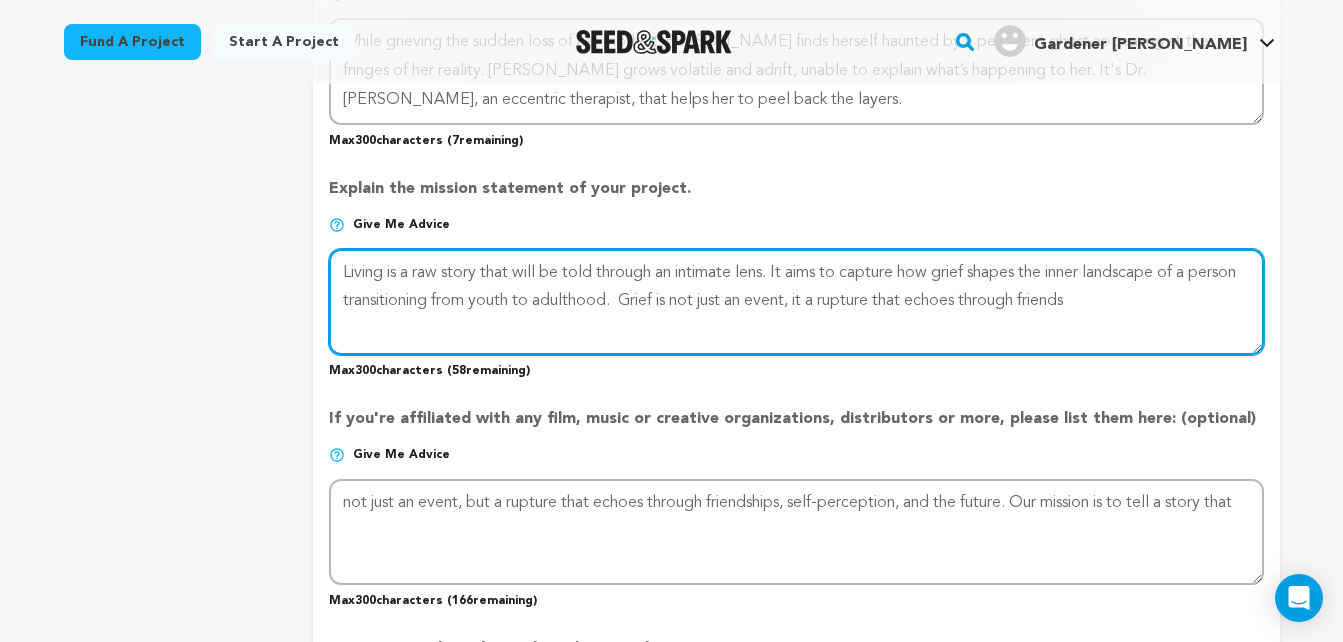 drag, startPoint x: 873, startPoint y: 309, endPoint x: 719, endPoint y: 312, distance: 154.02922 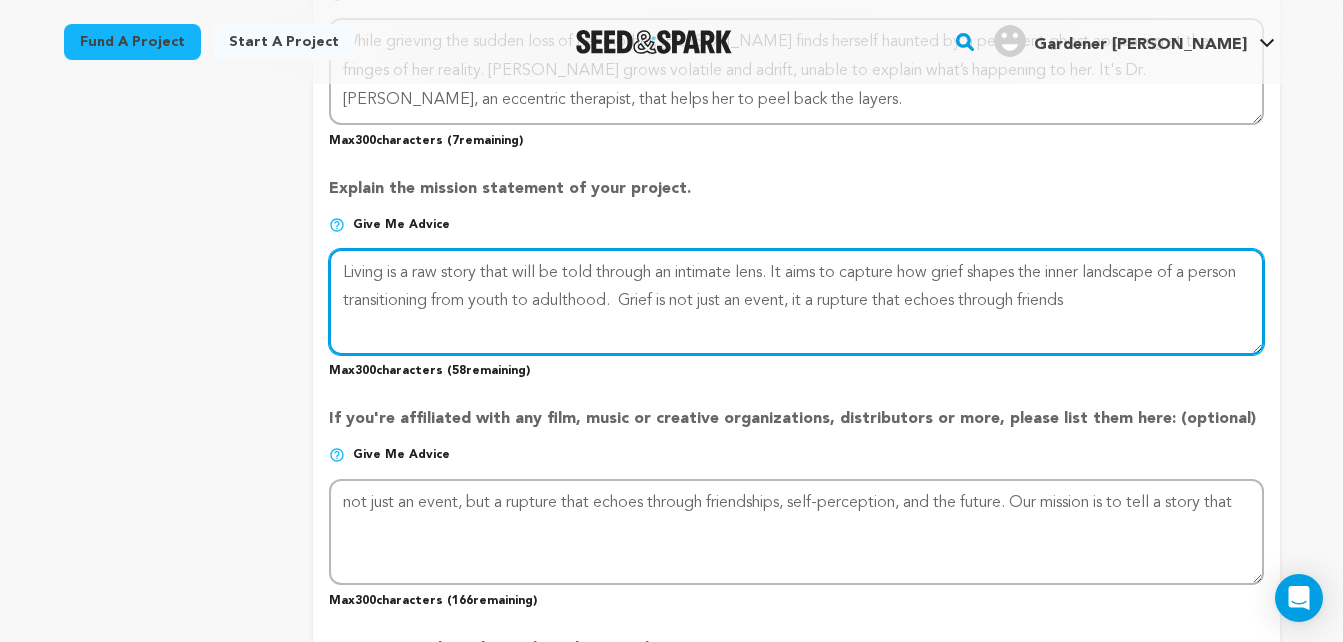 click at bounding box center (796, 302) 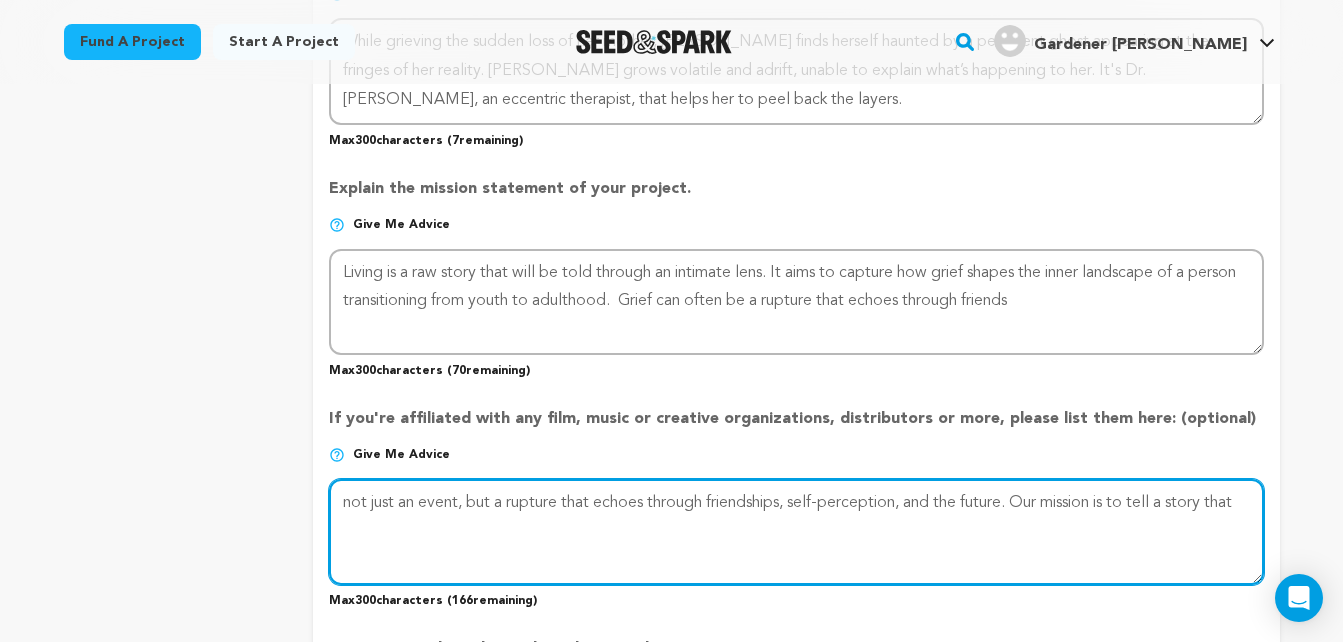 drag, startPoint x: 766, startPoint y: 500, endPoint x: 1023, endPoint y: 493, distance: 257.0953 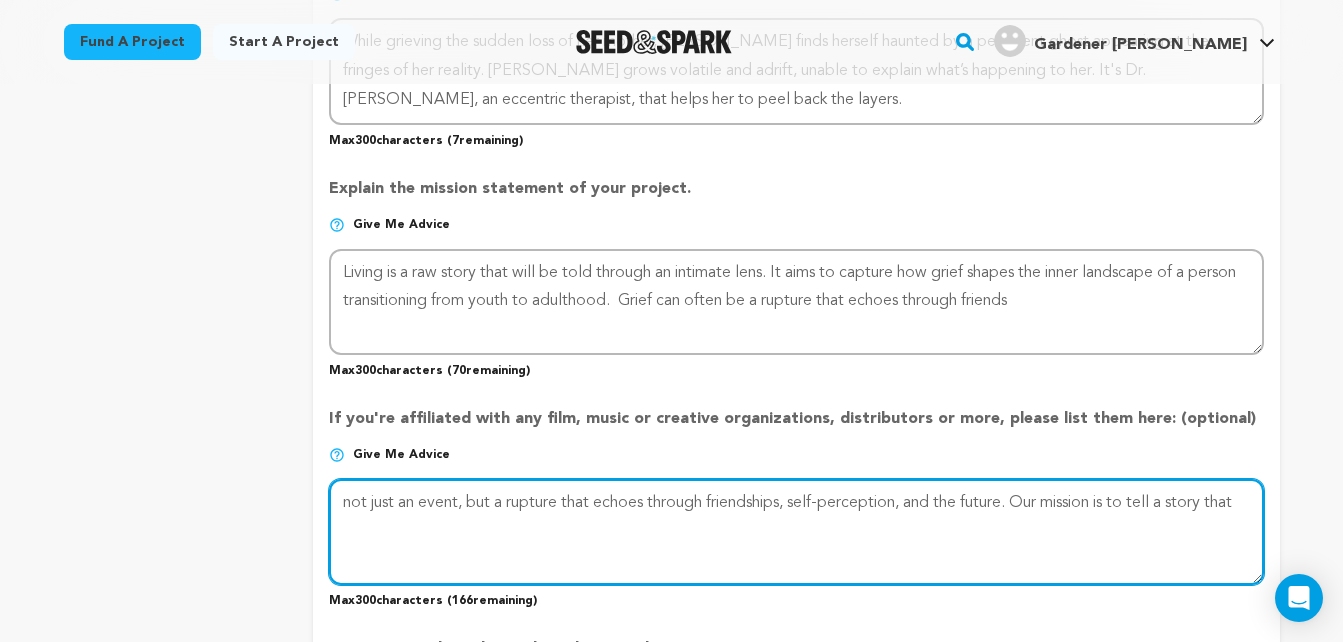 click at bounding box center (796, 532) 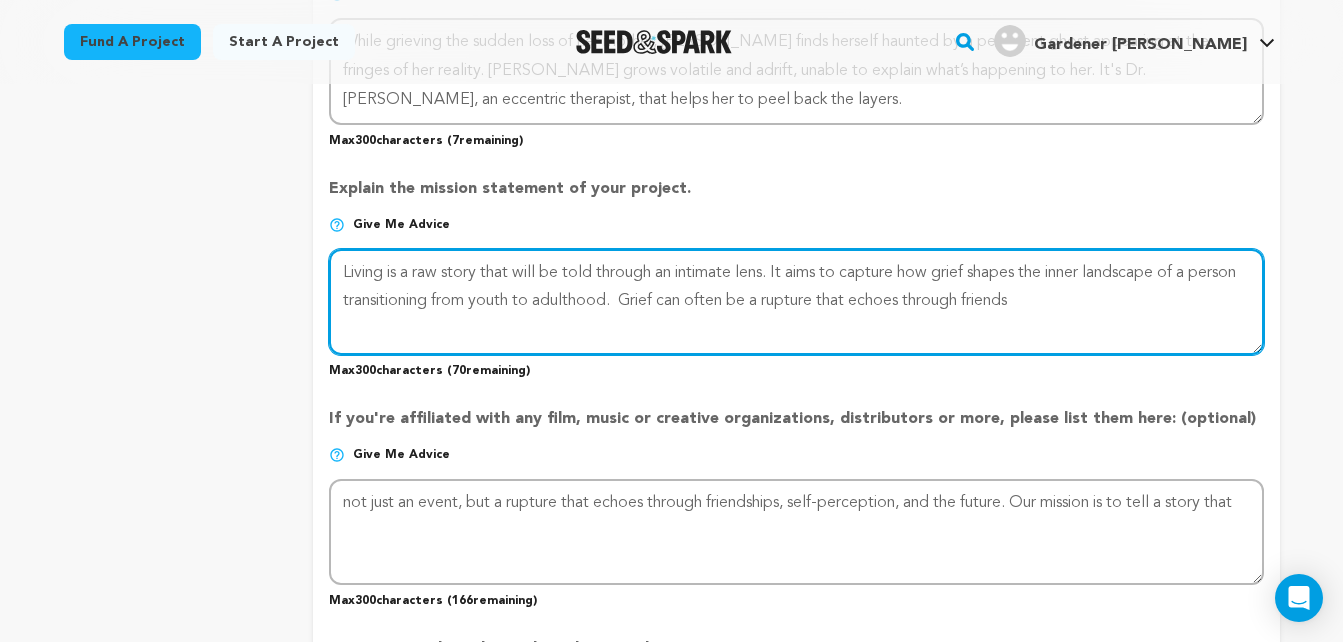 click at bounding box center [796, 302] 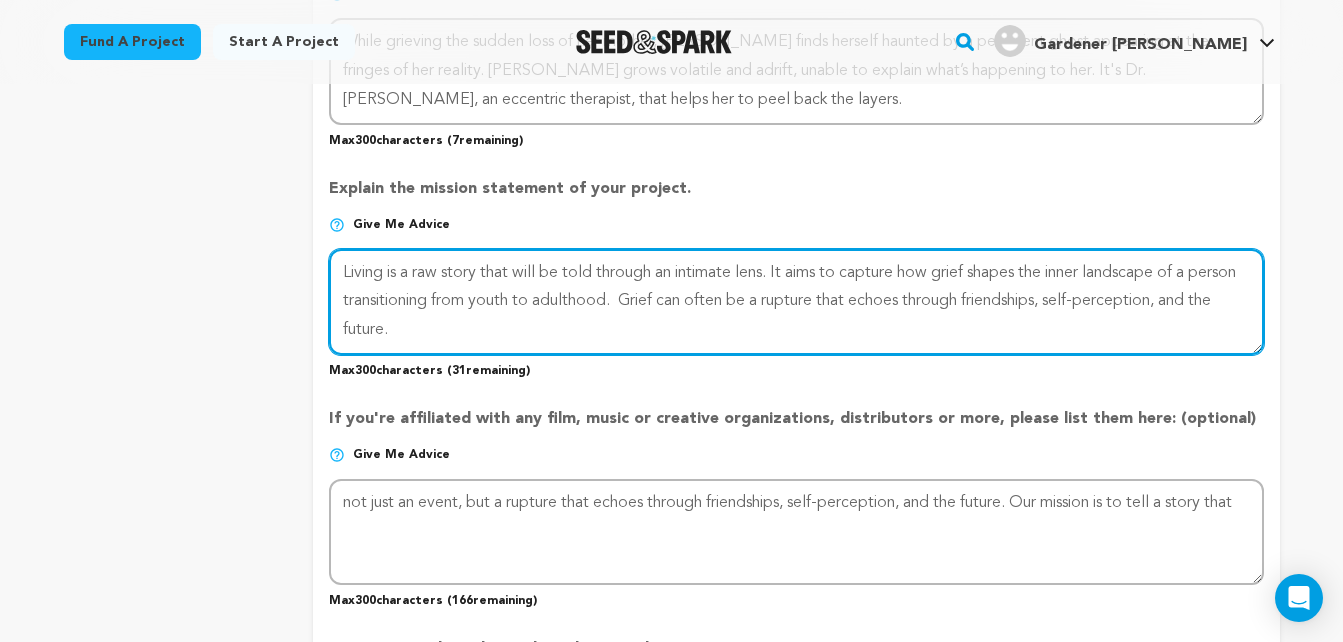 click at bounding box center (796, 302) 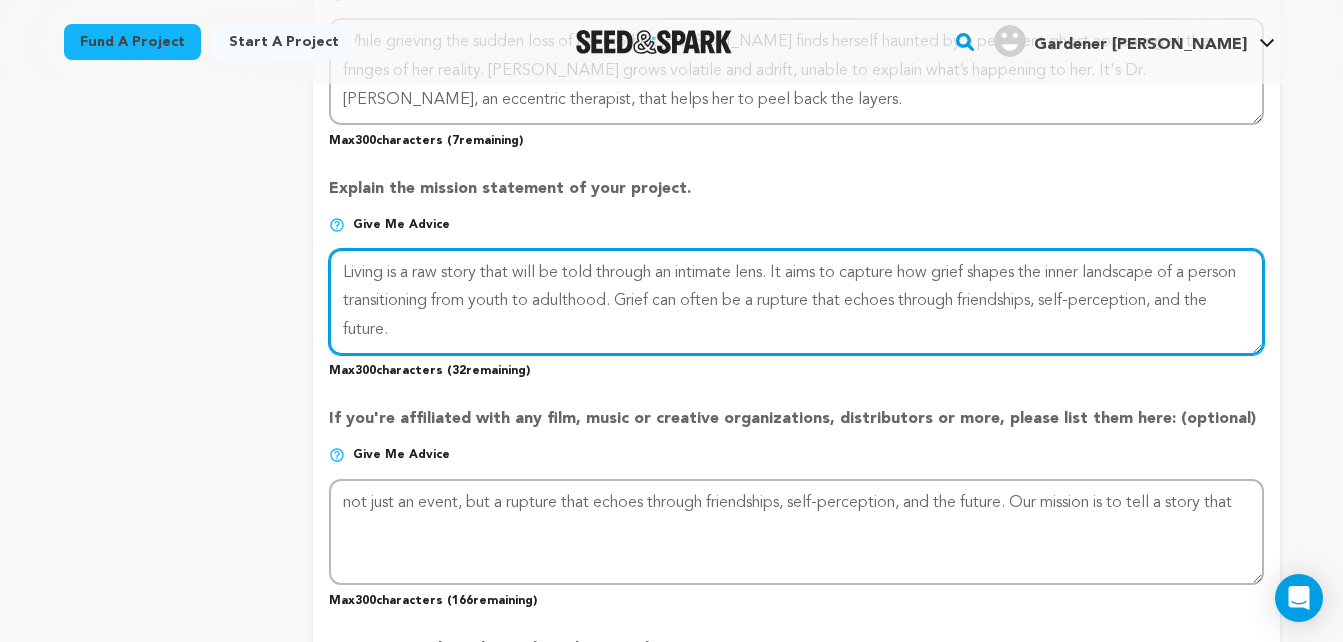 click at bounding box center [796, 302] 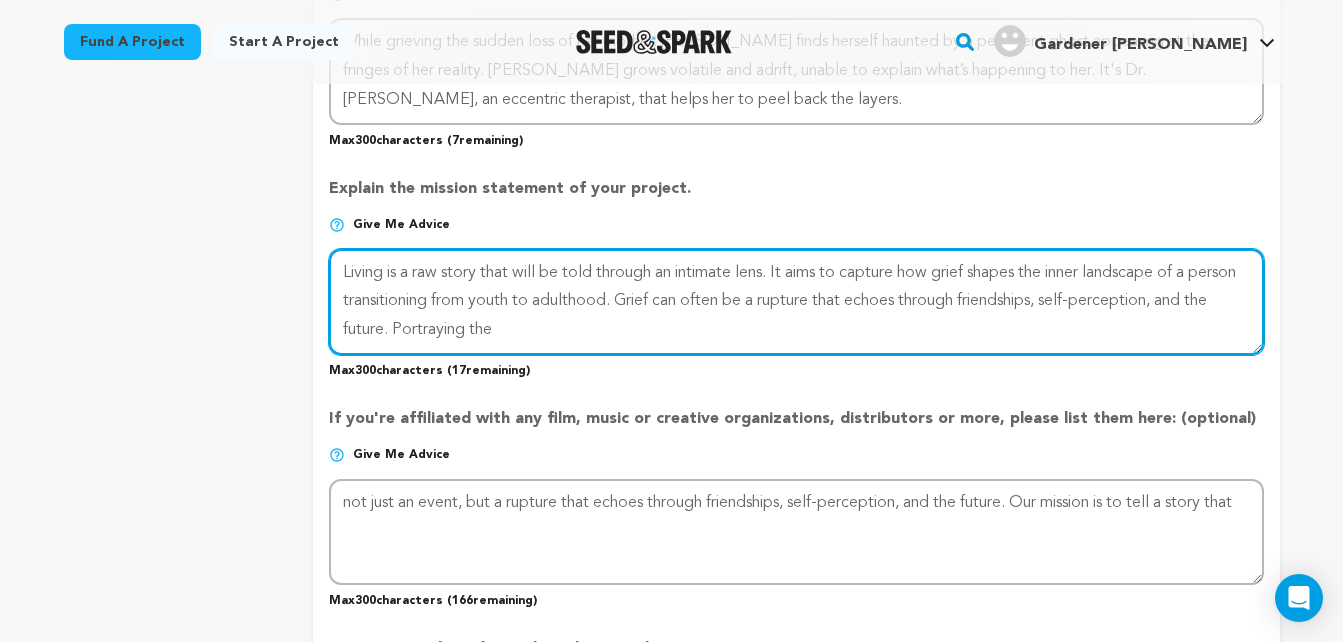 drag, startPoint x: 784, startPoint y: 273, endPoint x: 673, endPoint y: 295, distance: 113.15918 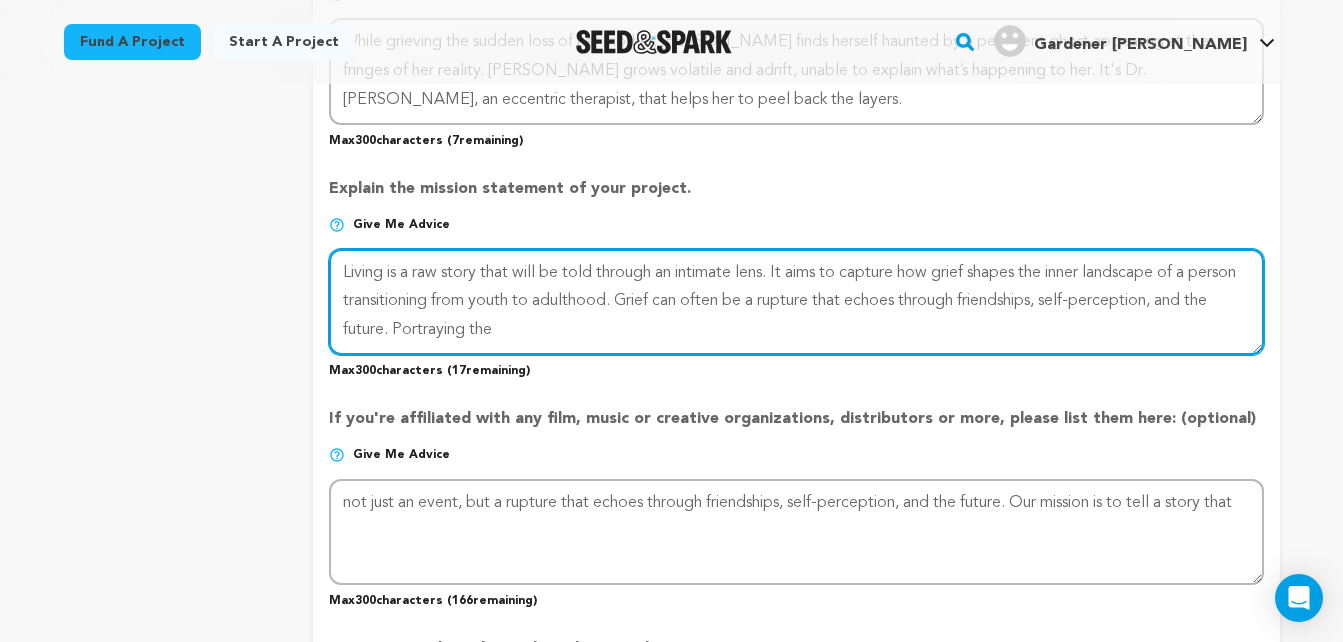 click at bounding box center [796, 302] 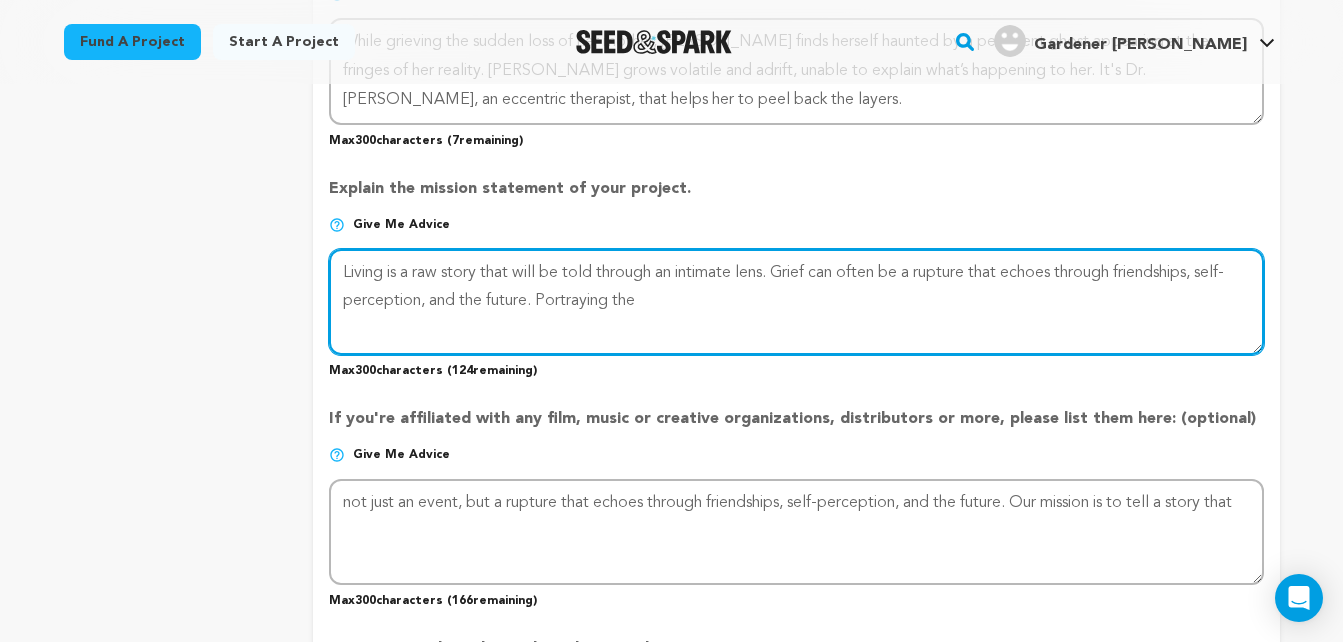 drag, startPoint x: 679, startPoint y: 309, endPoint x: 571, endPoint y: 301, distance: 108.29589 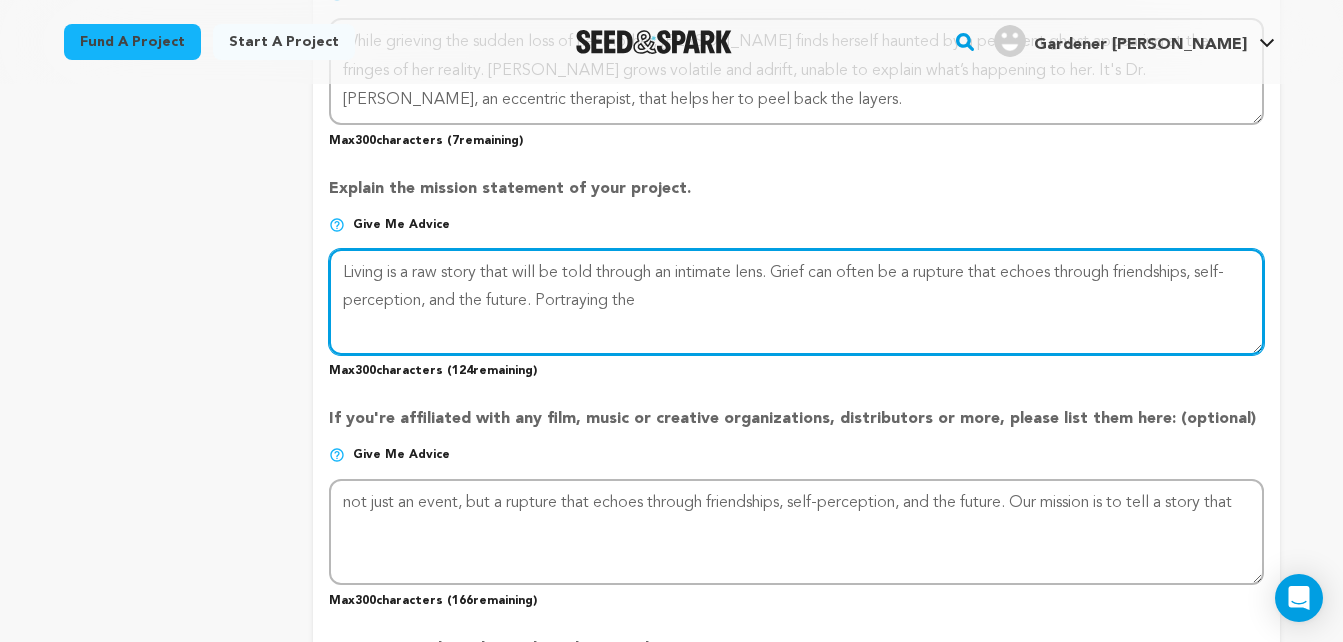 click at bounding box center (796, 302) 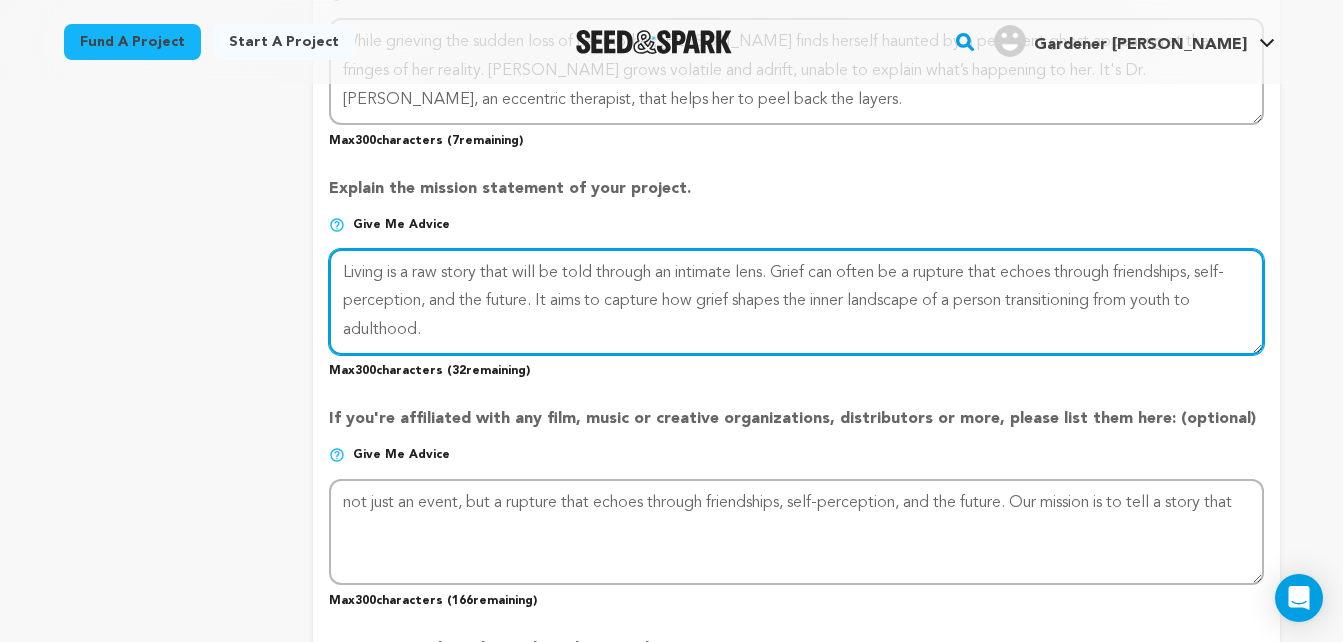 drag, startPoint x: 578, startPoint y: 300, endPoint x: 567, endPoint y: 301, distance: 11.045361 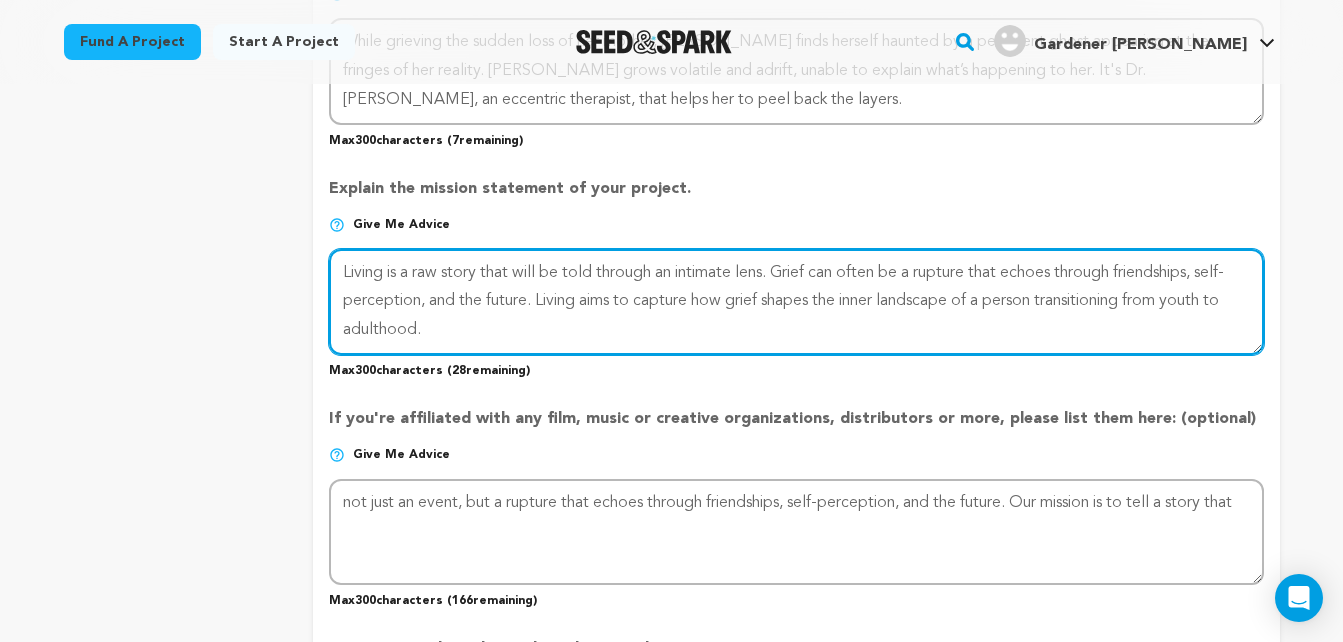 click at bounding box center [796, 302] 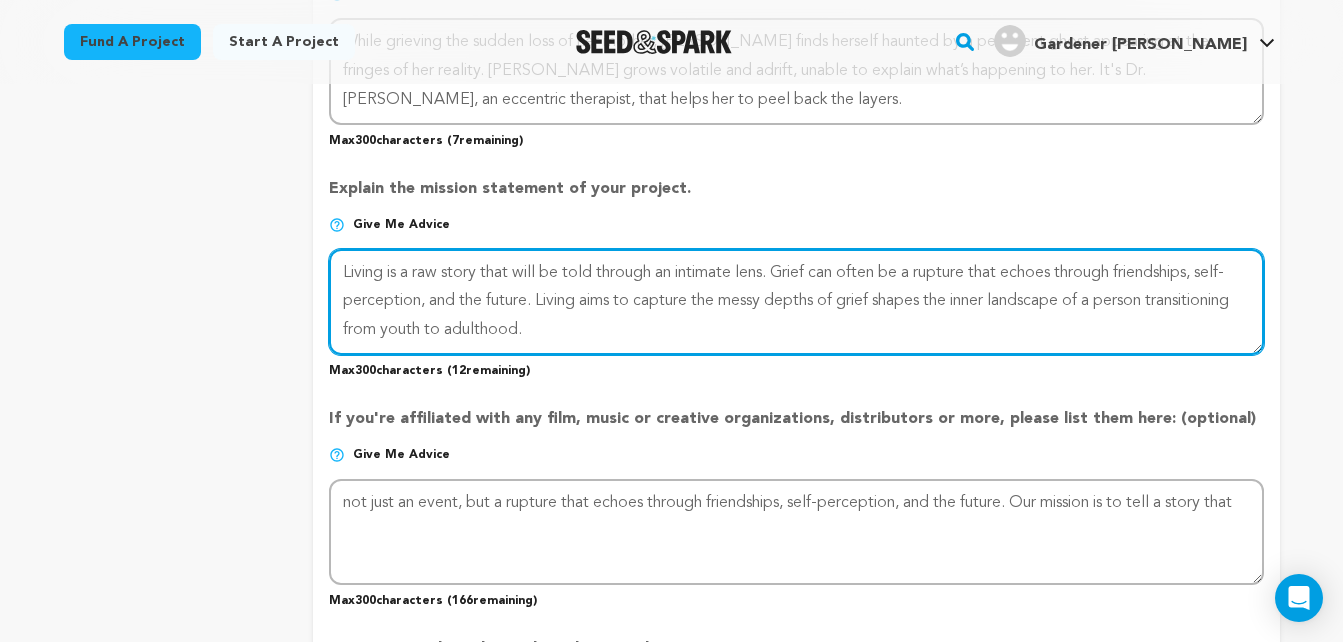 click at bounding box center (796, 302) 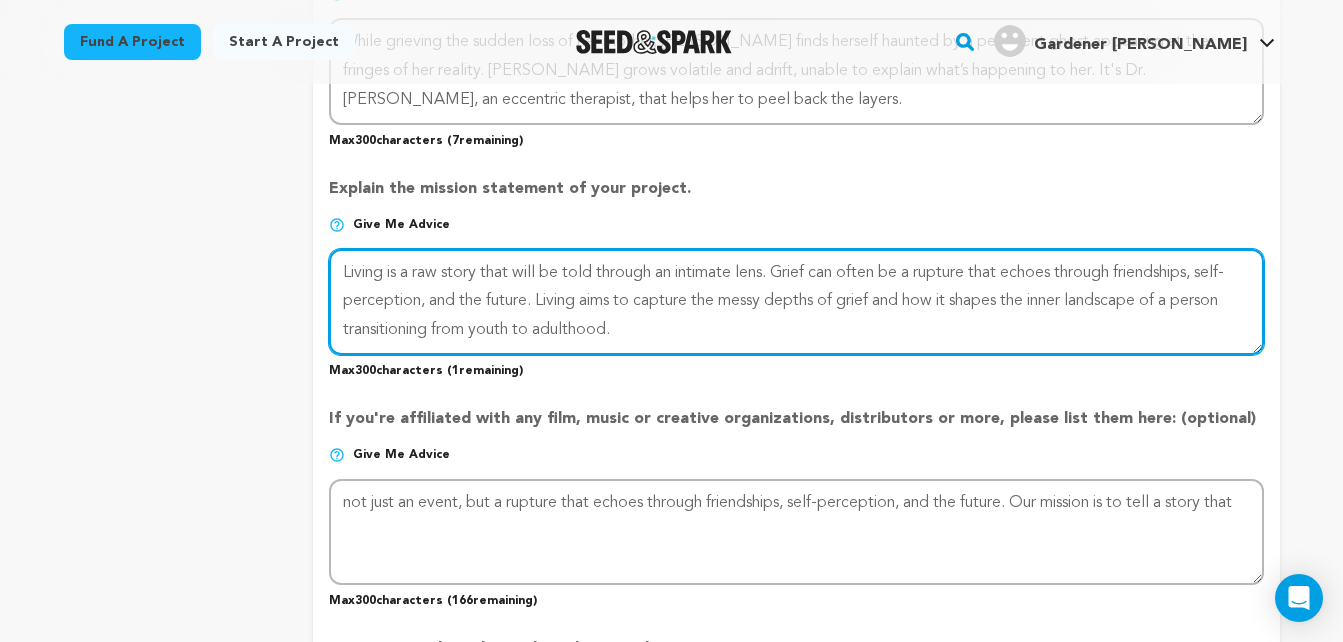click at bounding box center (796, 302) 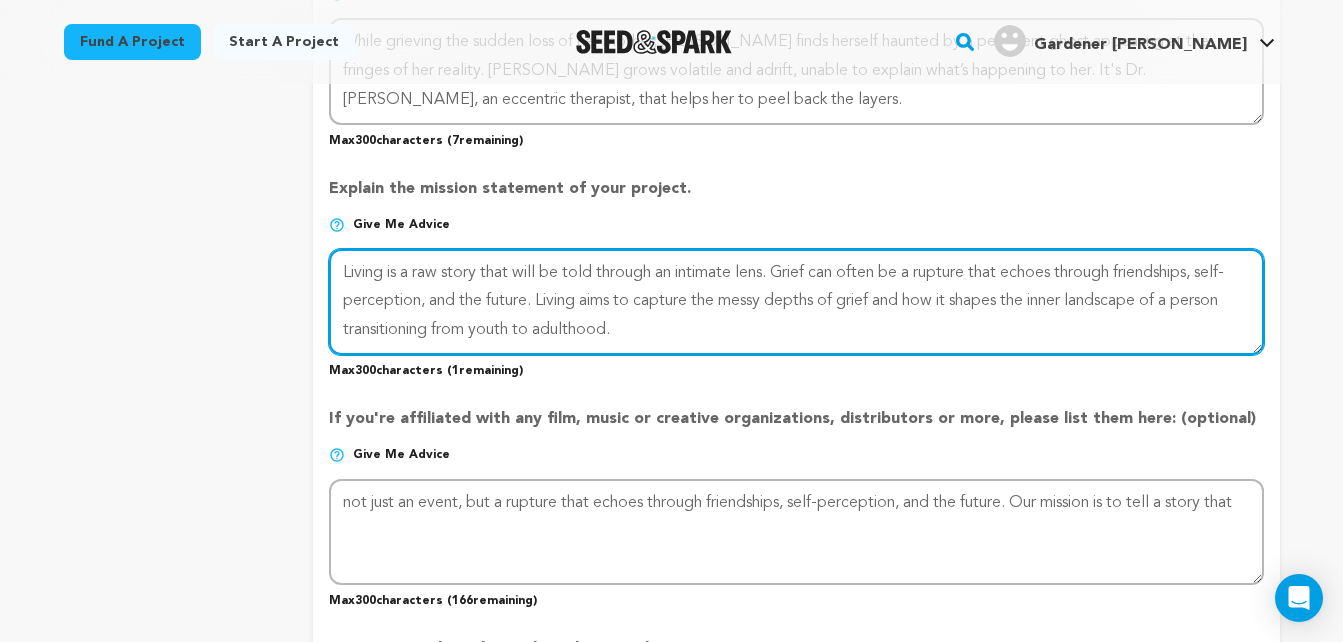drag, startPoint x: 449, startPoint y: 278, endPoint x: 565, endPoint y: 280, distance: 116.01724 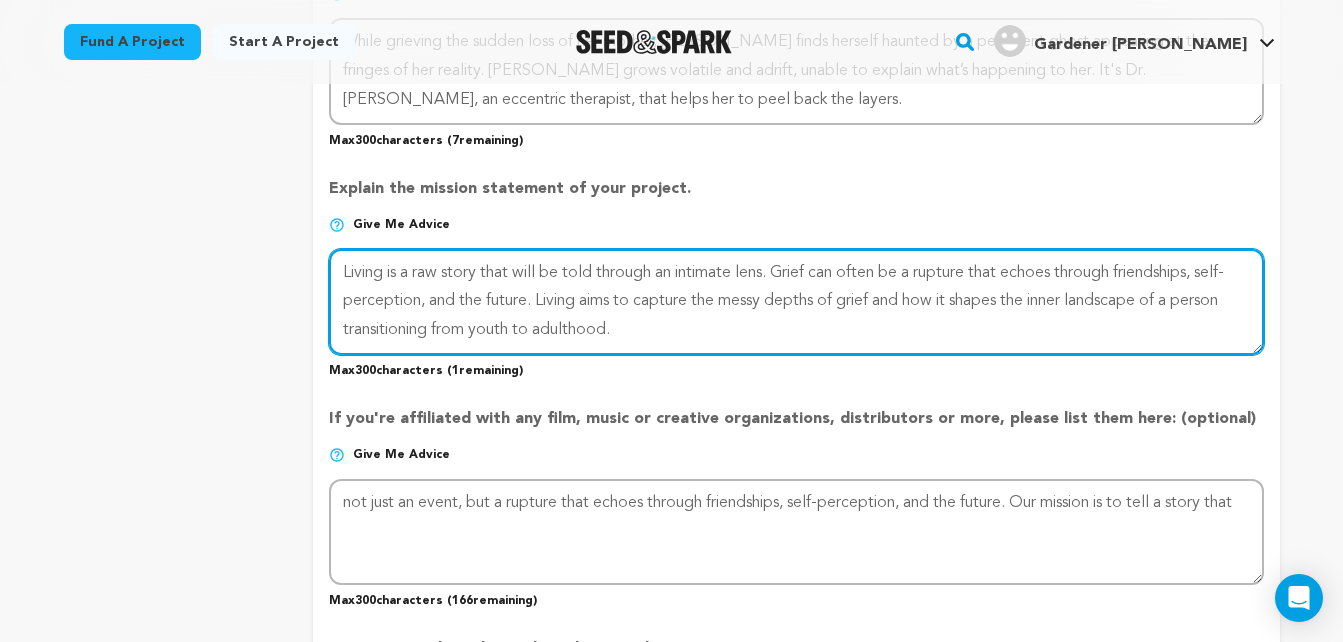 click at bounding box center [796, 302] 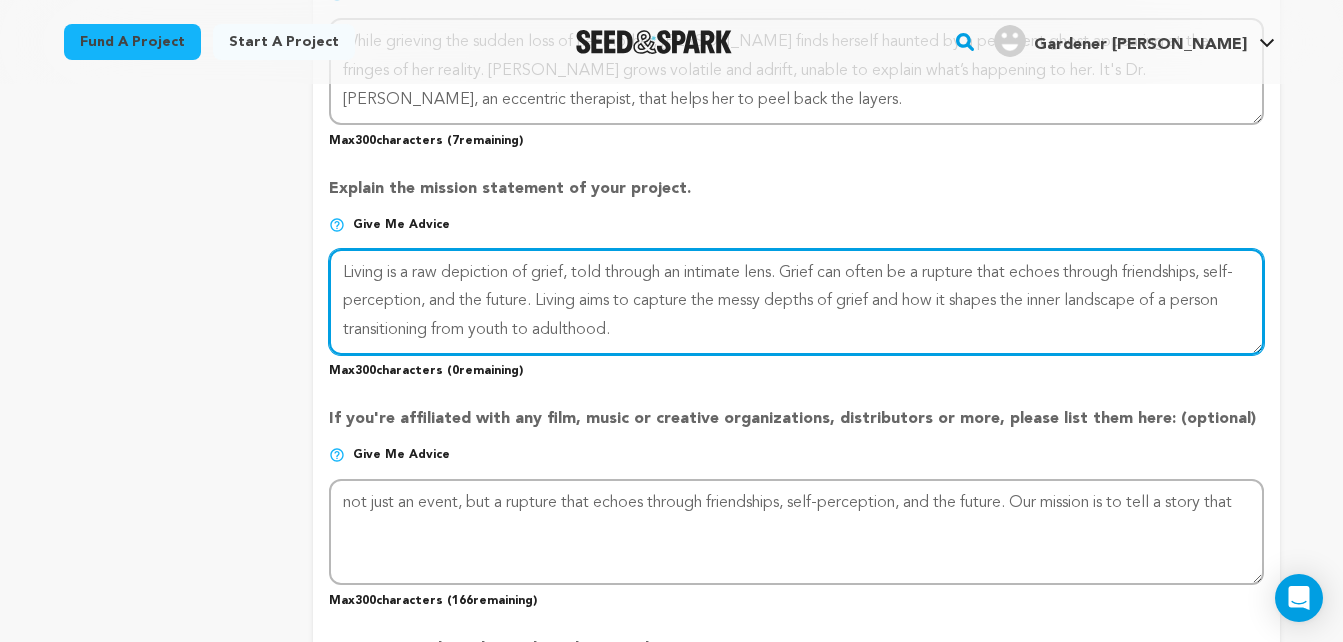 click at bounding box center [796, 302] 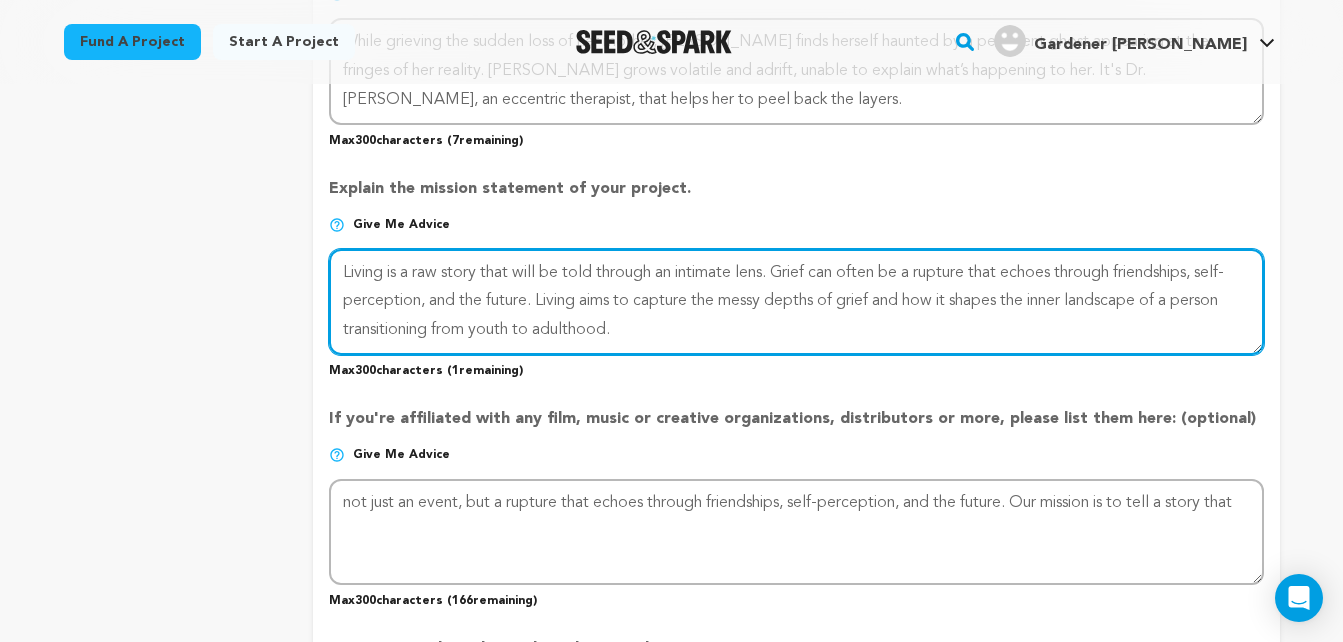 click at bounding box center (796, 302) 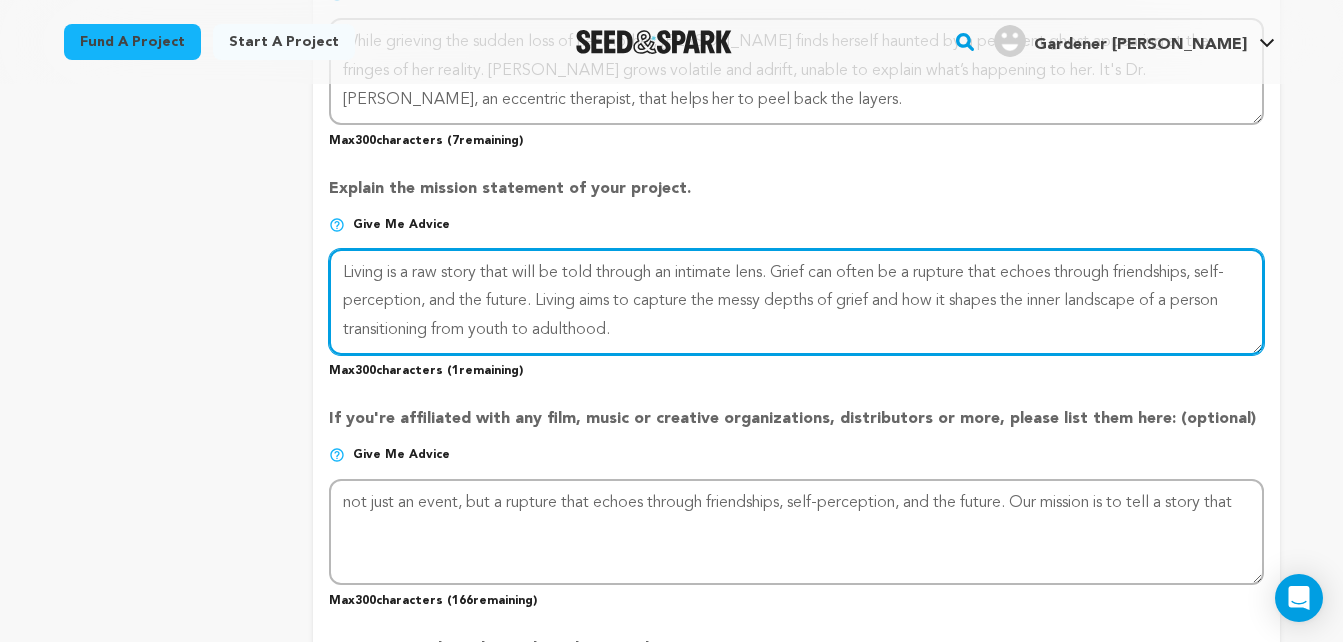 drag, startPoint x: 569, startPoint y: 298, endPoint x: 679, endPoint y: 331, distance: 114.84337 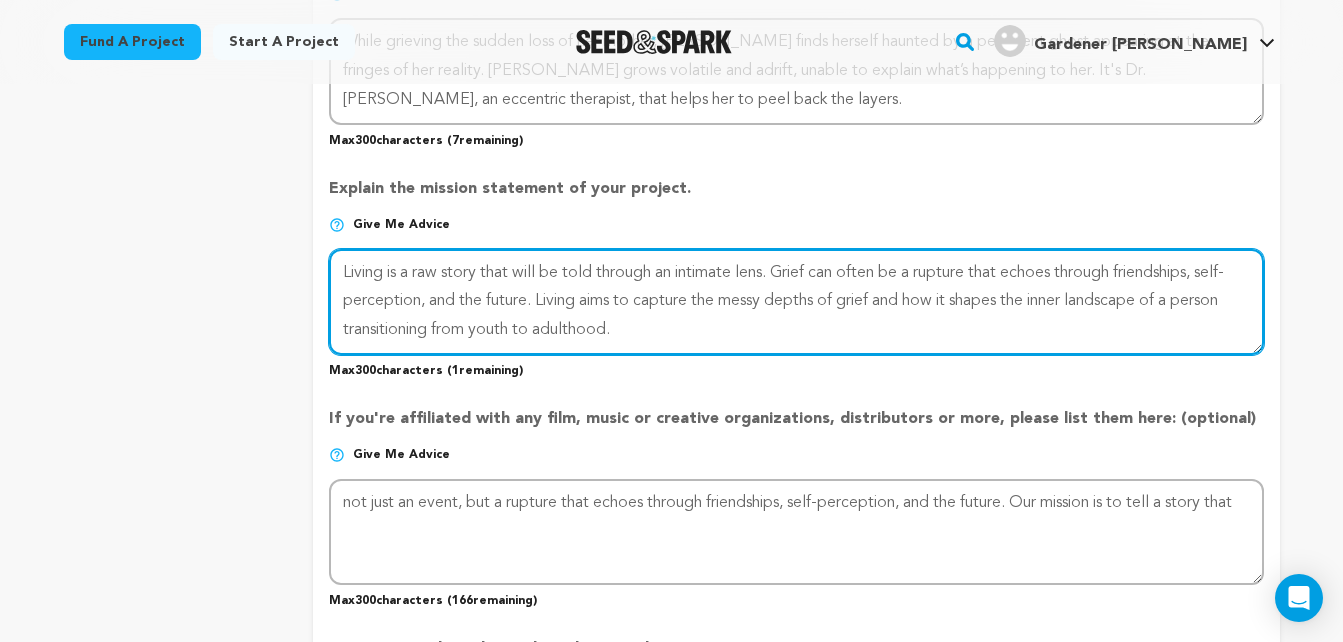 click at bounding box center [796, 302] 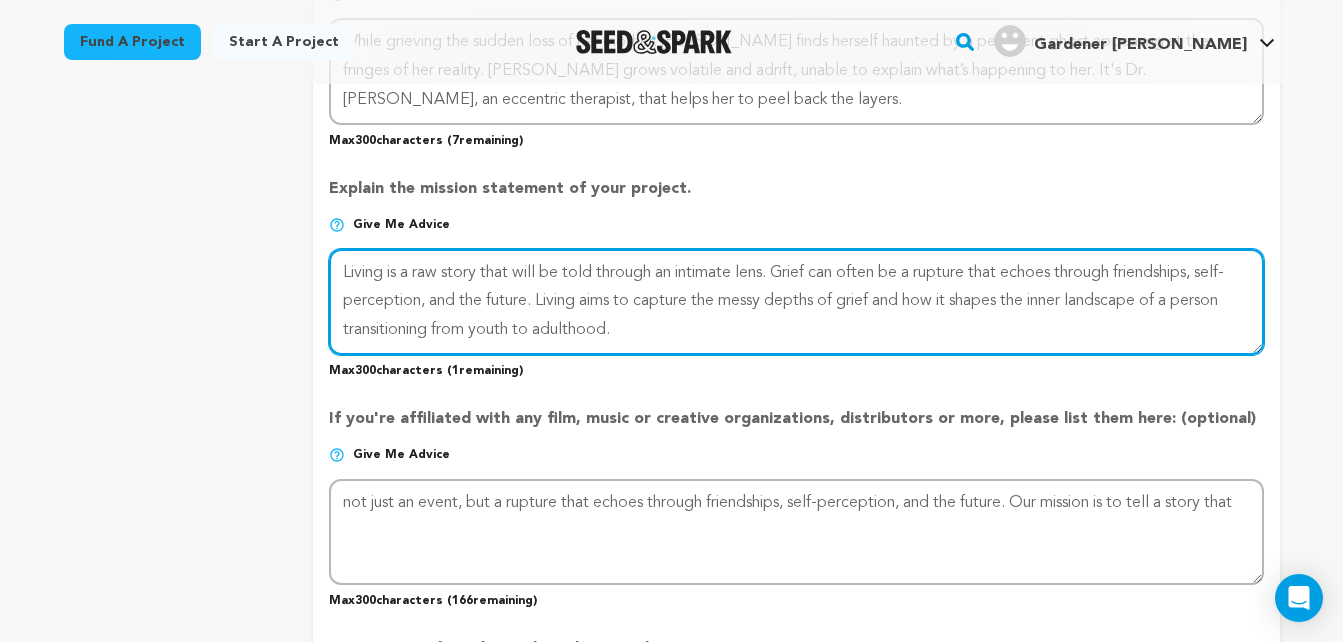 drag, startPoint x: 782, startPoint y: 270, endPoint x: 519, endPoint y: 268, distance: 263.0076 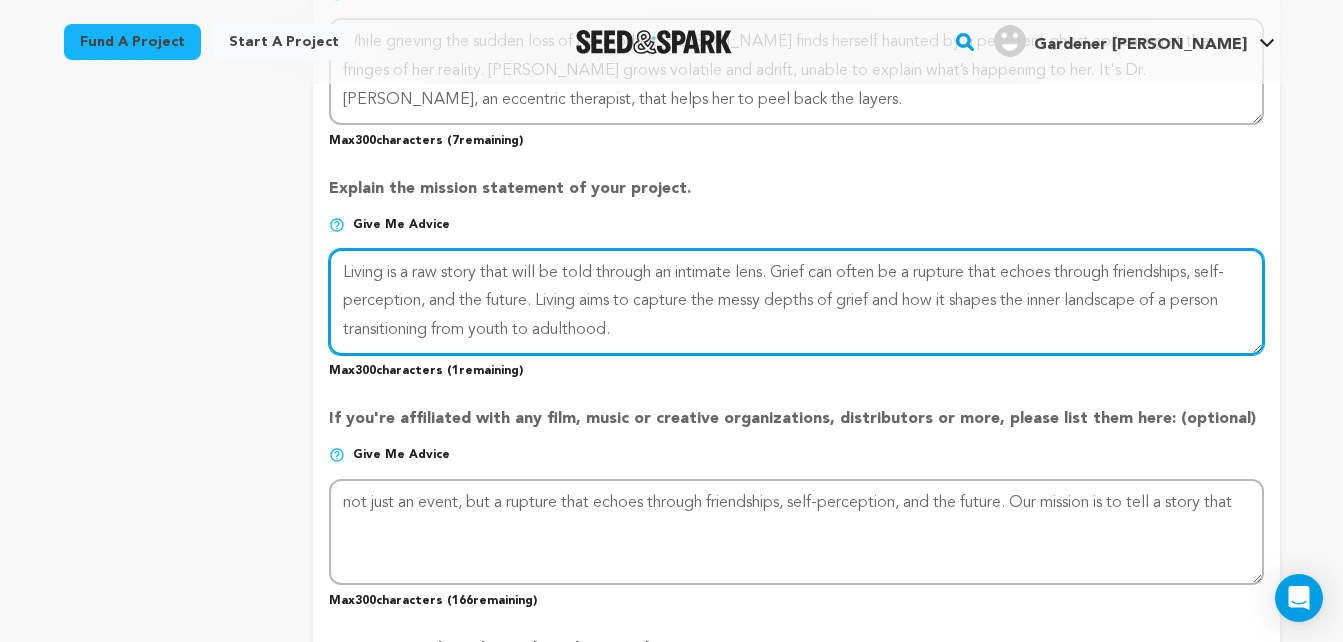 click at bounding box center [796, 302] 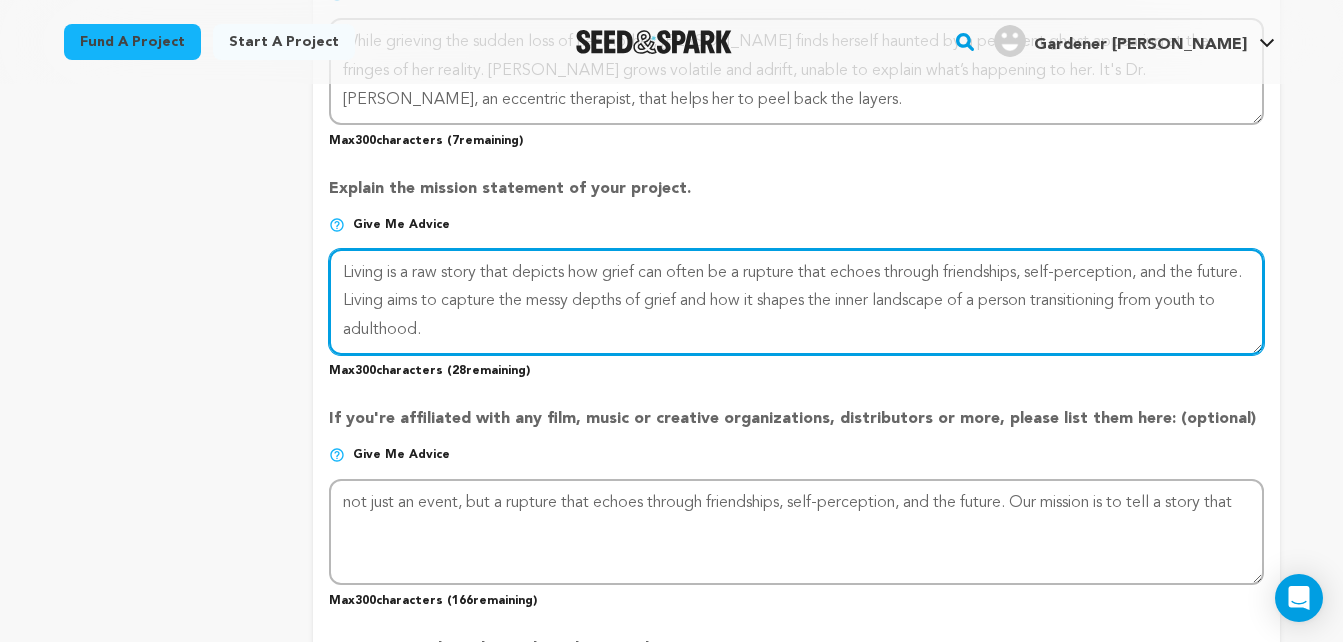 click at bounding box center (796, 302) 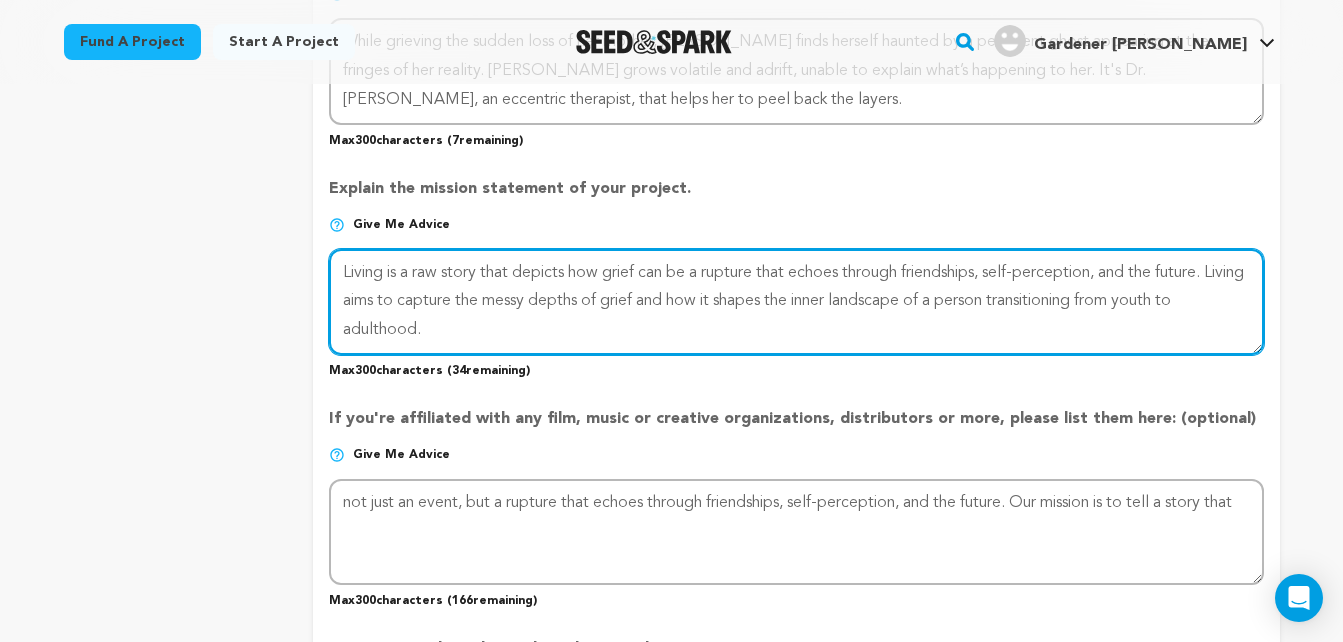 click at bounding box center [796, 302] 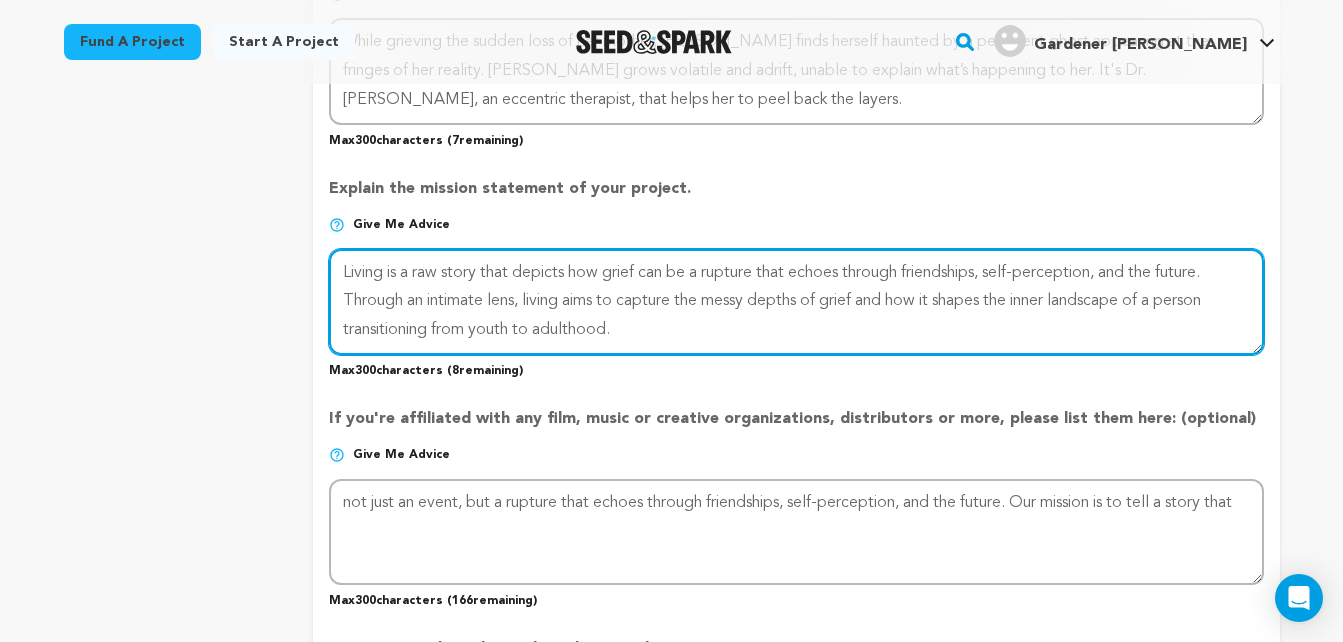 click at bounding box center [796, 302] 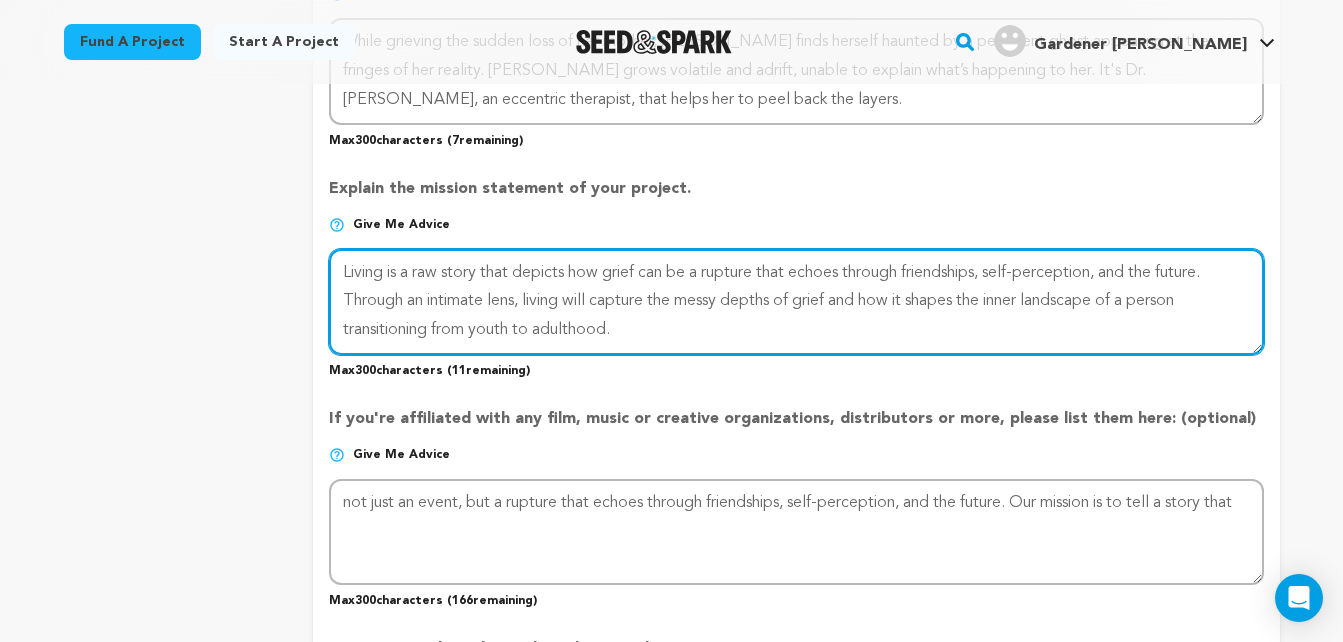 click at bounding box center (796, 302) 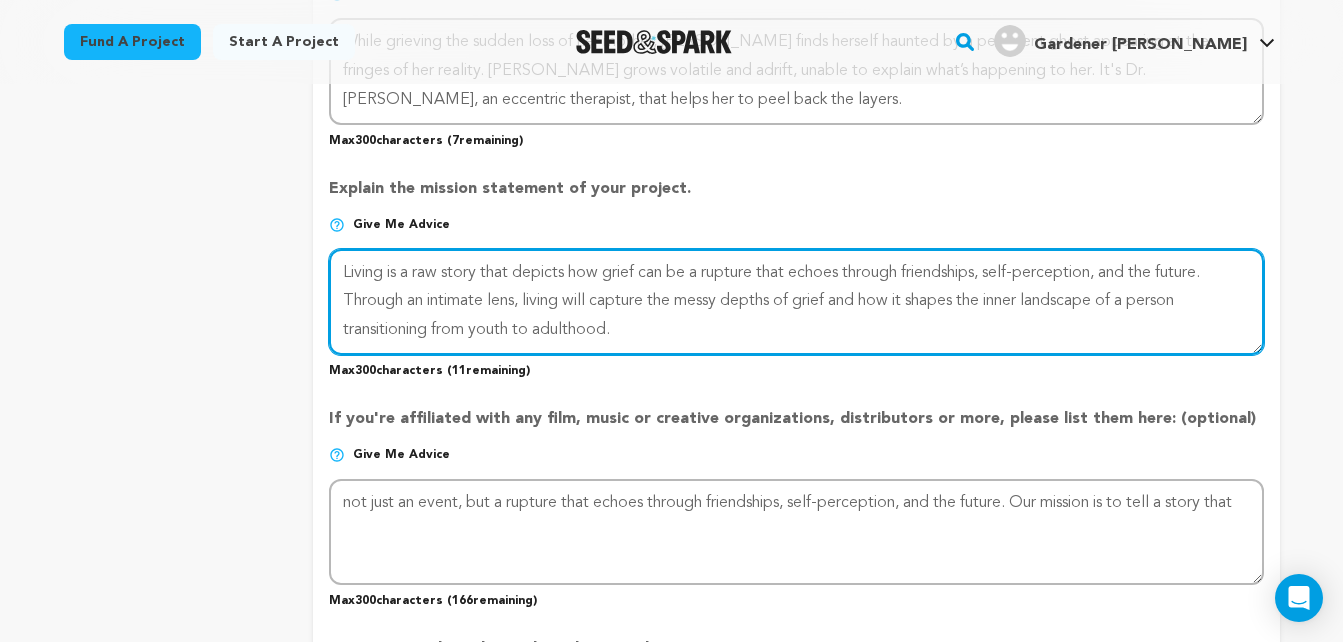 click at bounding box center [796, 302] 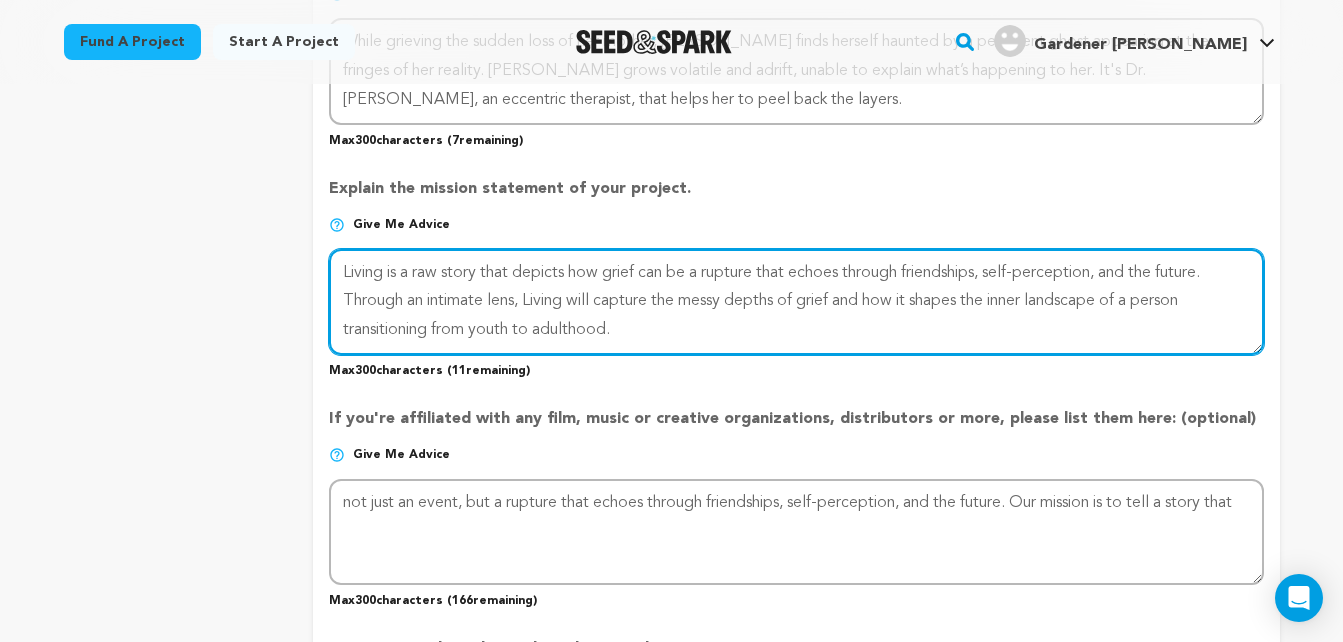 type on "Living is a raw story that depicts how grief can be a rupture that echoes through friendships, self-perception, and the future. Through an intimate lens, Living will capture the messy depths of grief and how it shapes the inner landscape of a person transitioning from youth to adulthood." 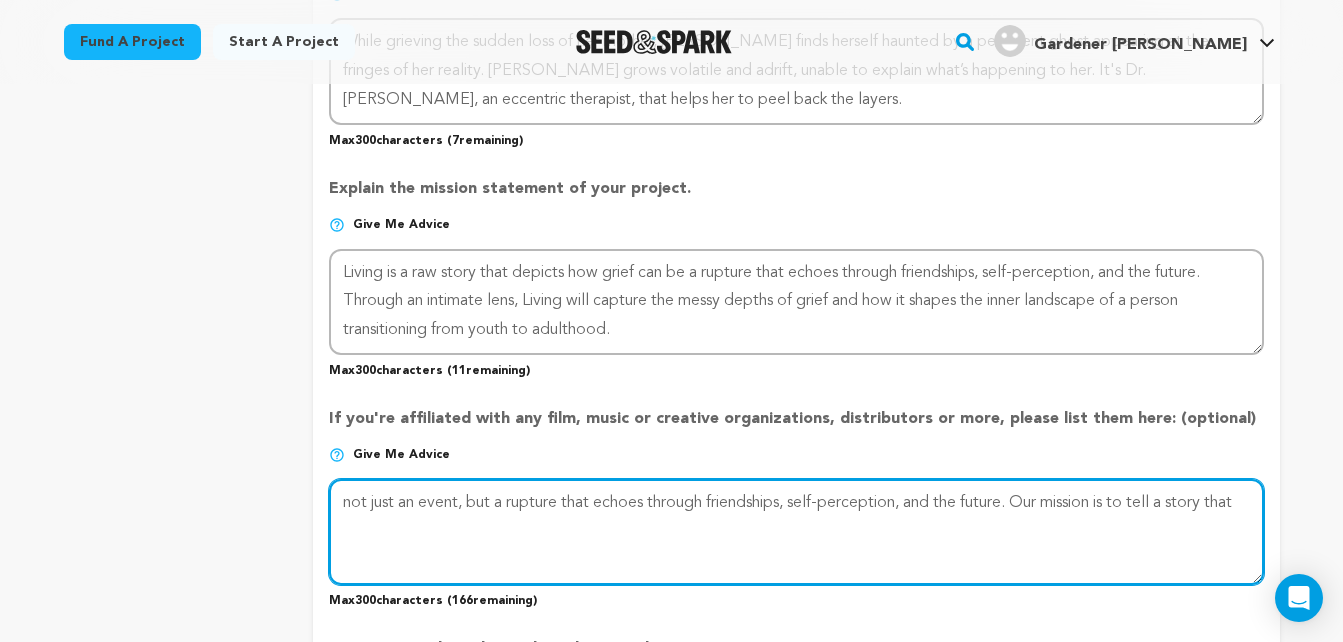 drag, startPoint x: 505, startPoint y: 526, endPoint x: 328, endPoint y: 511, distance: 177.63446 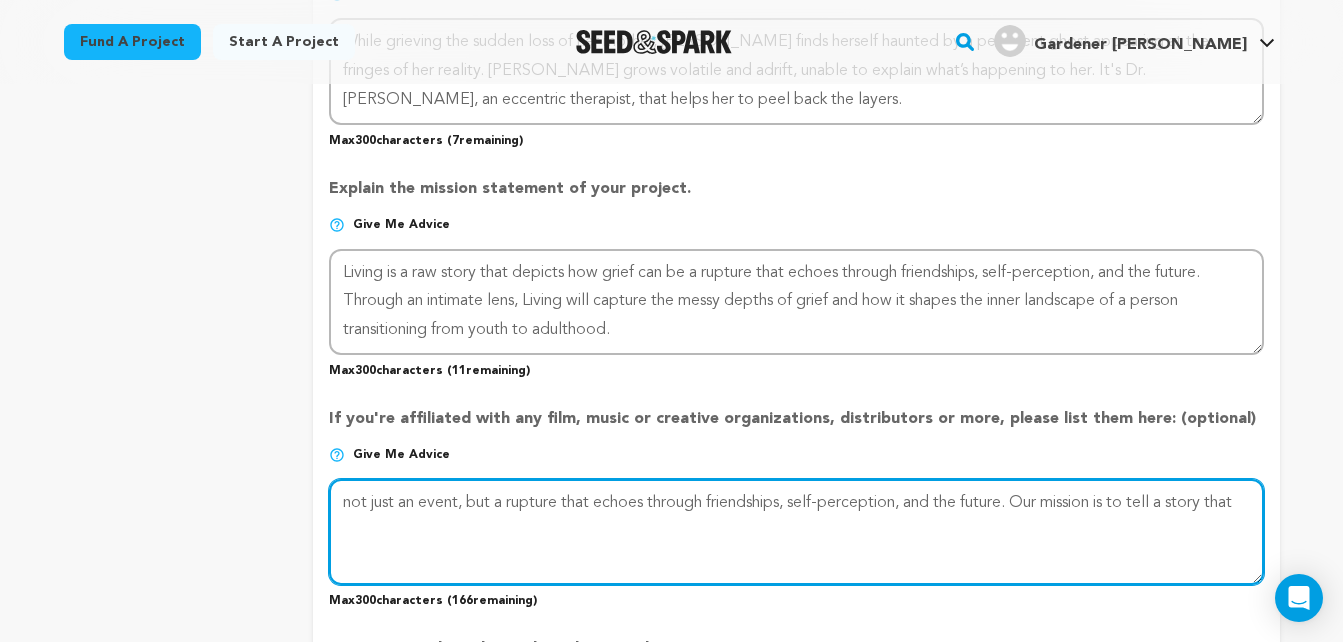 click on "Project Title
Project Name
Living
Project URL
Give me advice
Project URL
living-2
[DOMAIN_NAME][URL]
Private Preview Link
(Copy Link)
Copy private preview link
Give me advice" at bounding box center (796, -42) 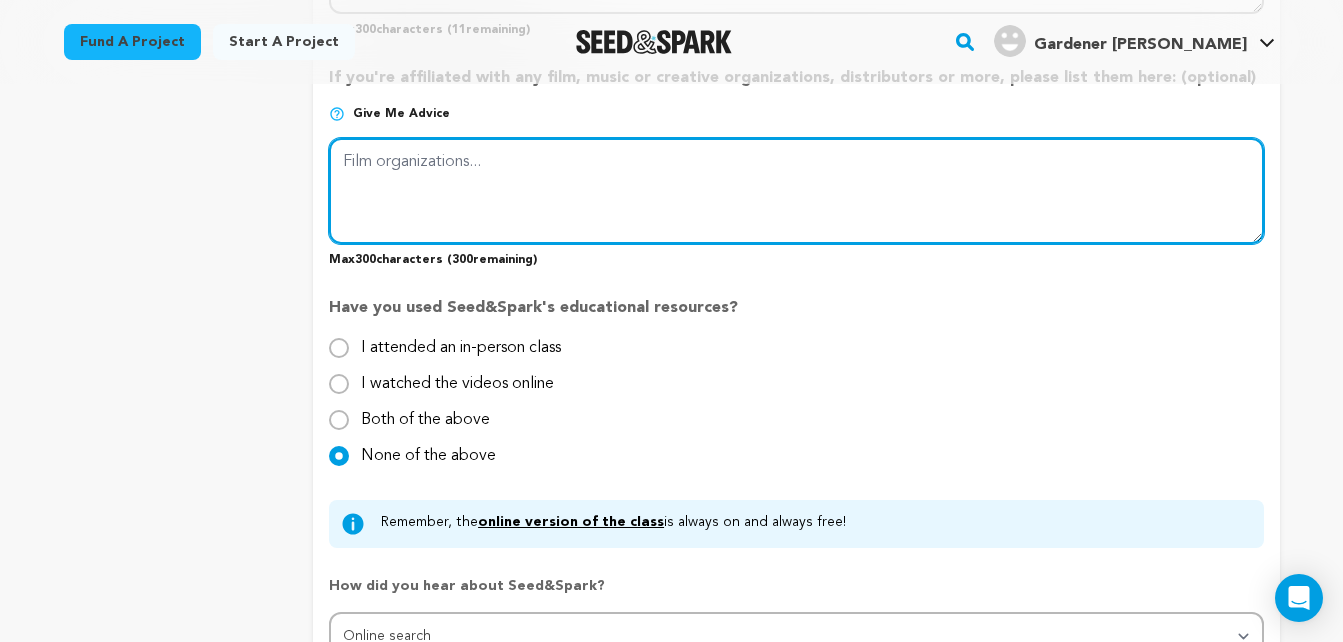 scroll, scrollTop: 1562, scrollLeft: 0, axis: vertical 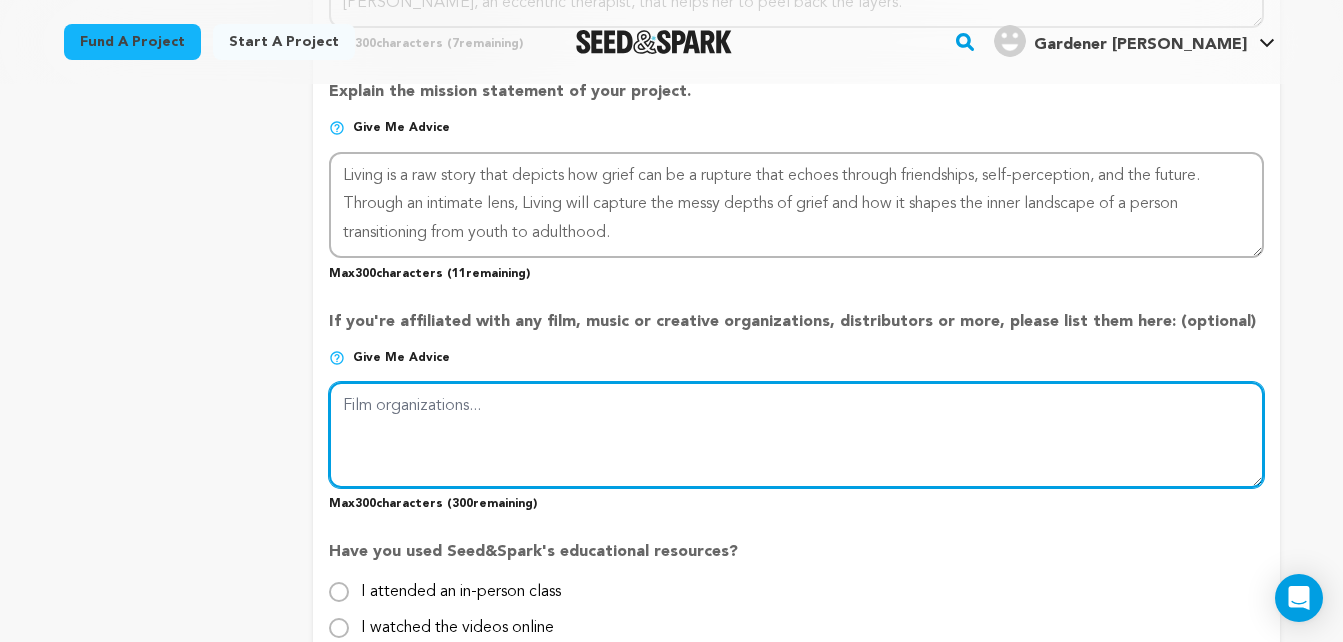type 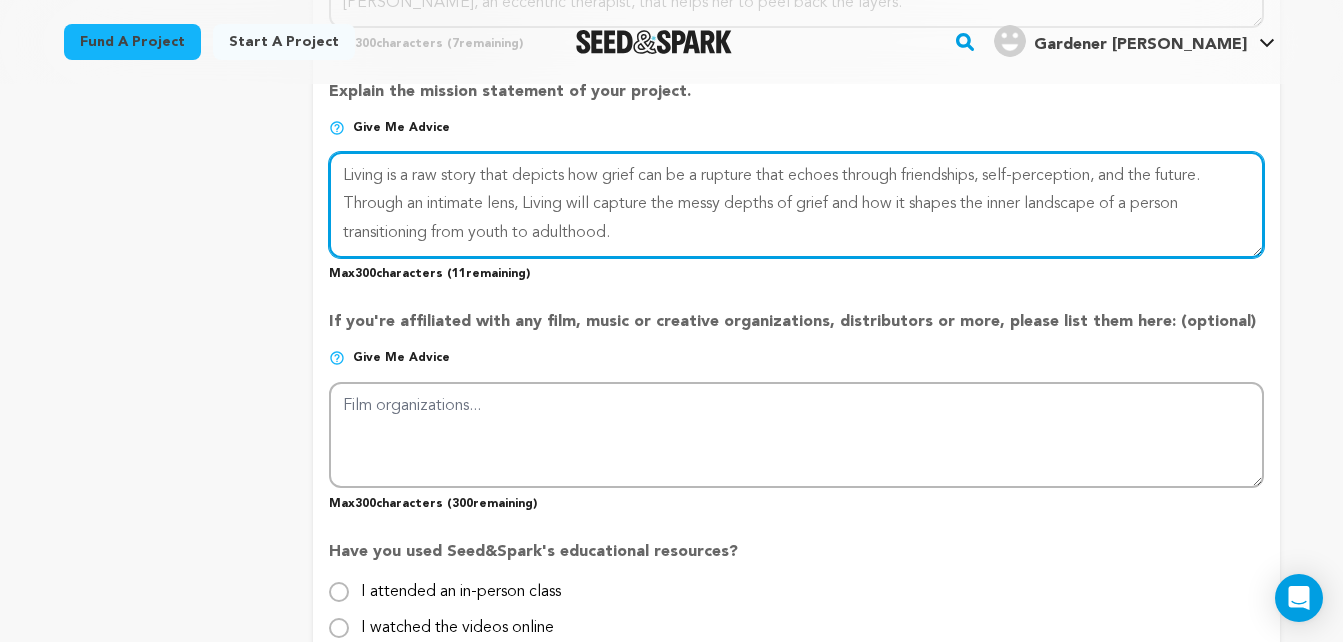 drag, startPoint x: 659, startPoint y: 239, endPoint x: 313, endPoint y: 170, distance: 352.813 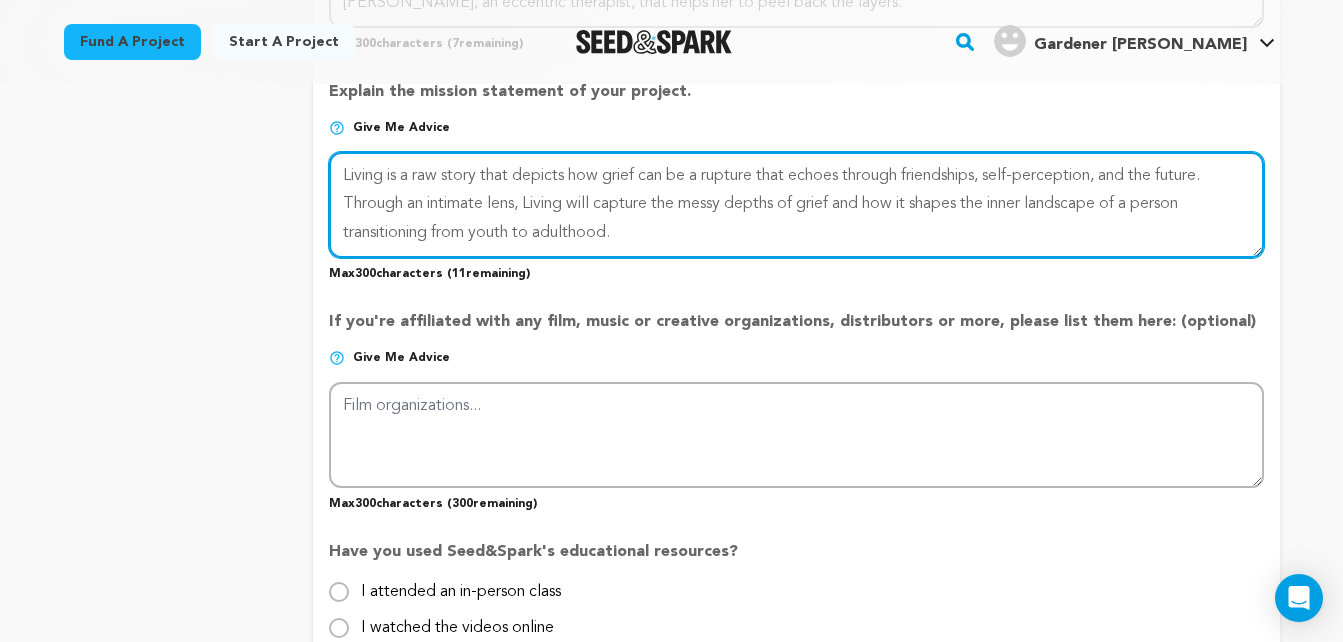 click on "Project Title
Project Name
Living
Project URL
Give me advice
Project URL
living-2
[DOMAIN_NAME][URL]
Private Preview Link
(Copy Link)
Copy private preview link
Give me advice" at bounding box center (796, -139) 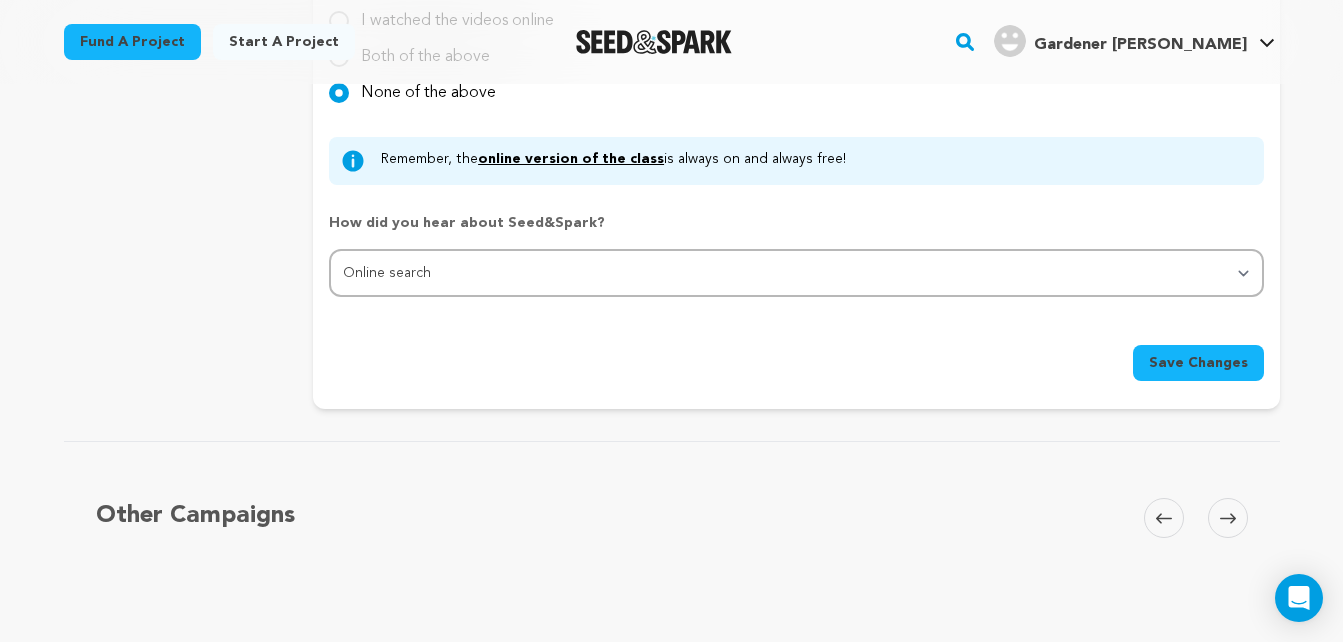 scroll, scrollTop: 2089, scrollLeft: 0, axis: vertical 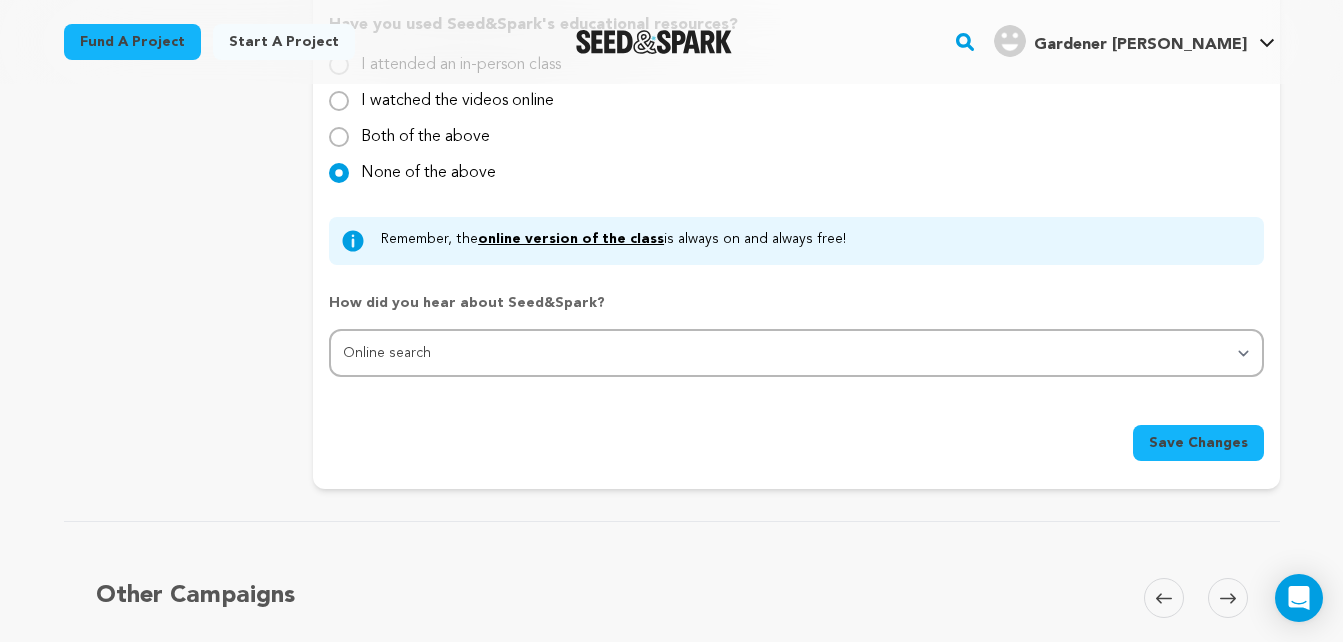 click on "Save Changes" at bounding box center (1198, 443) 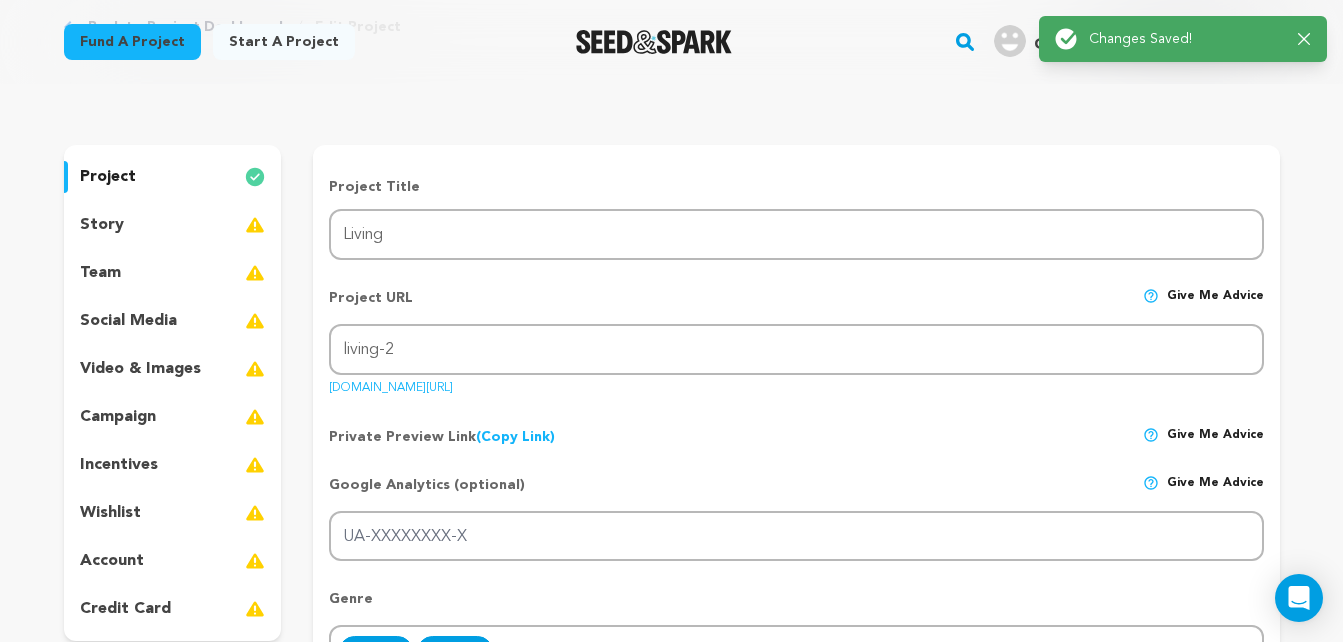 scroll, scrollTop: 0, scrollLeft: 0, axis: both 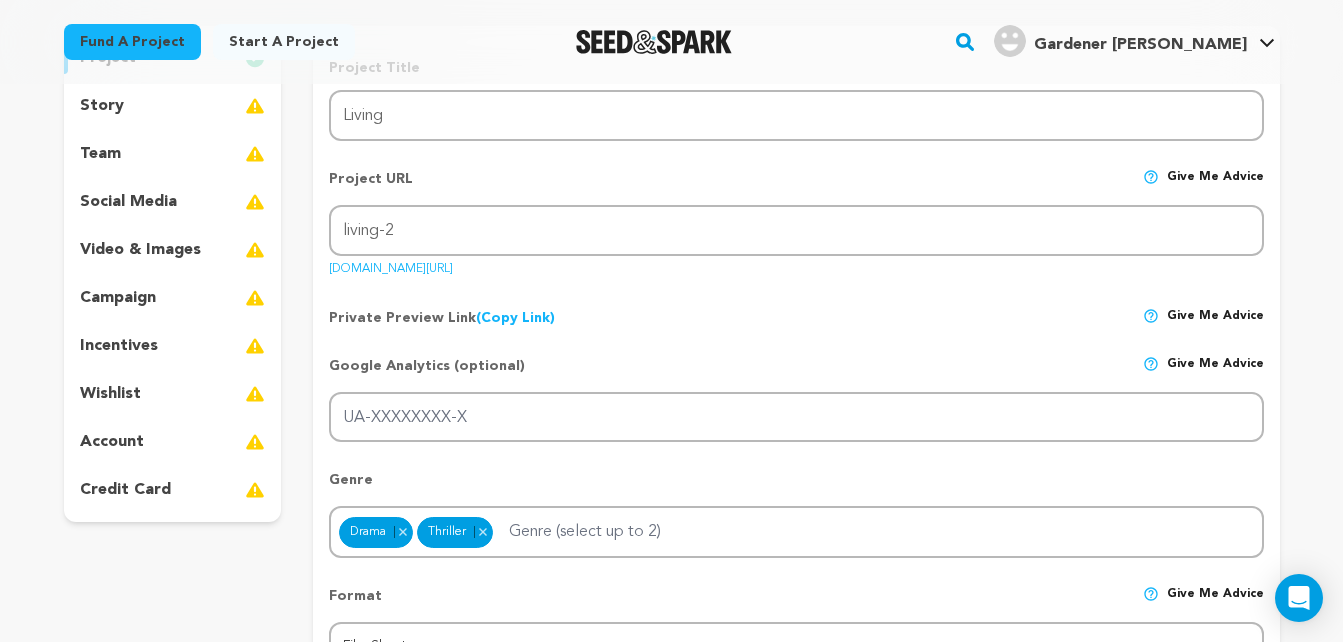 click on "team" at bounding box center (173, 154) 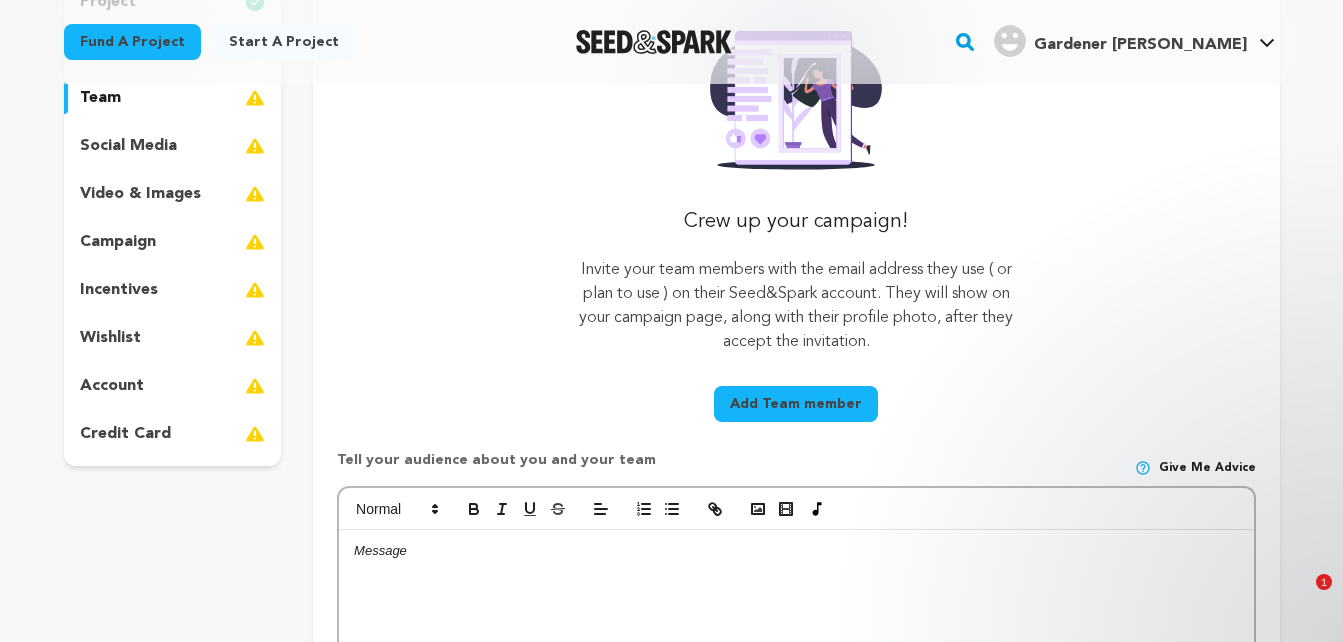 scroll, scrollTop: 799, scrollLeft: 0, axis: vertical 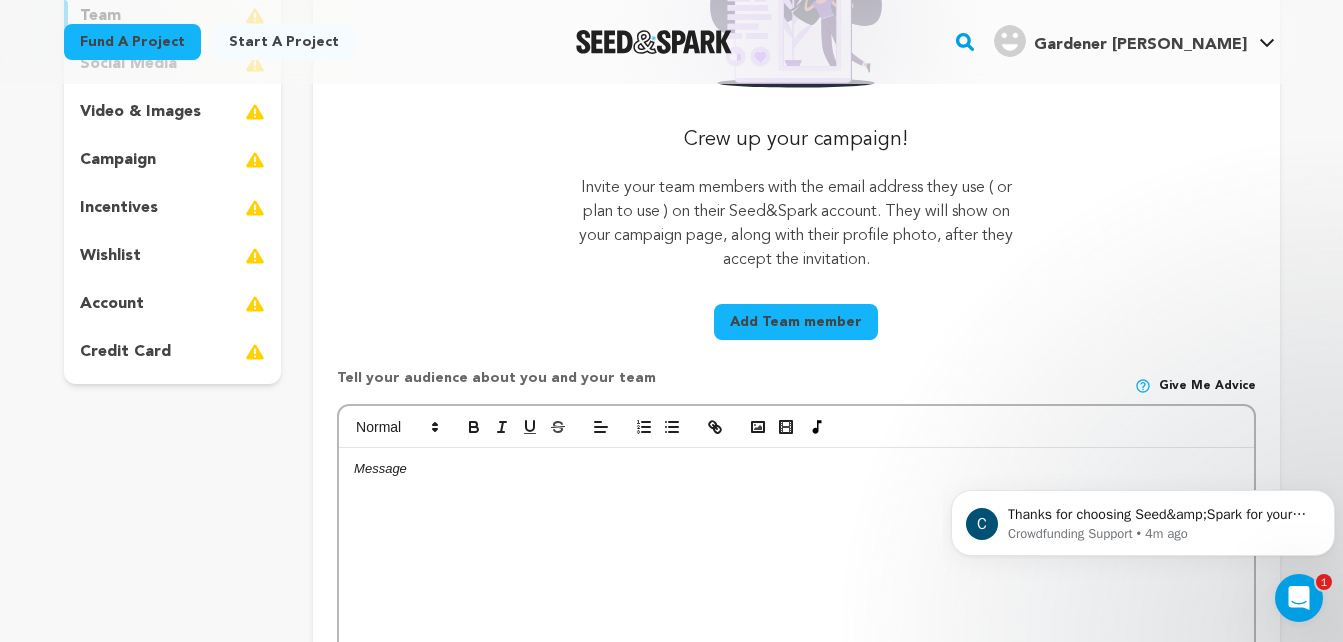 click on "Add Team member" at bounding box center [796, 322] 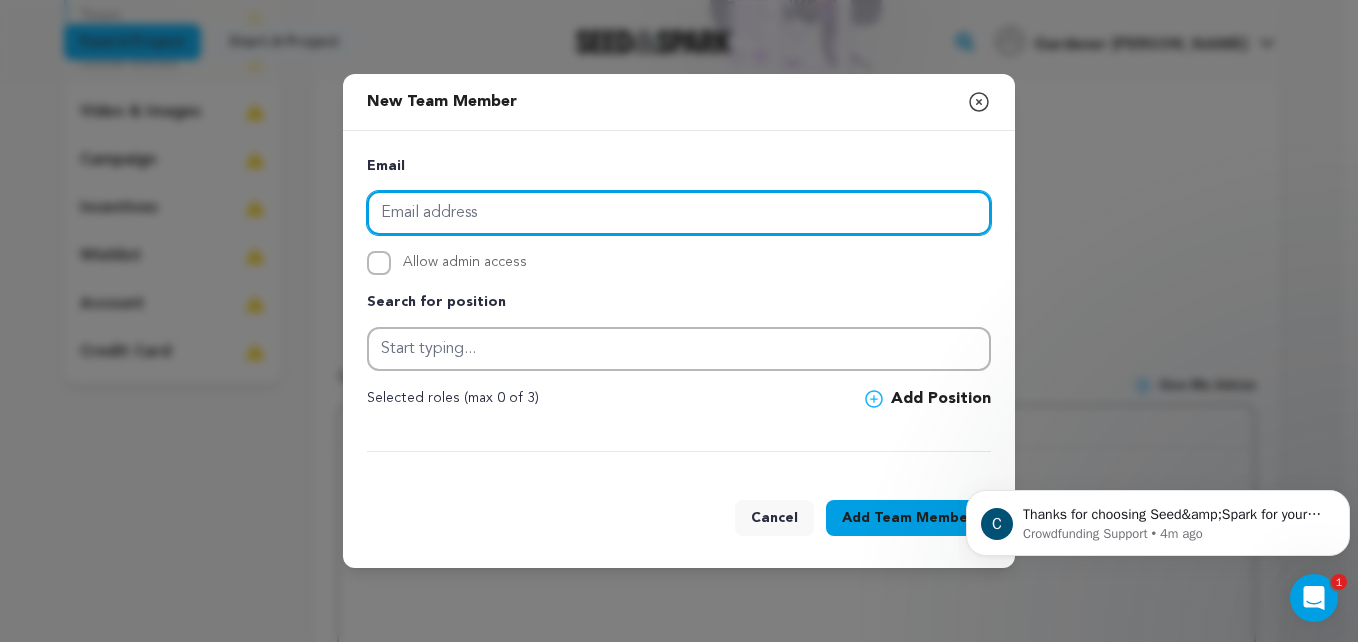 click at bounding box center [679, 213] 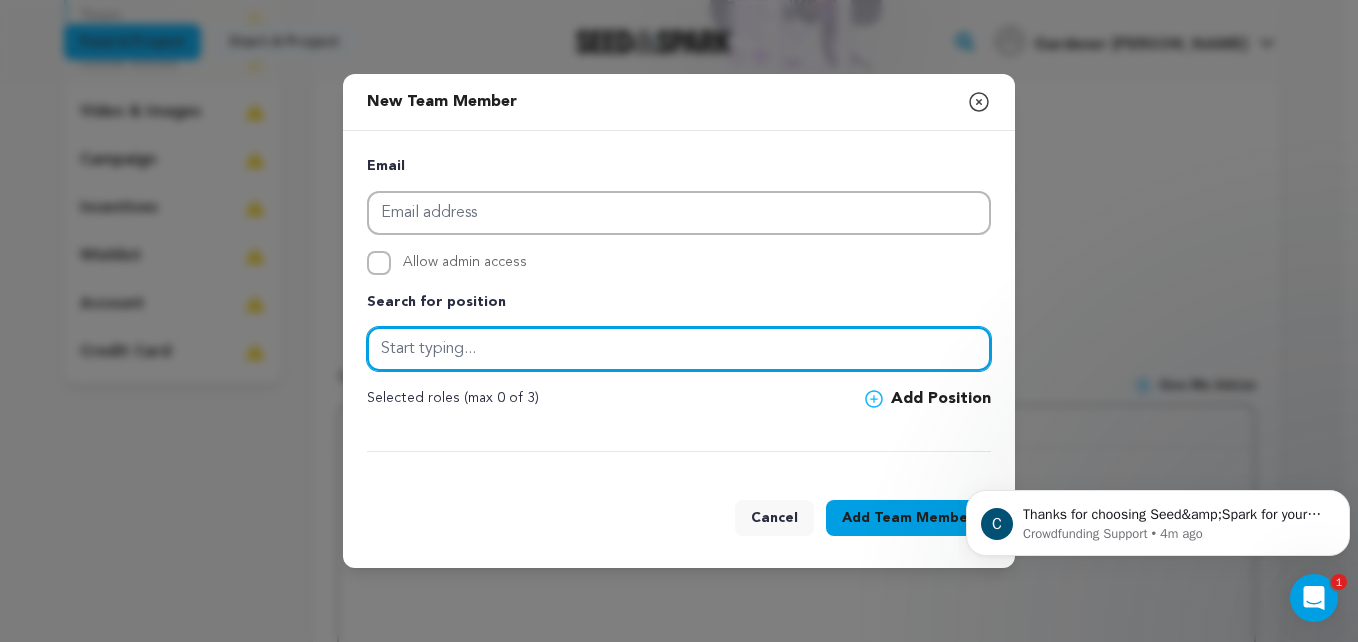 click at bounding box center [679, 349] 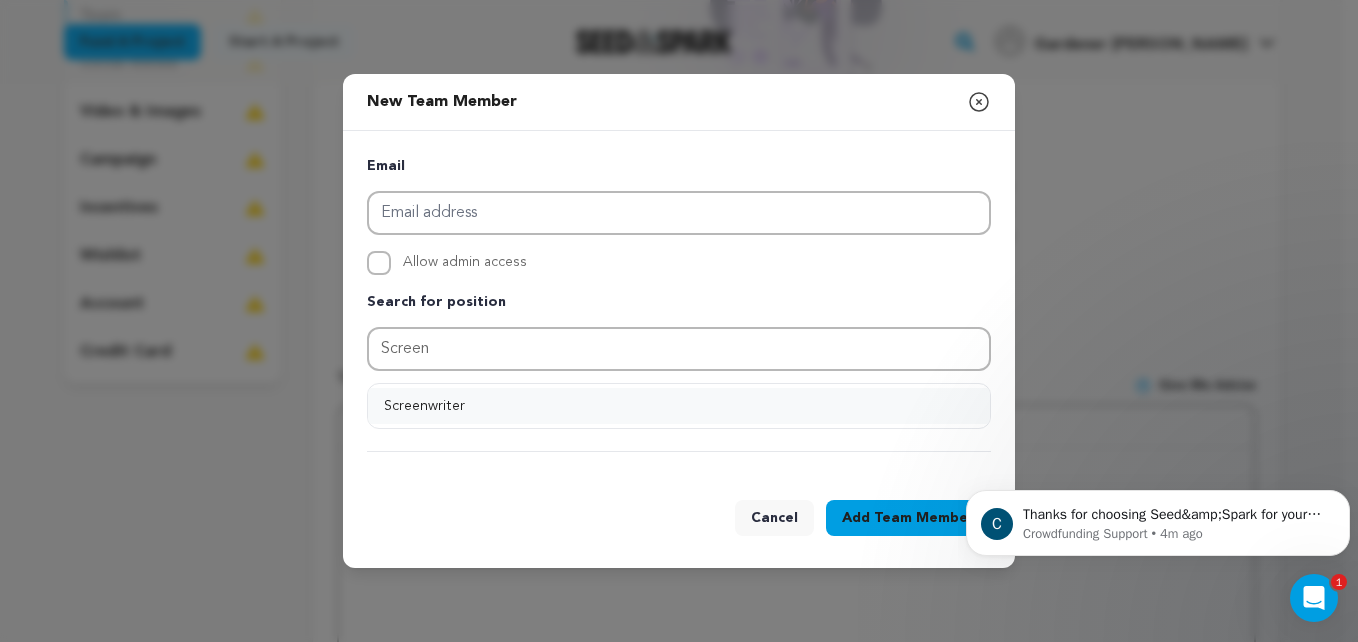 click on "Screenwriter" at bounding box center [679, 406] 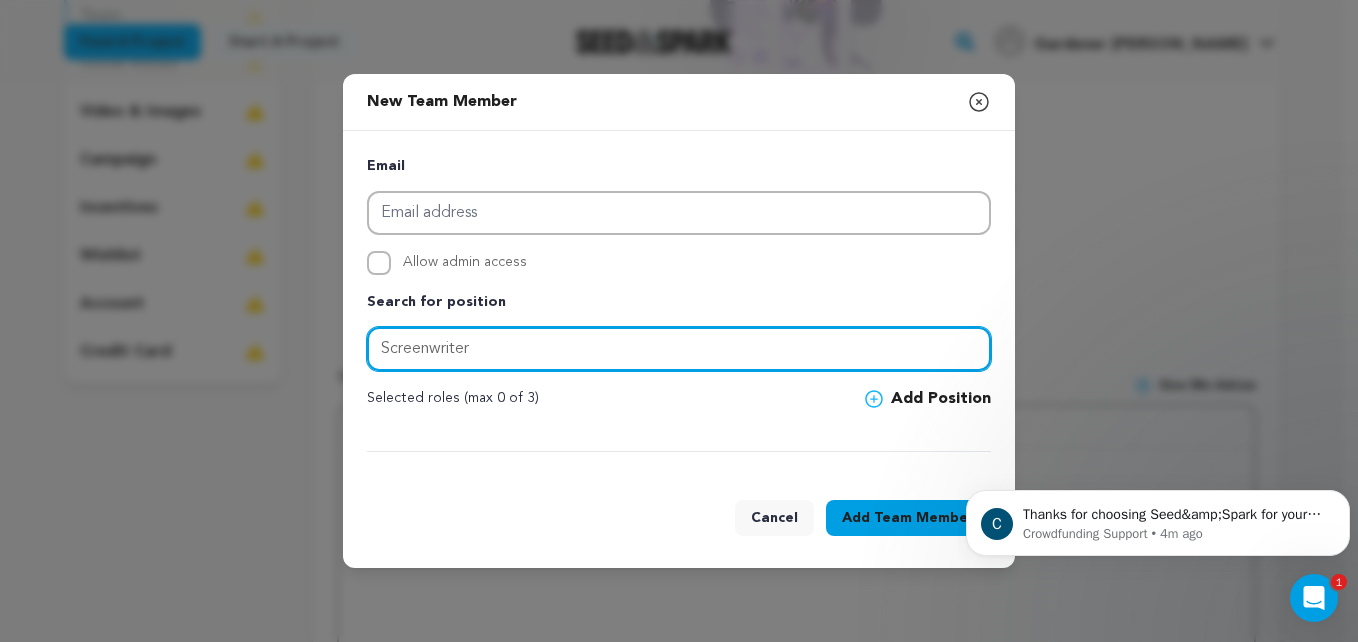 click on "Screenwriter" at bounding box center [679, 349] 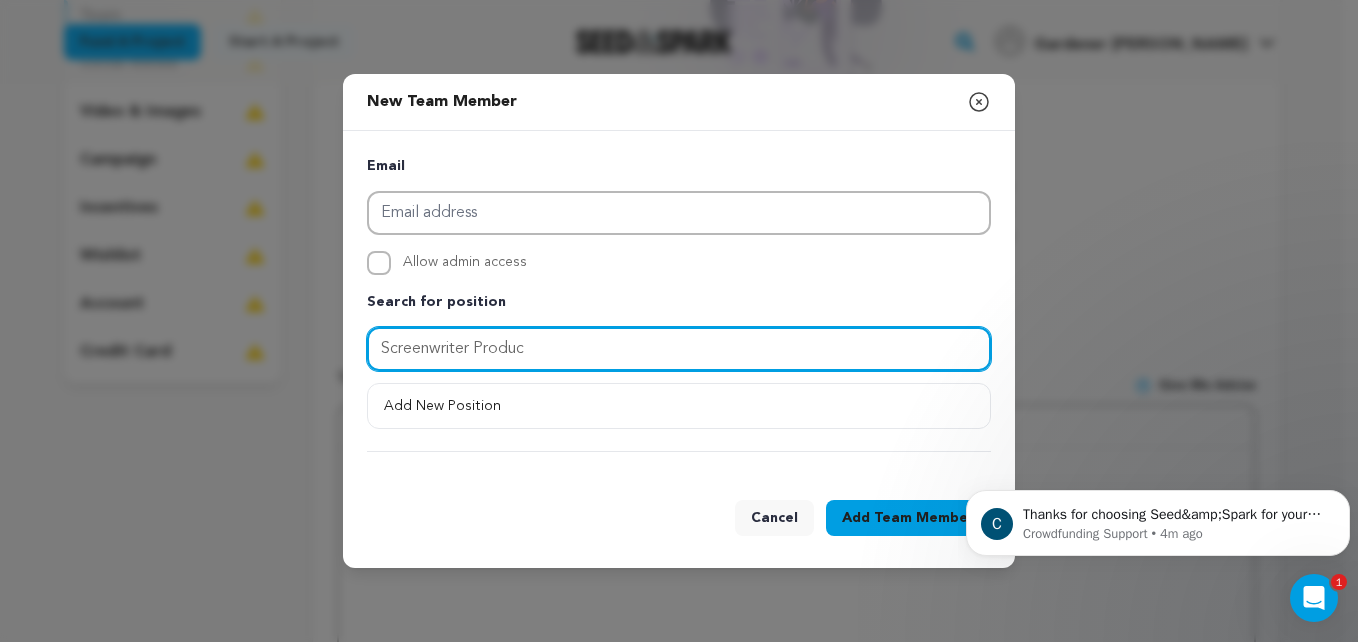 drag, startPoint x: 552, startPoint y: 360, endPoint x: 471, endPoint y: 357, distance: 81.055534 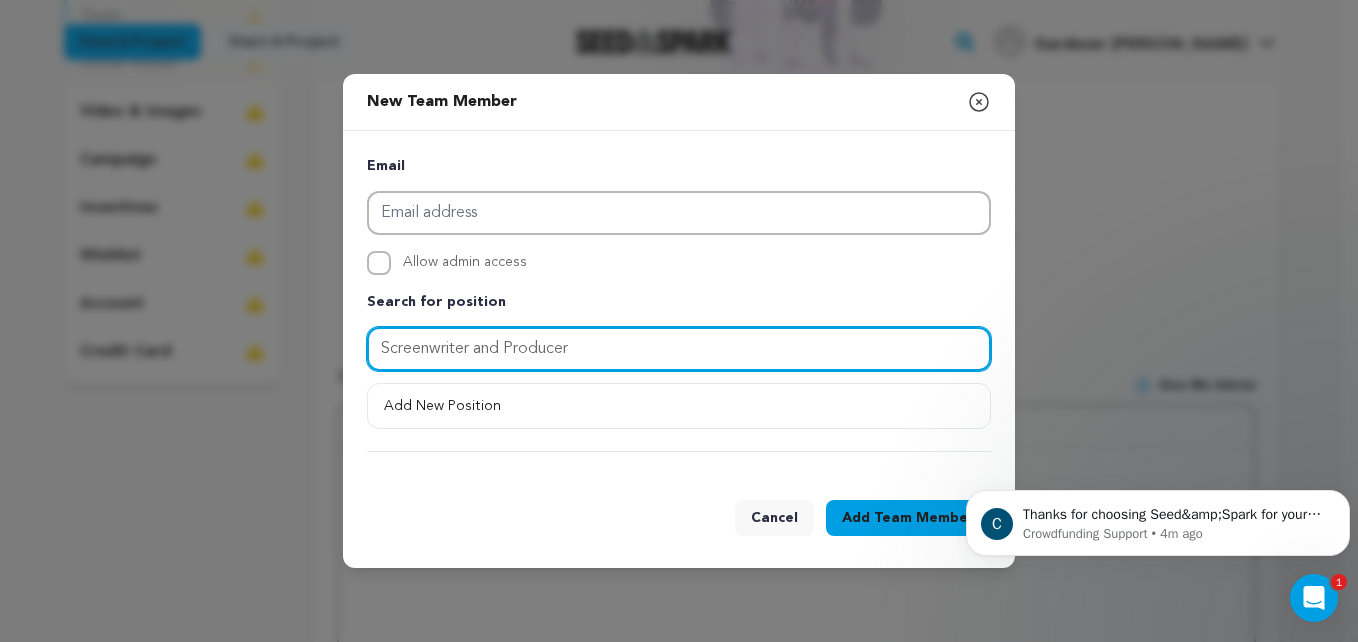 type on "Screenwriter and Producer" 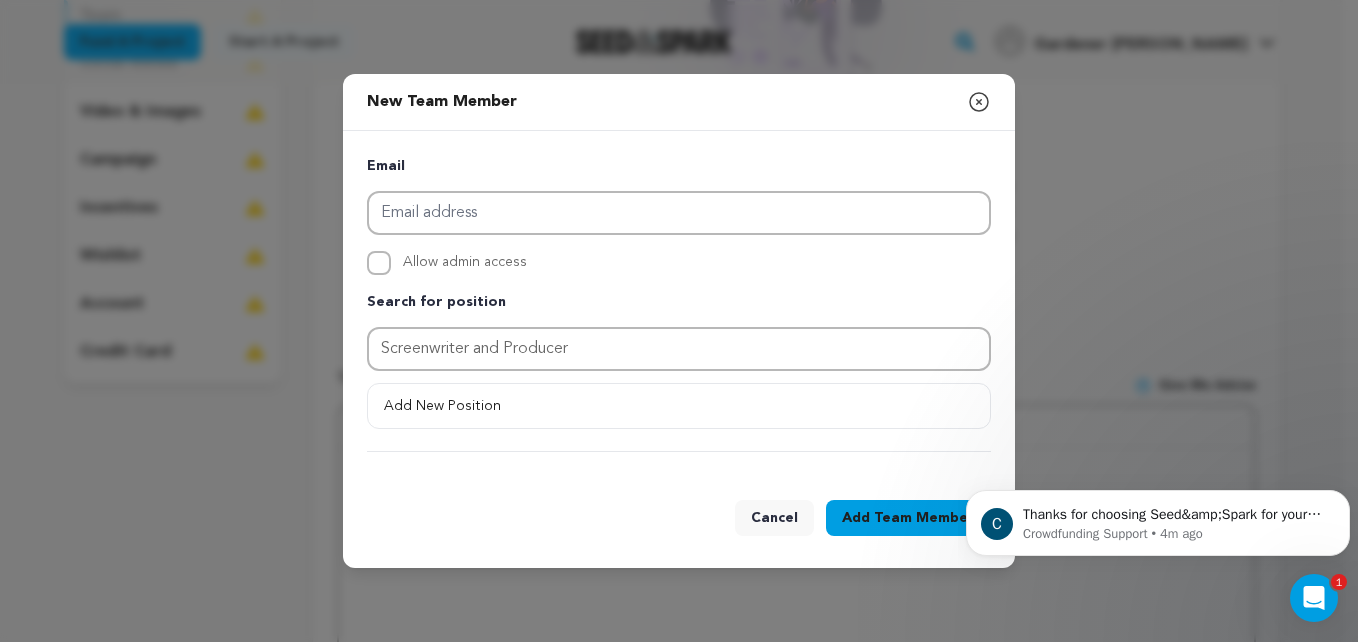 click on "Allow admin access" at bounding box center (679, 263) 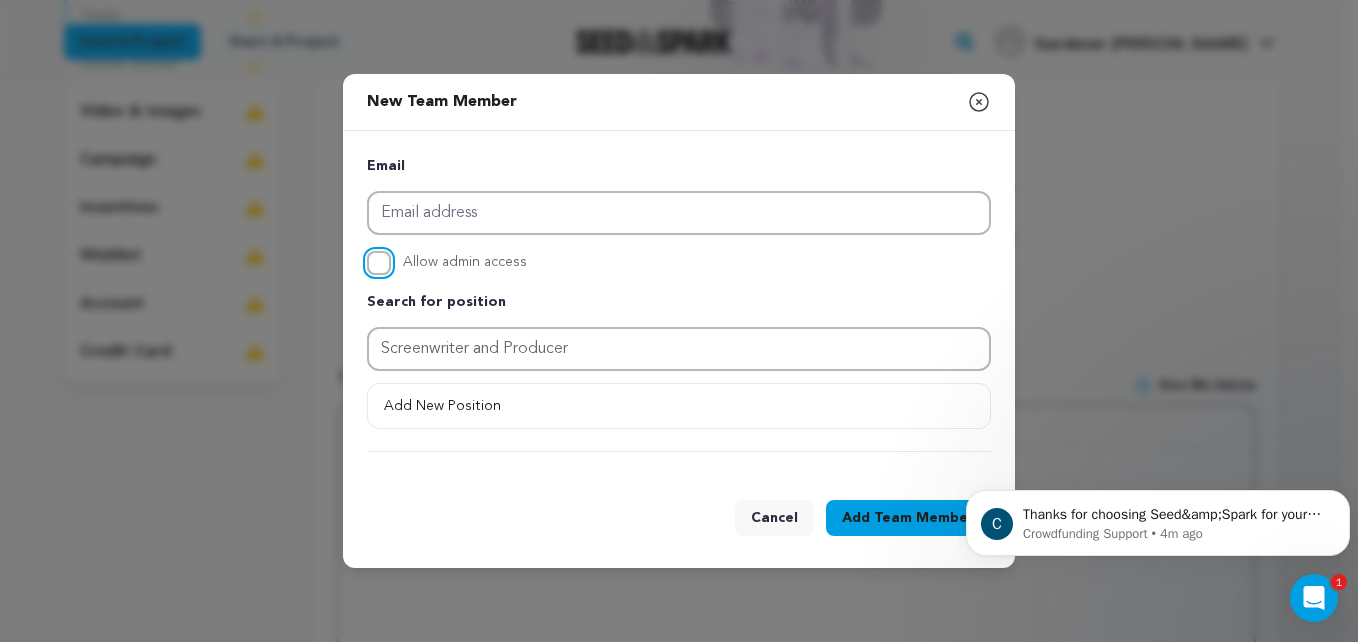 click on "Allow admin access" at bounding box center [379, 263] 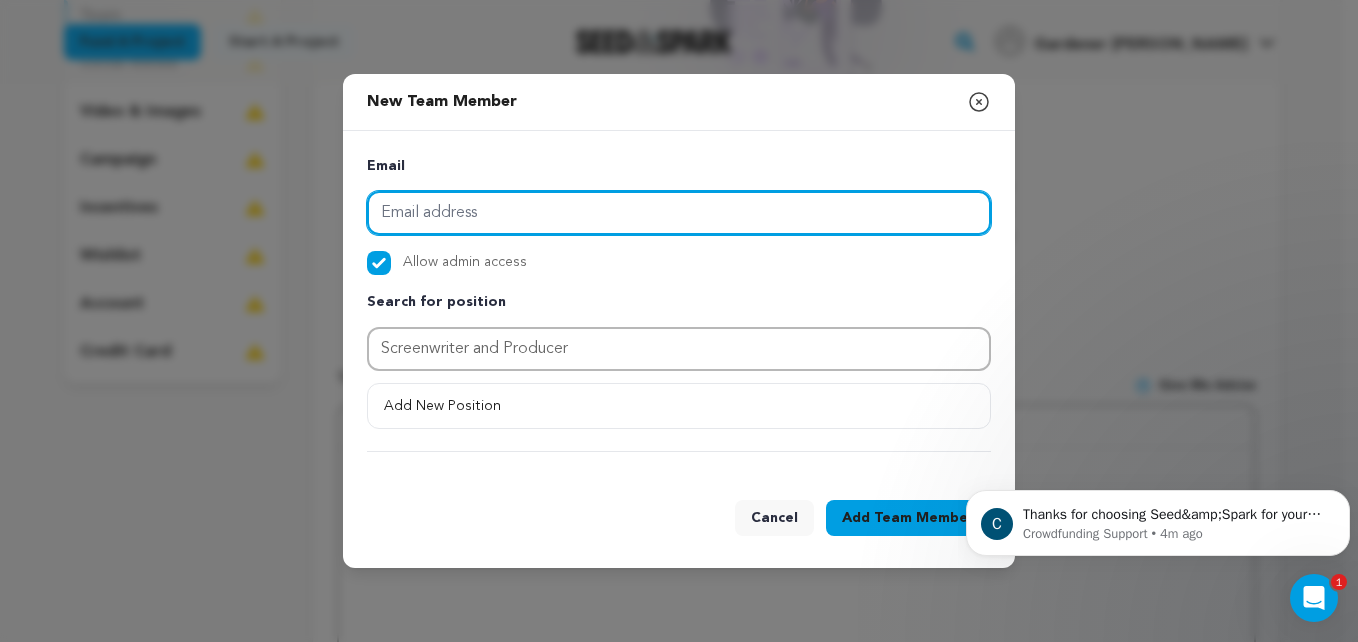 click at bounding box center [679, 213] 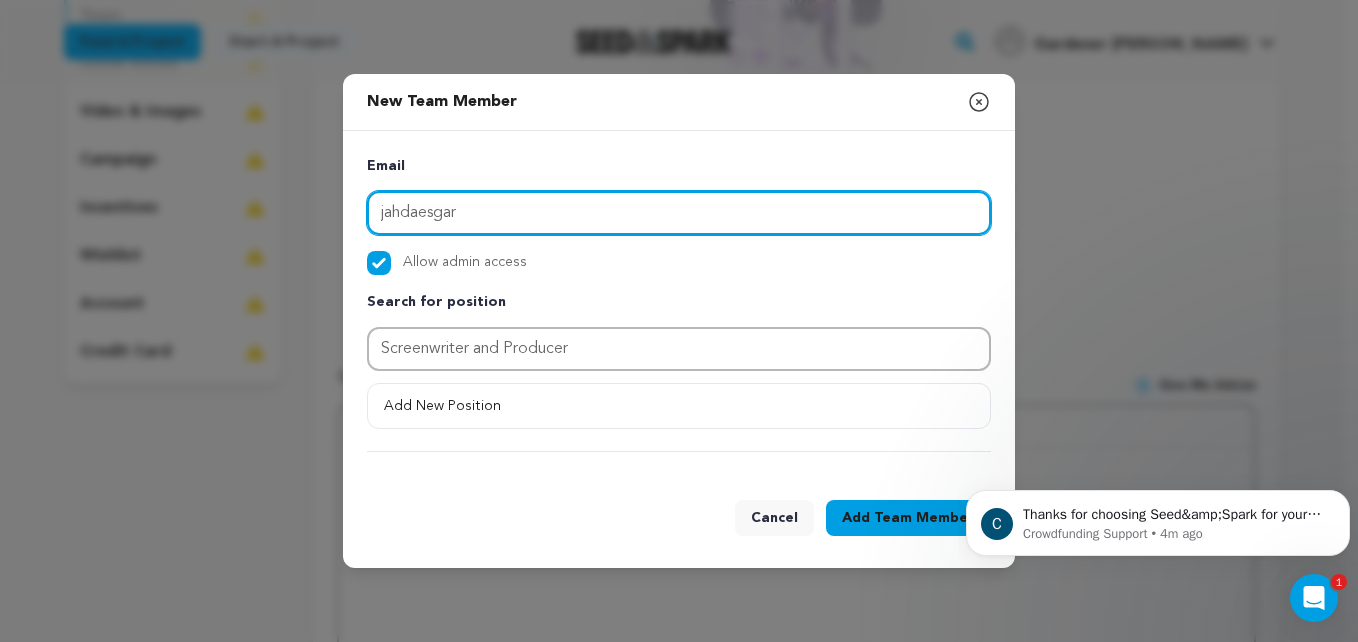 type on "jahdaesgar" 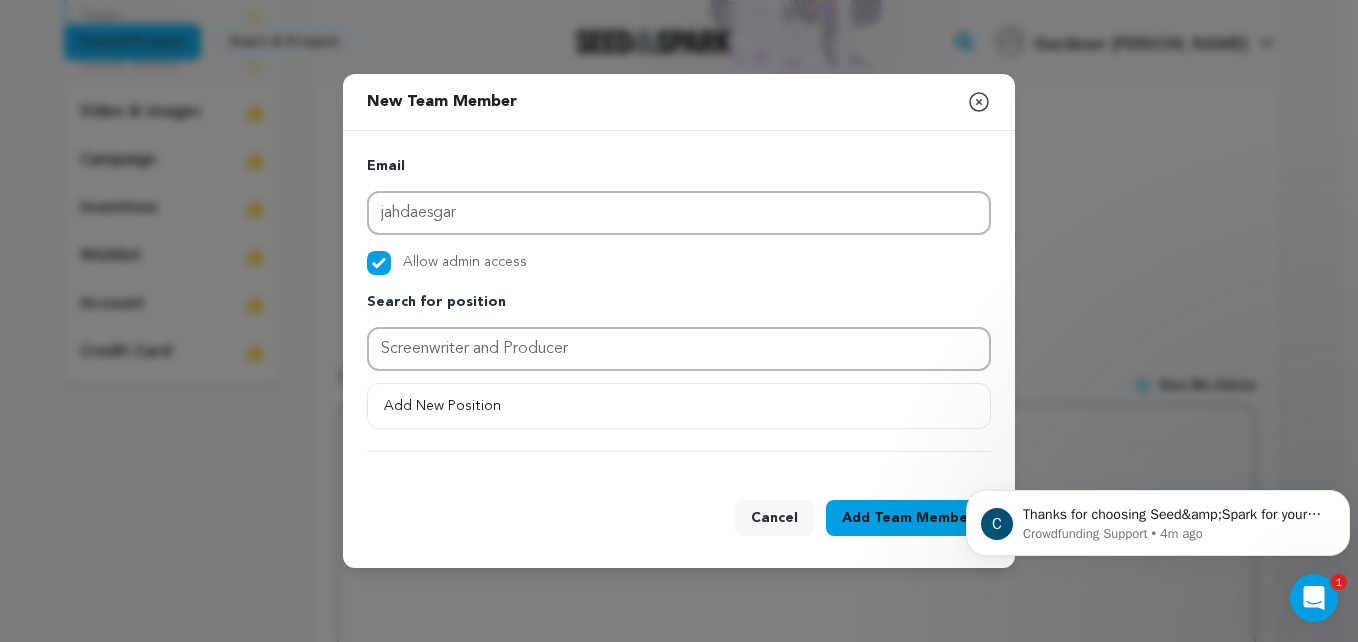 click 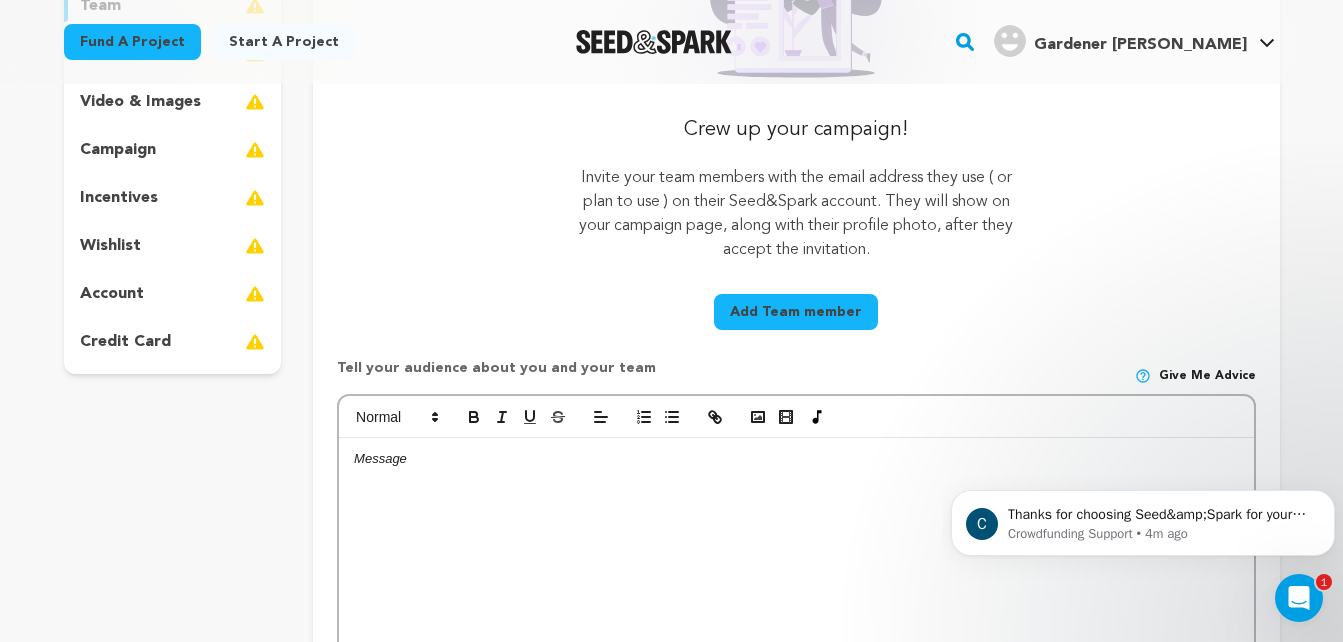 scroll, scrollTop: 383, scrollLeft: 0, axis: vertical 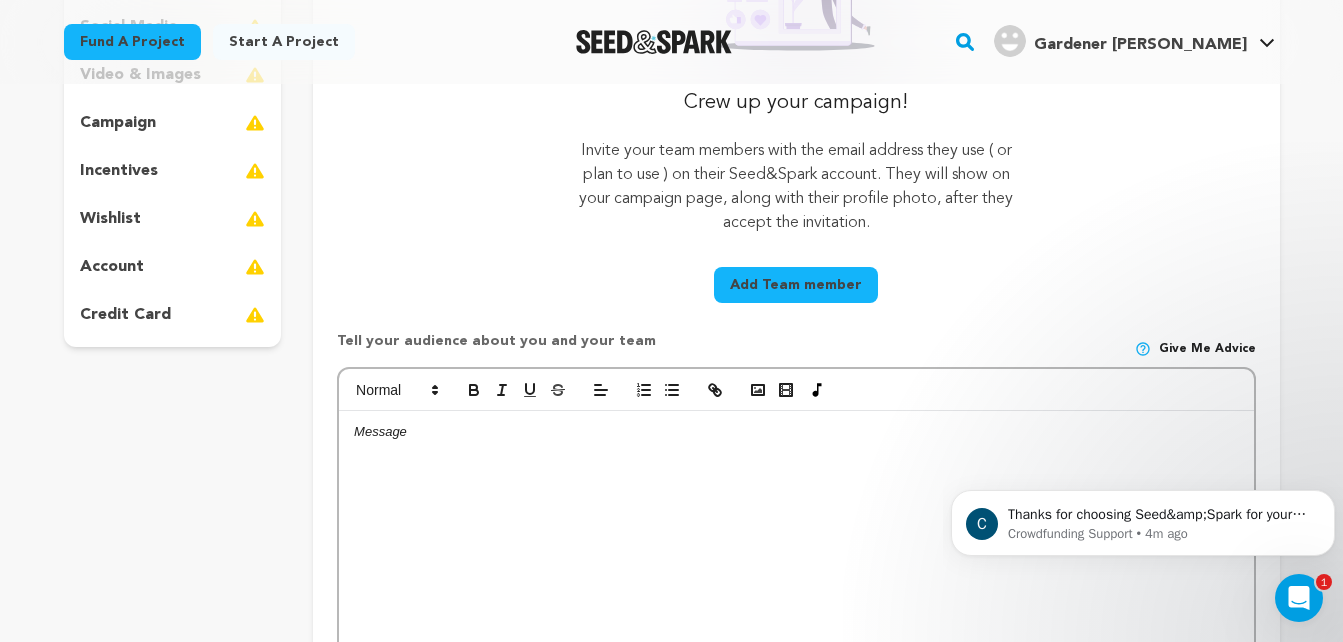 click at bounding box center [796, 561] 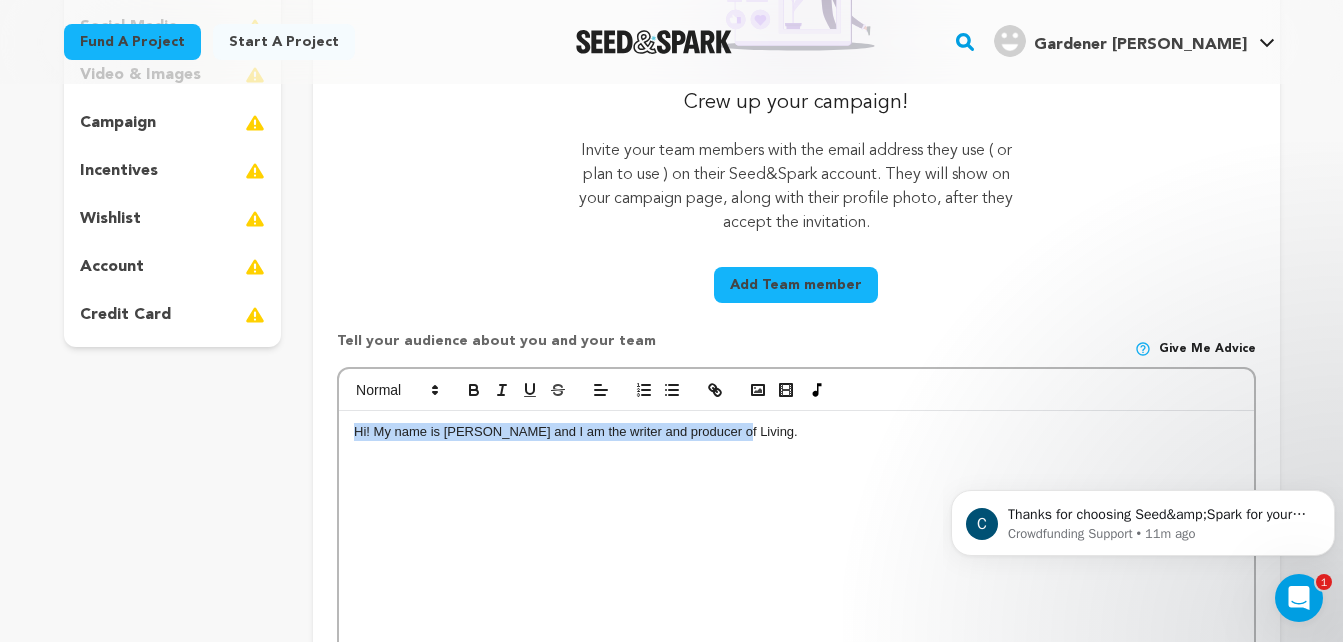 drag, startPoint x: 847, startPoint y: 442, endPoint x: 275, endPoint y: 429, distance: 572.1477 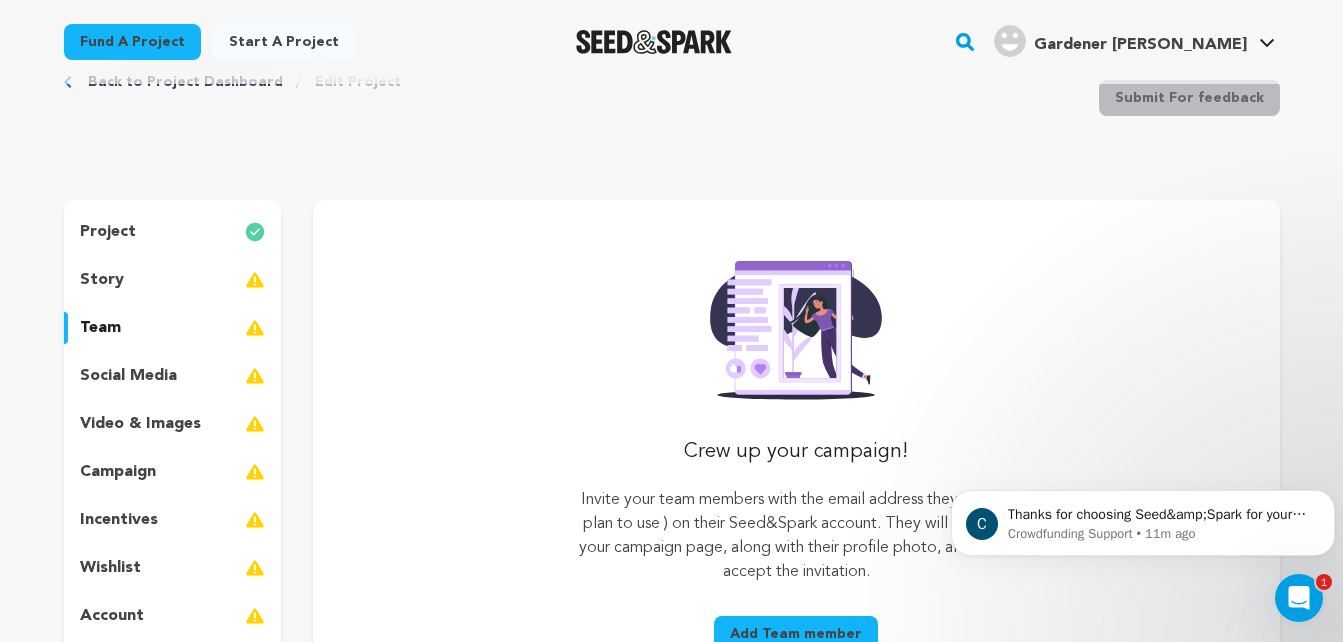 scroll, scrollTop: 0, scrollLeft: 0, axis: both 